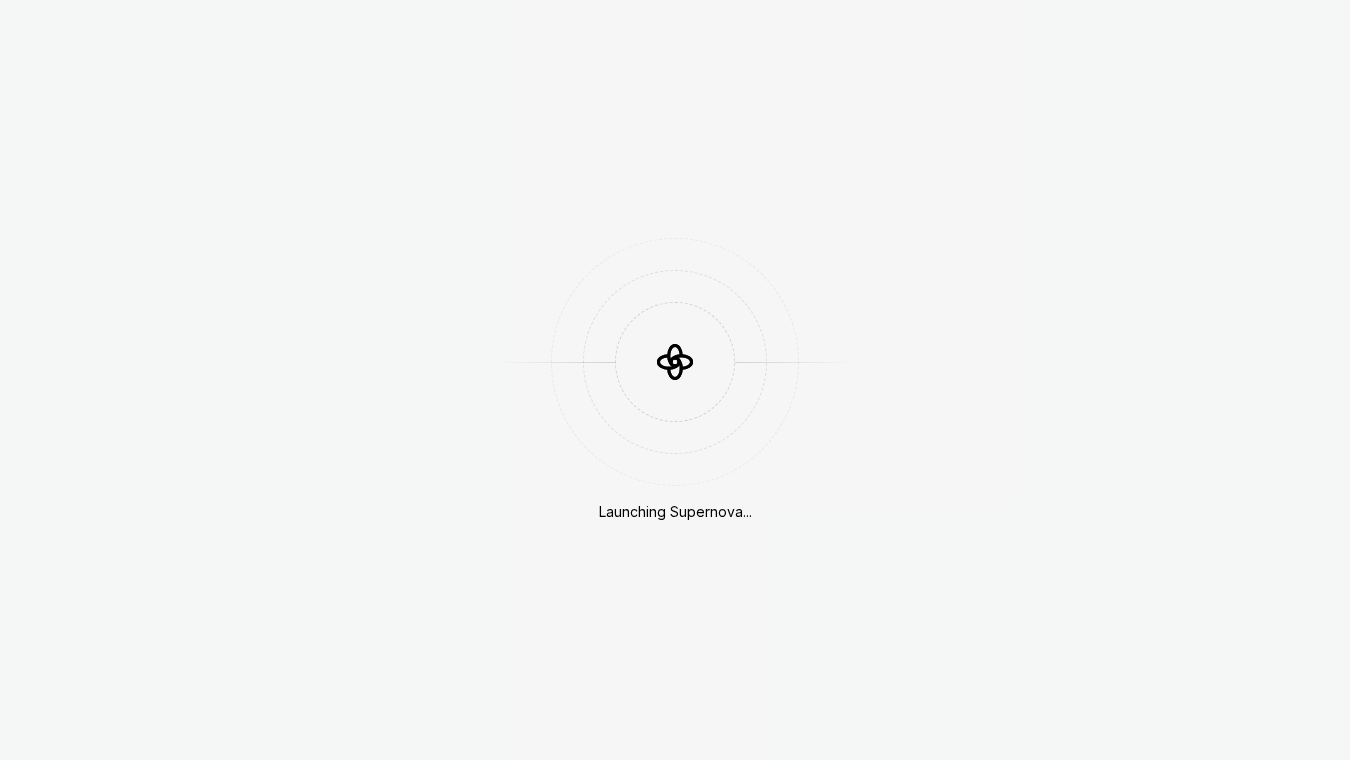 scroll, scrollTop: 0, scrollLeft: 0, axis: both 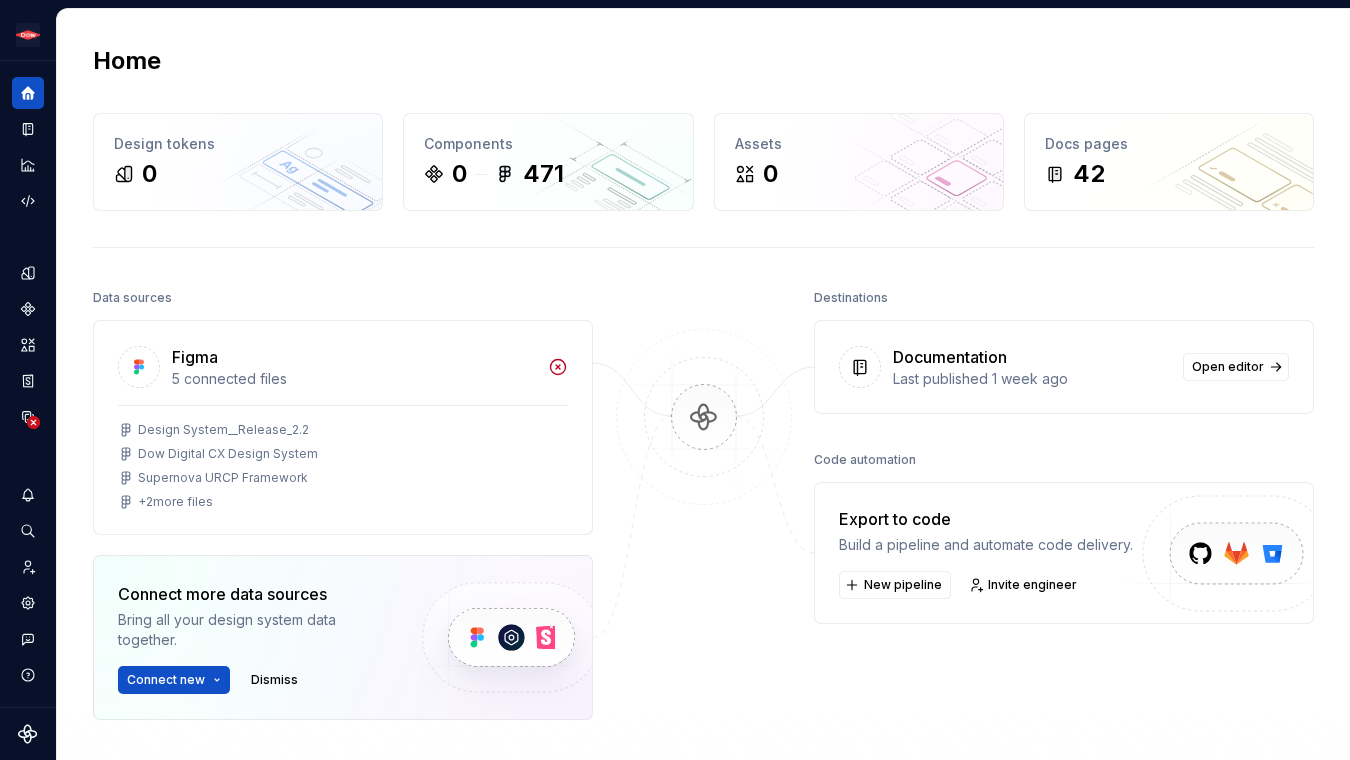 click on "Last published 1 week ago" at bounding box center (1032, 379) 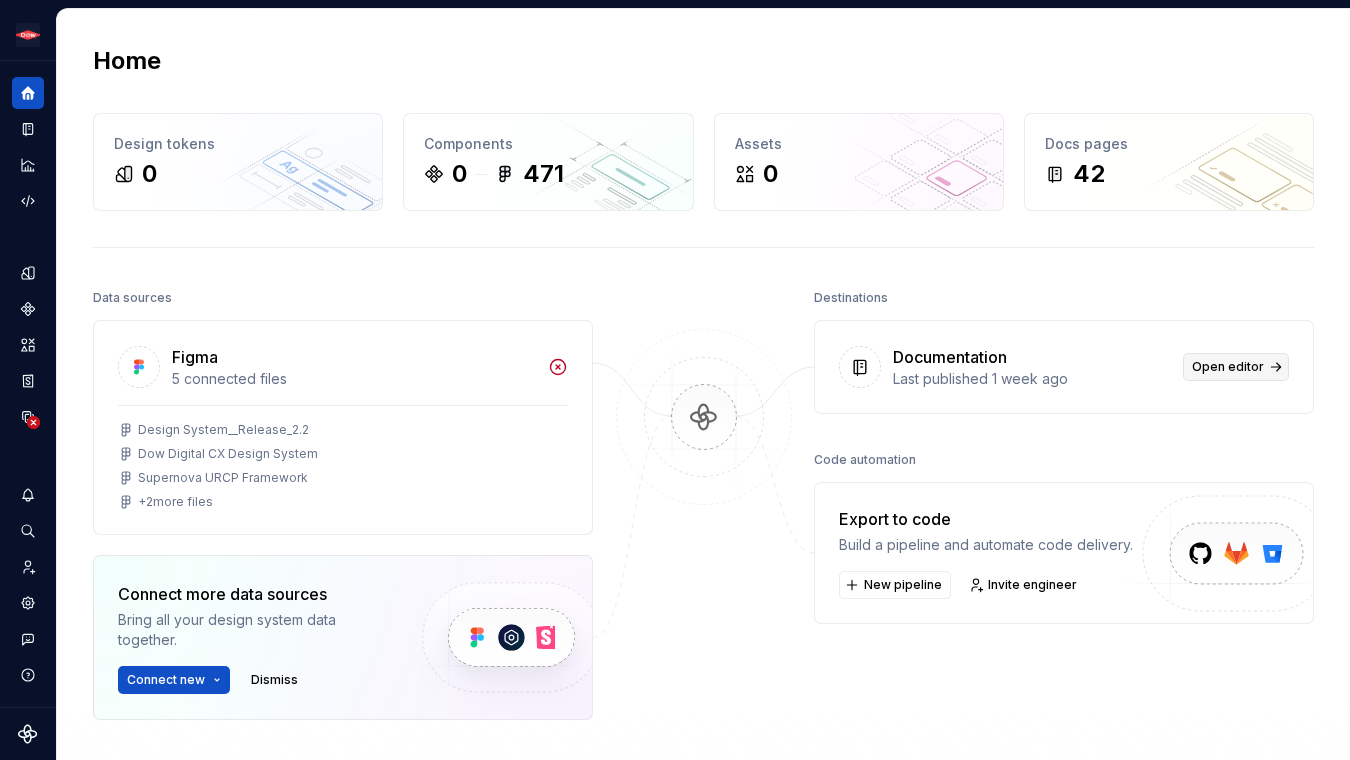 click on "Open editor" at bounding box center [1236, 367] 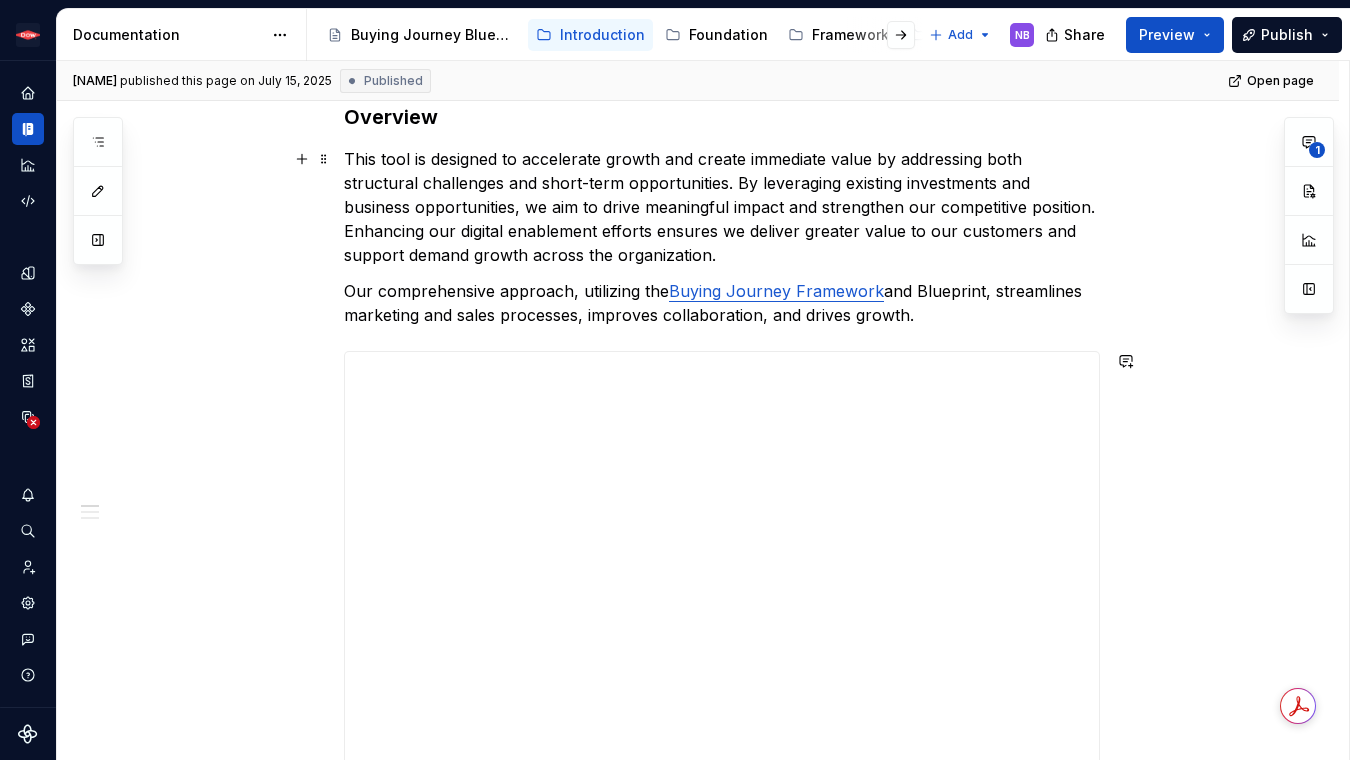 scroll, scrollTop: 0, scrollLeft: 0, axis: both 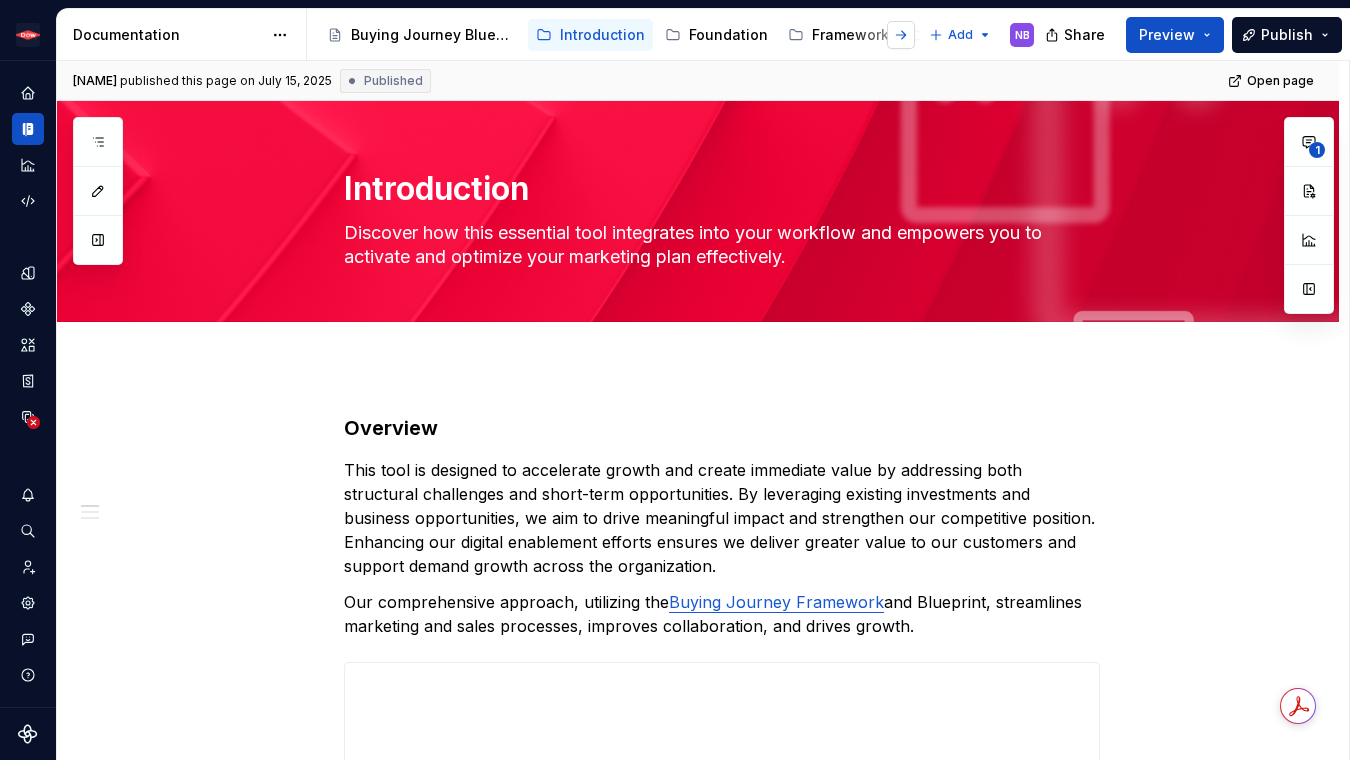 click at bounding box center (901, 35) 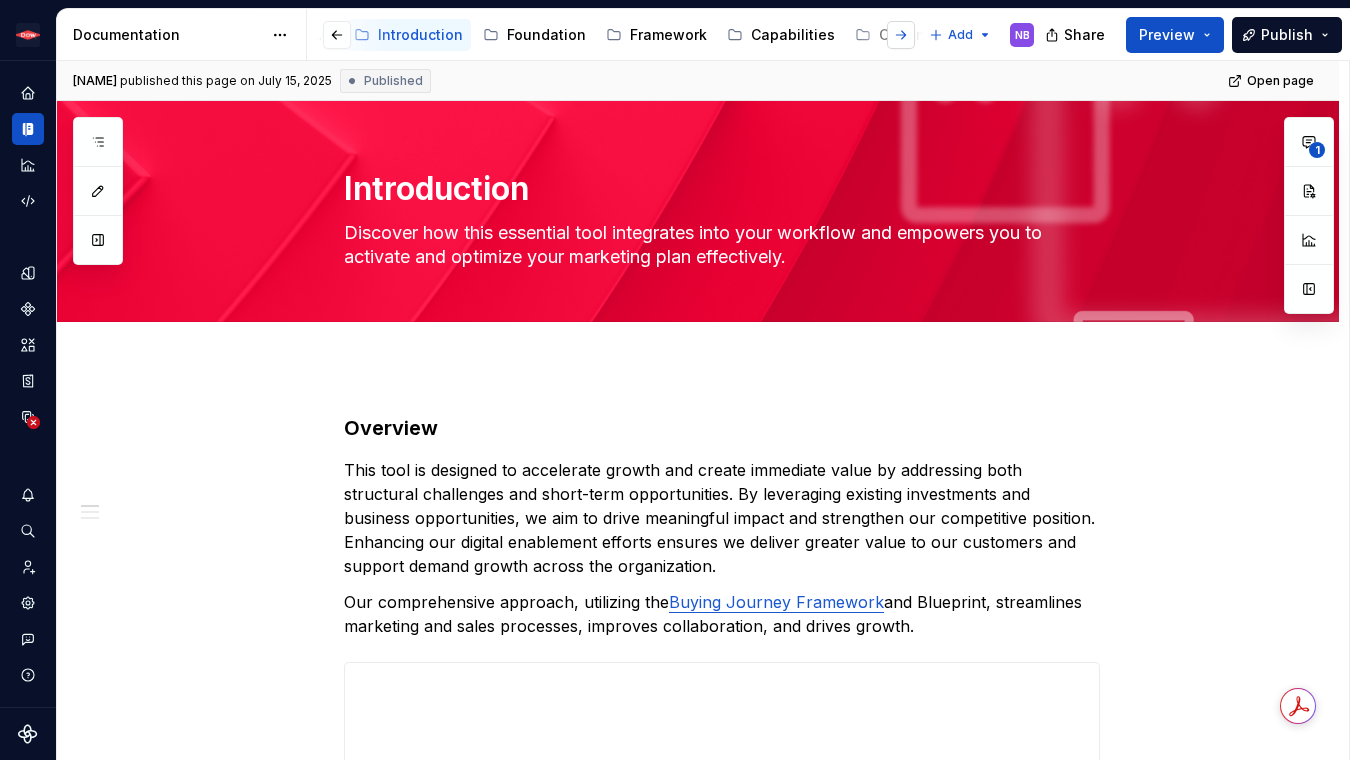 scroll, scrollTop: 0, scrollLeft: 282, axis: horizontal 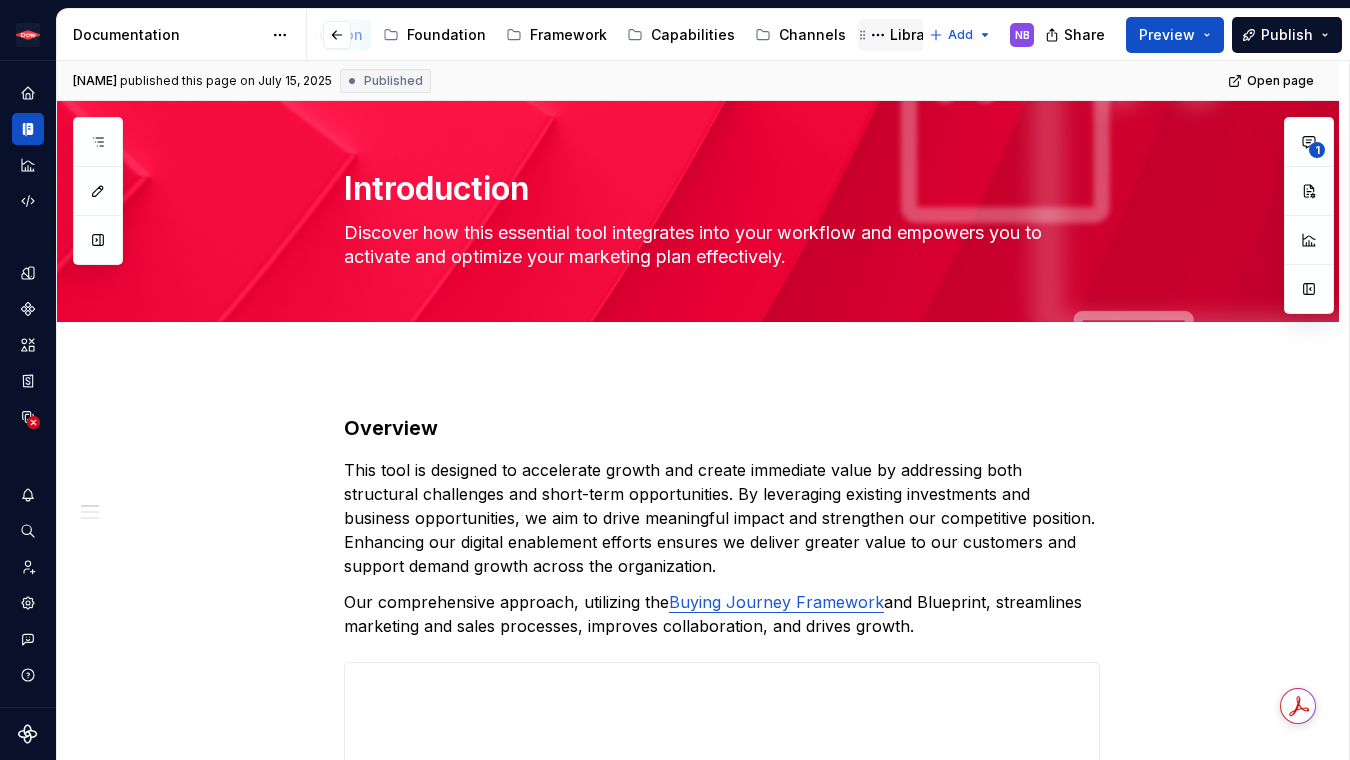 click on "Library" at bounding box center (914, 35) 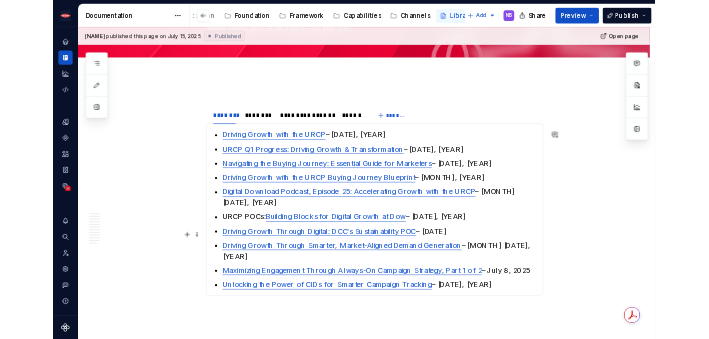 scroll, scrollTop: 216, scrollLeft: 0, axis: vertical 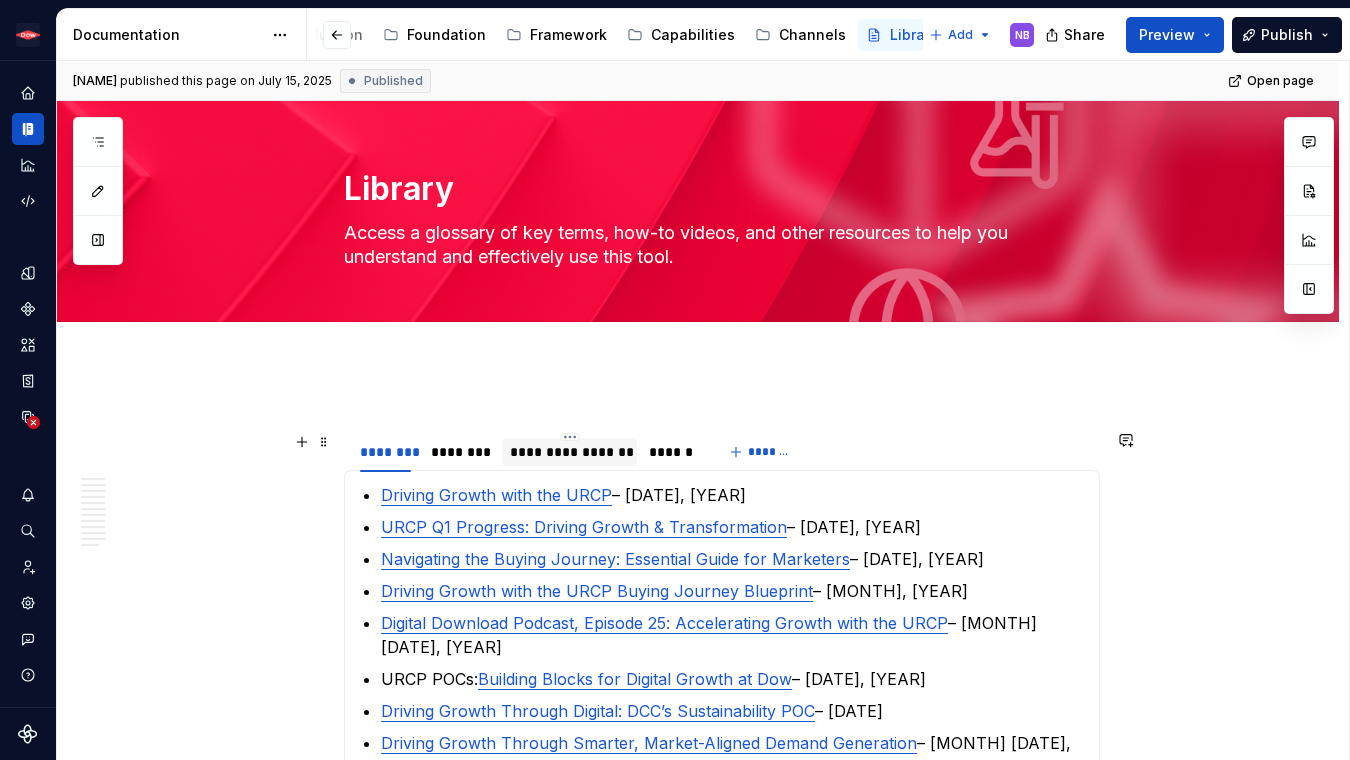 click on "**********" at bounding box center [569, 452] 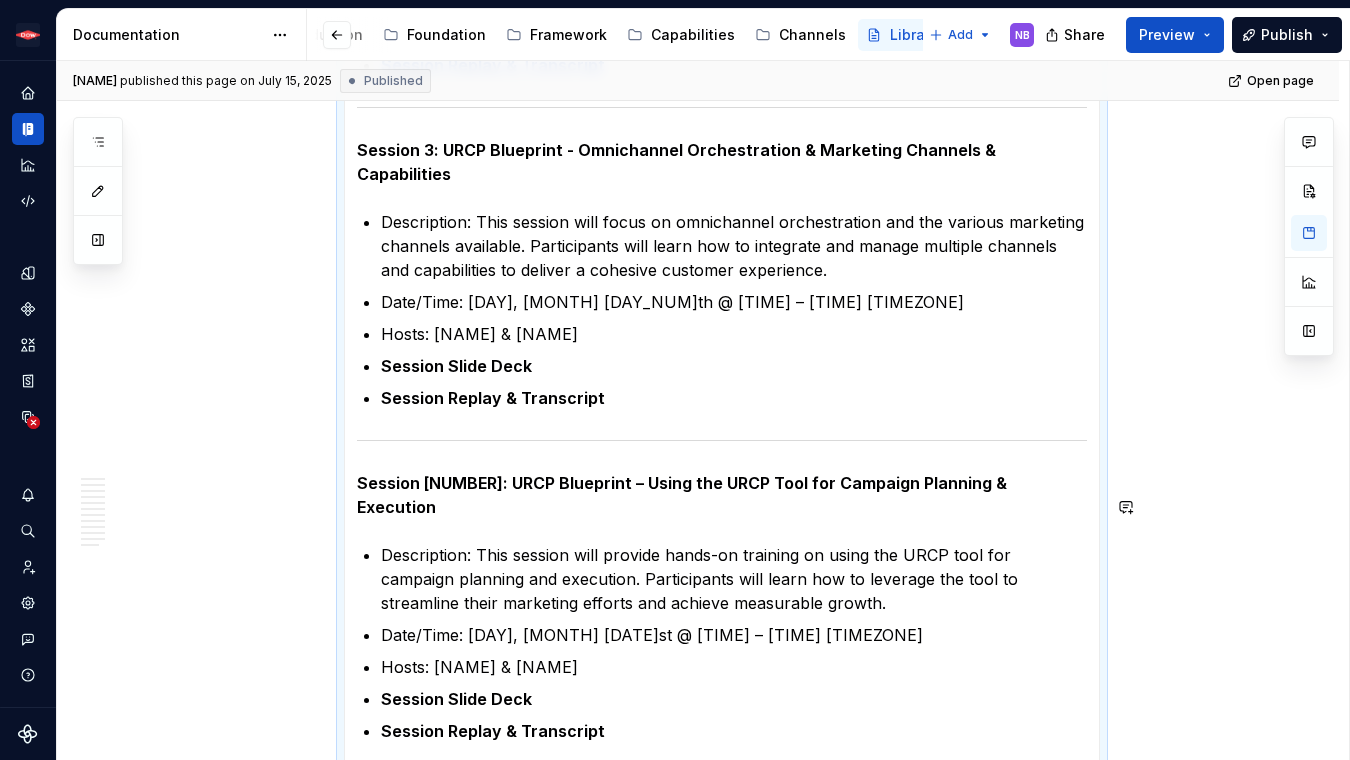 scroll, scrollTop: 826, scrollLeft: 0, axis: vertical 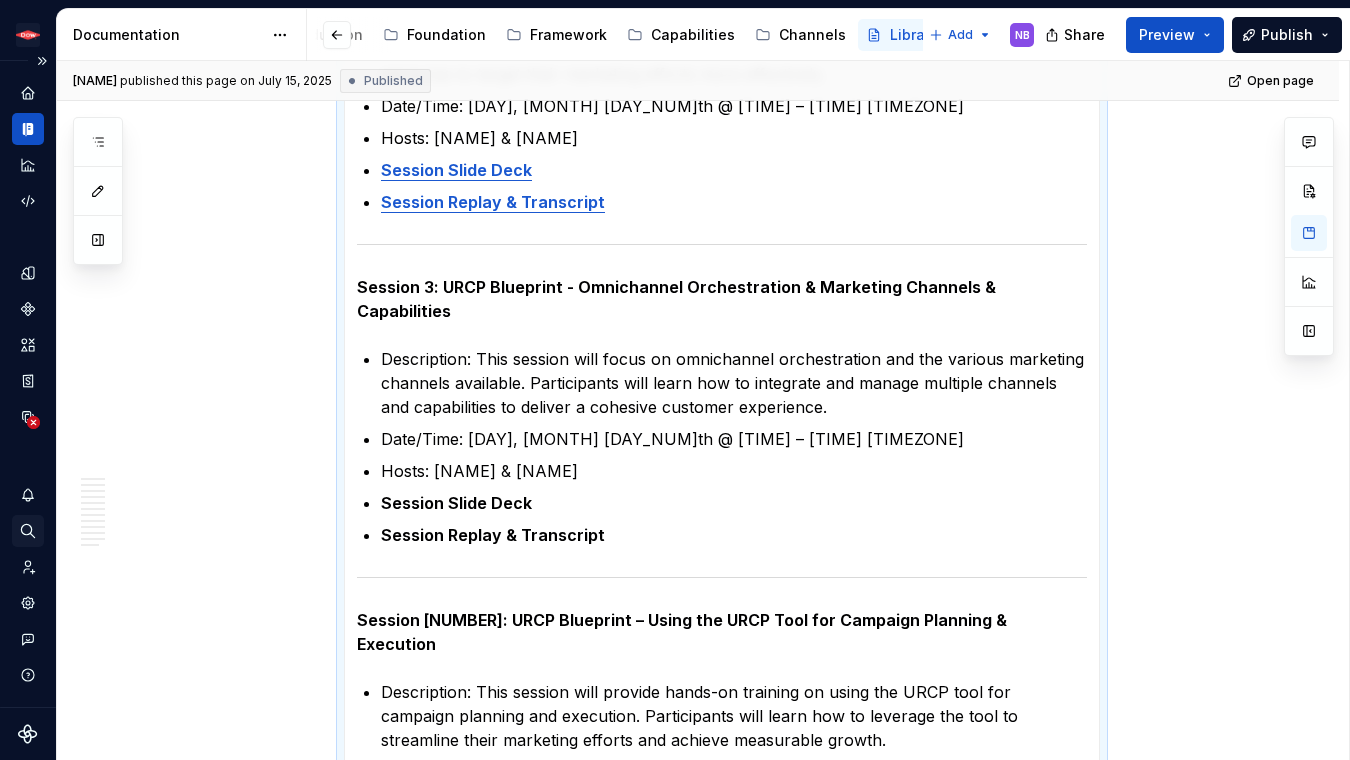click at bounding box center (28, 531) 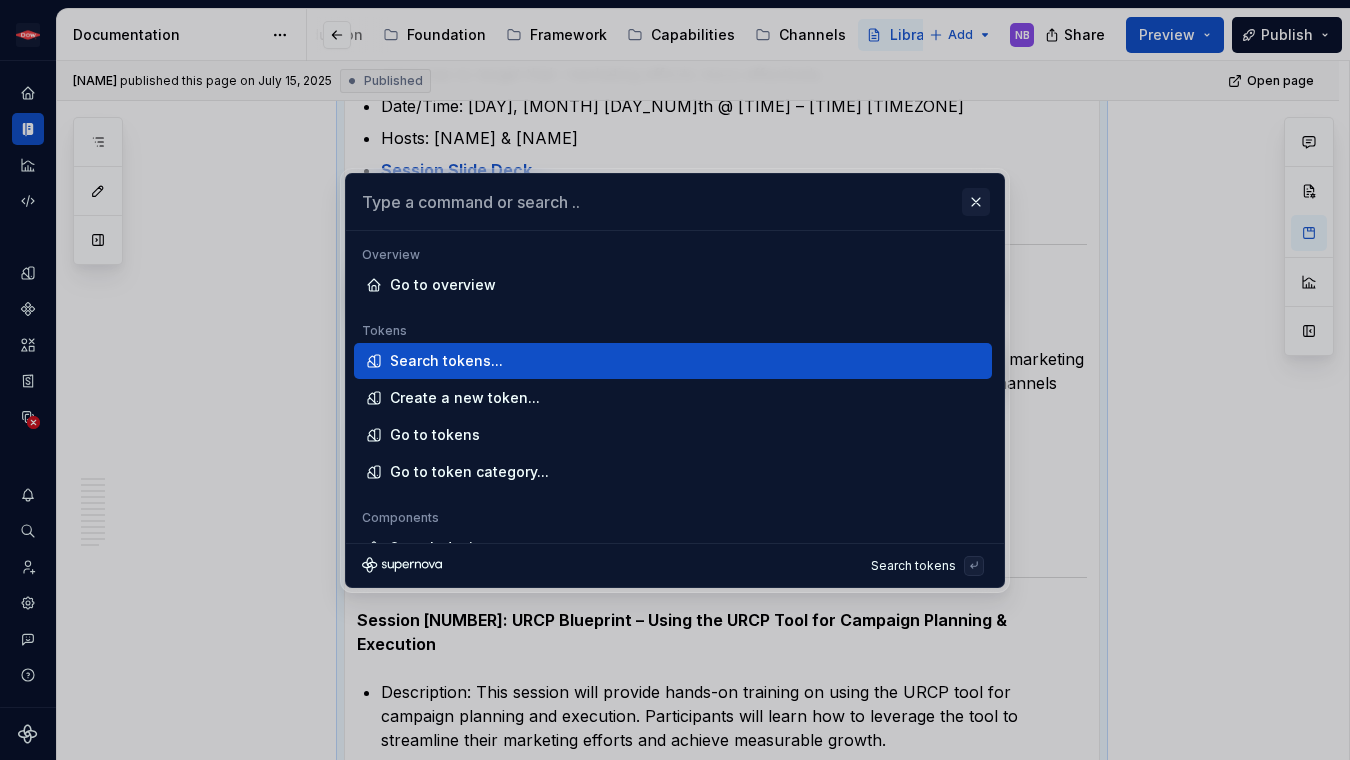 click at bounding box center (976, 202) 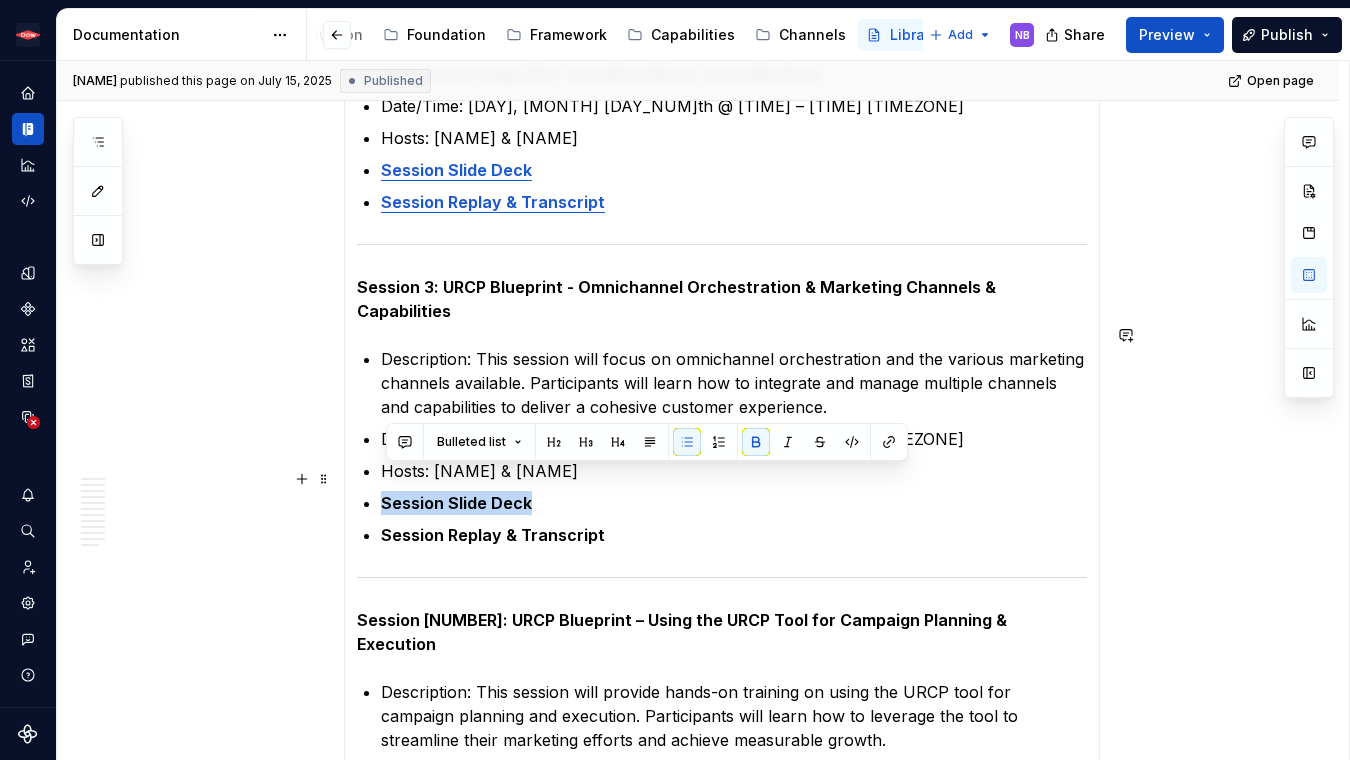 drag, startPoint x: 529, startPoint y: 489, endPoint x: 389, endPoint y: 484, distance: 140.08926 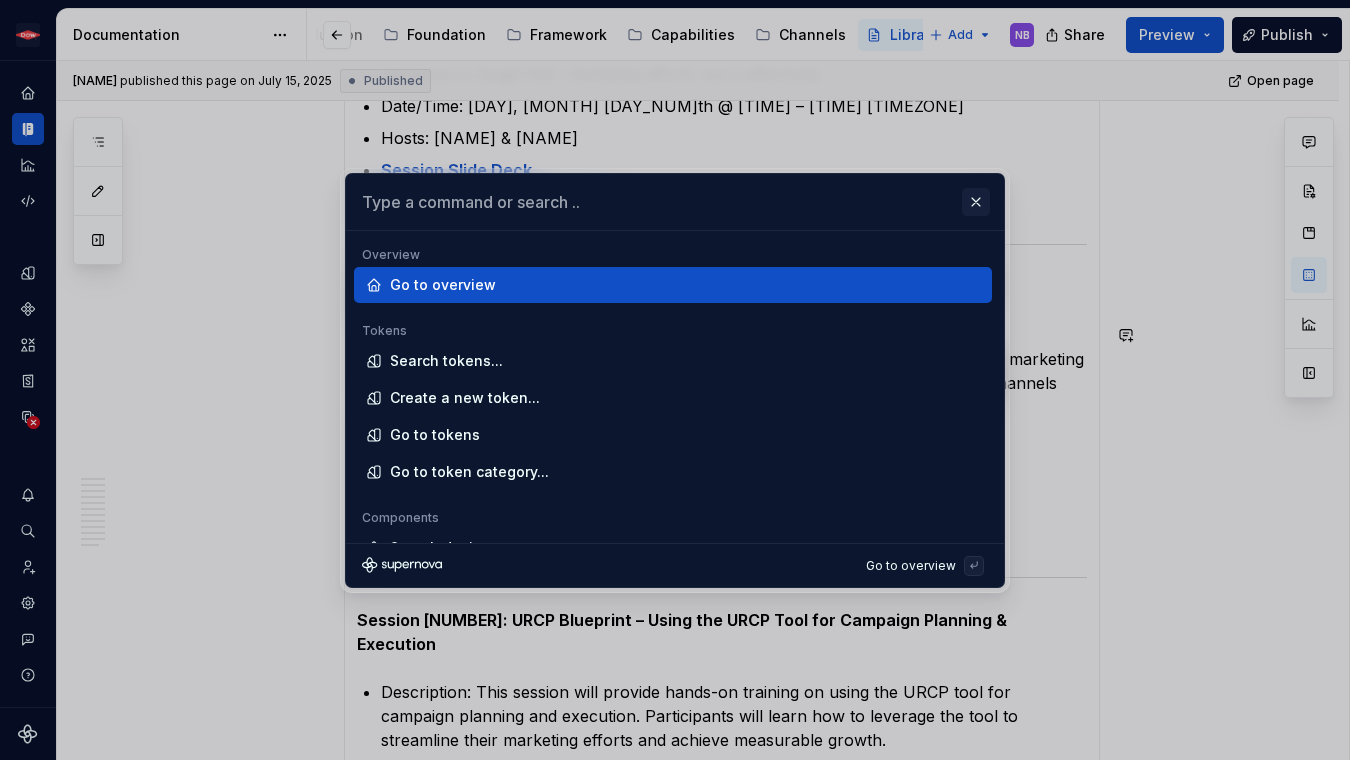 click at bounding box center (976, 202) 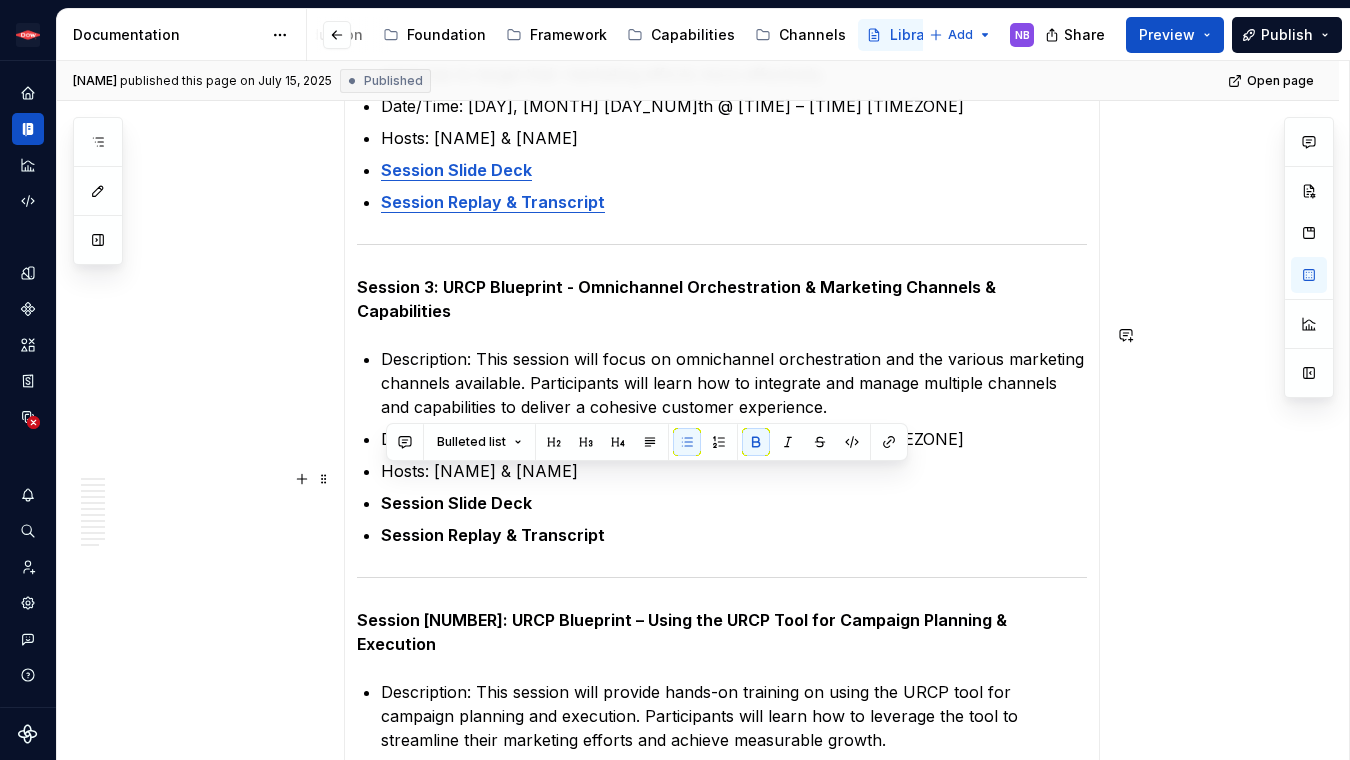 click on "Session Slide Deck" at bounding box center (734, 503) 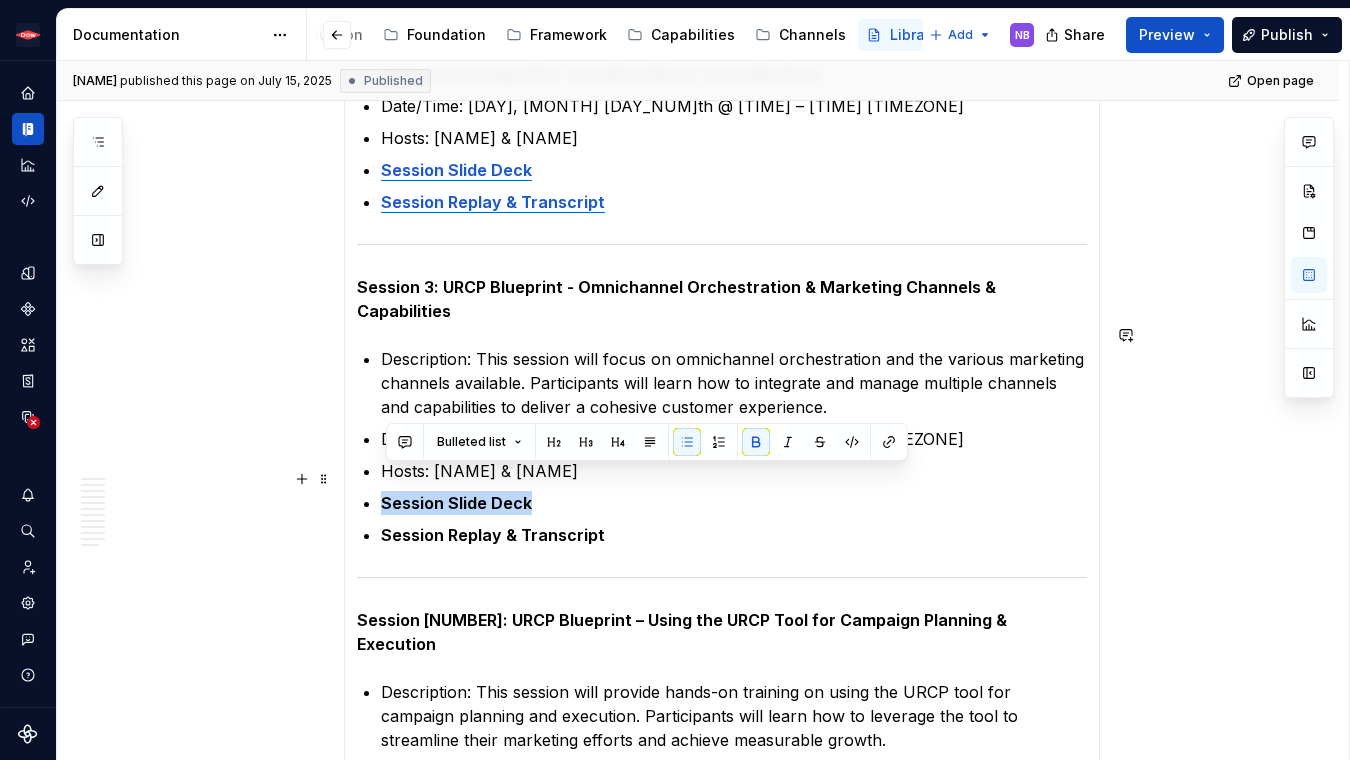 drag, startPoint x: 543, startPoint y: 482, endPoint x: 385, endPoint y: 481, distance: 158.00316 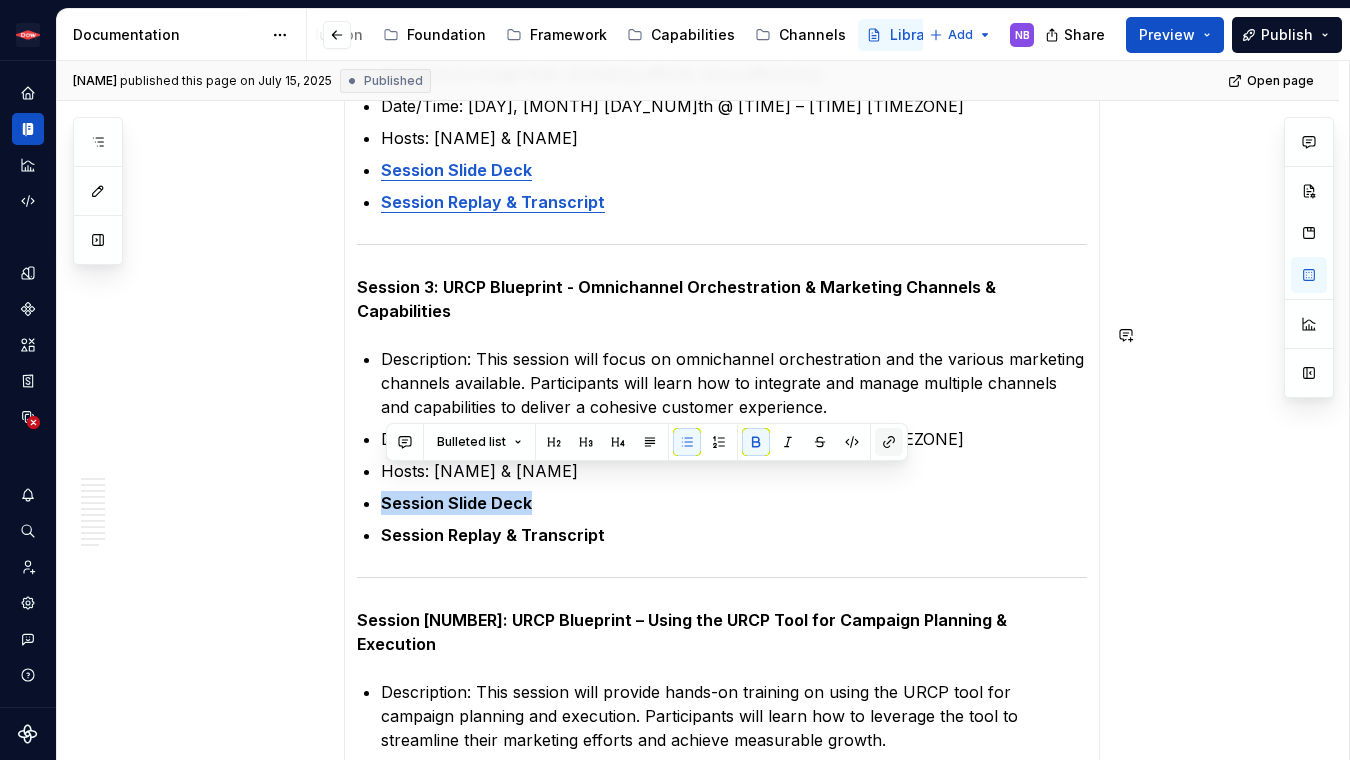 click at bounding box center (889, 442) 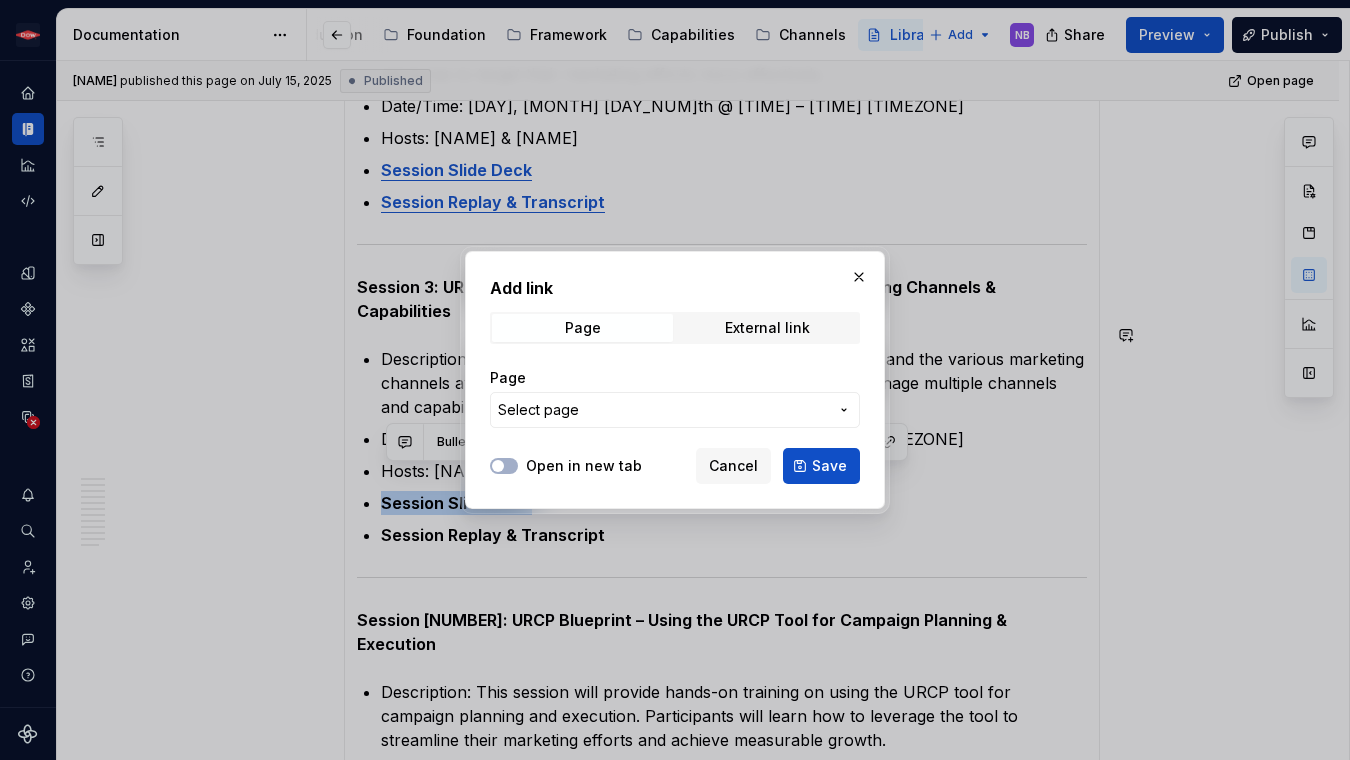 type 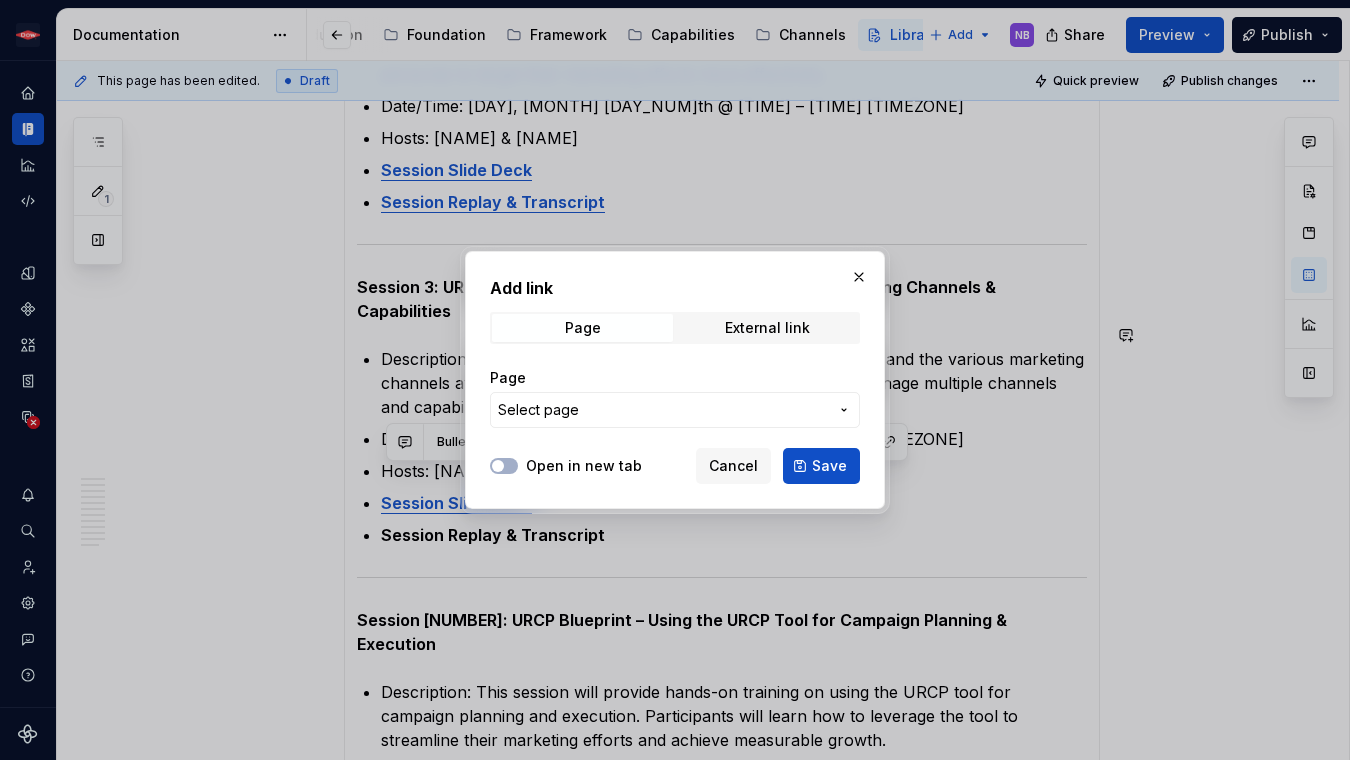 type on "*" 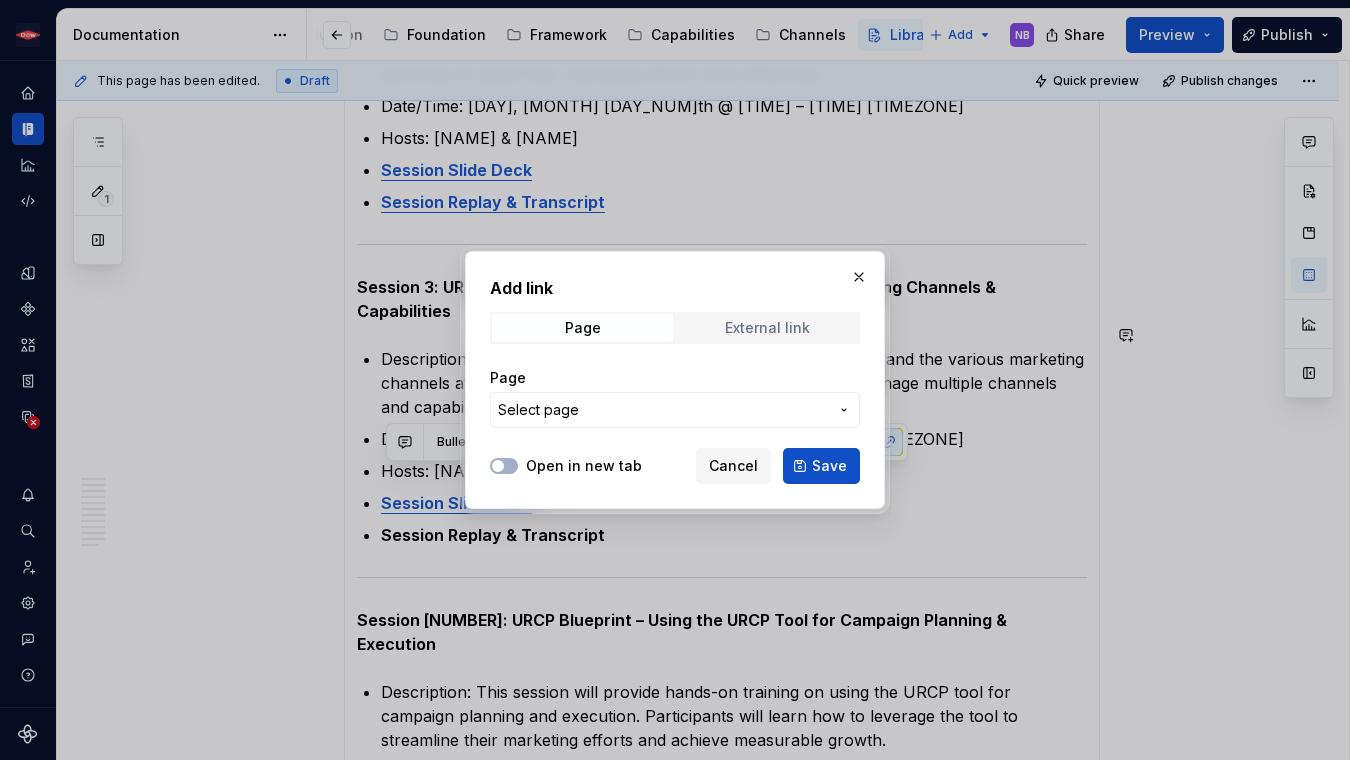 click on "External link" at bounding box center (767, 328) 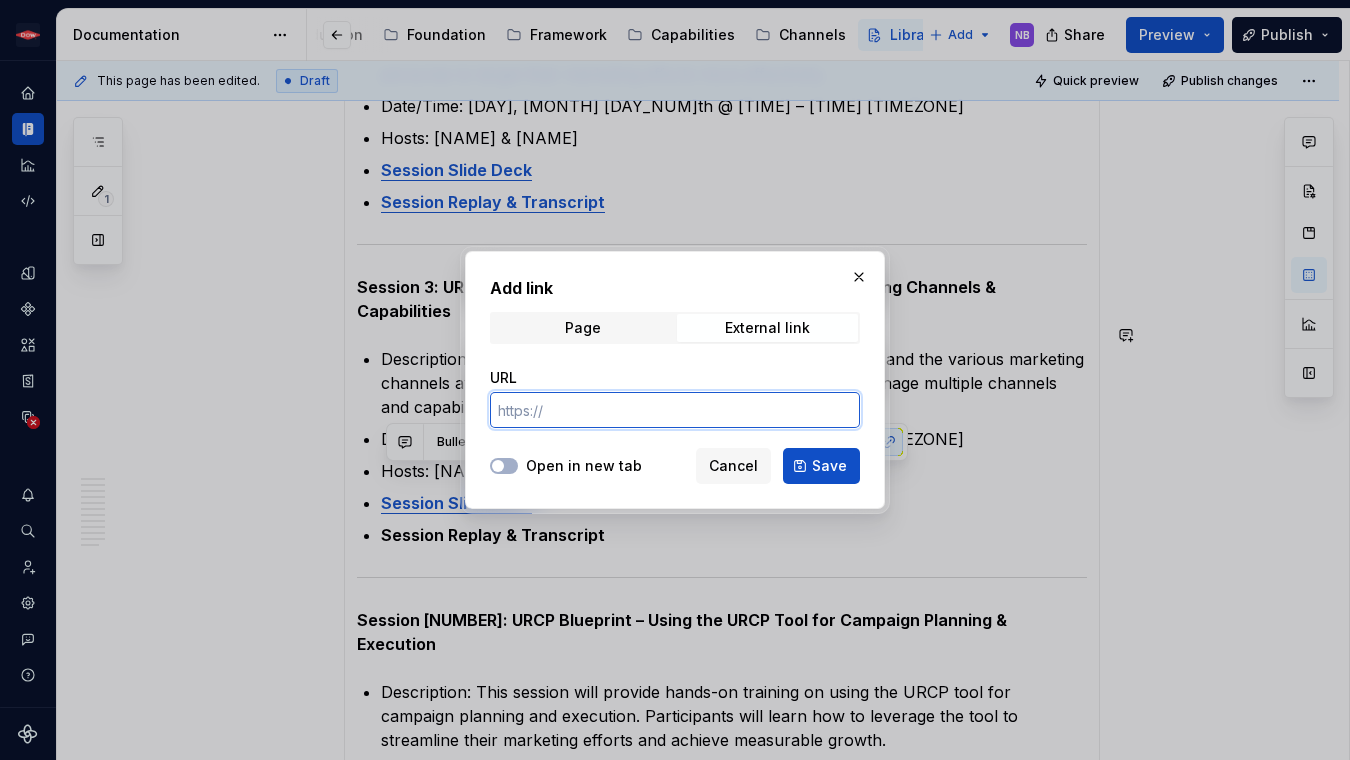 click on "URL" at bounding box center (675, 410) 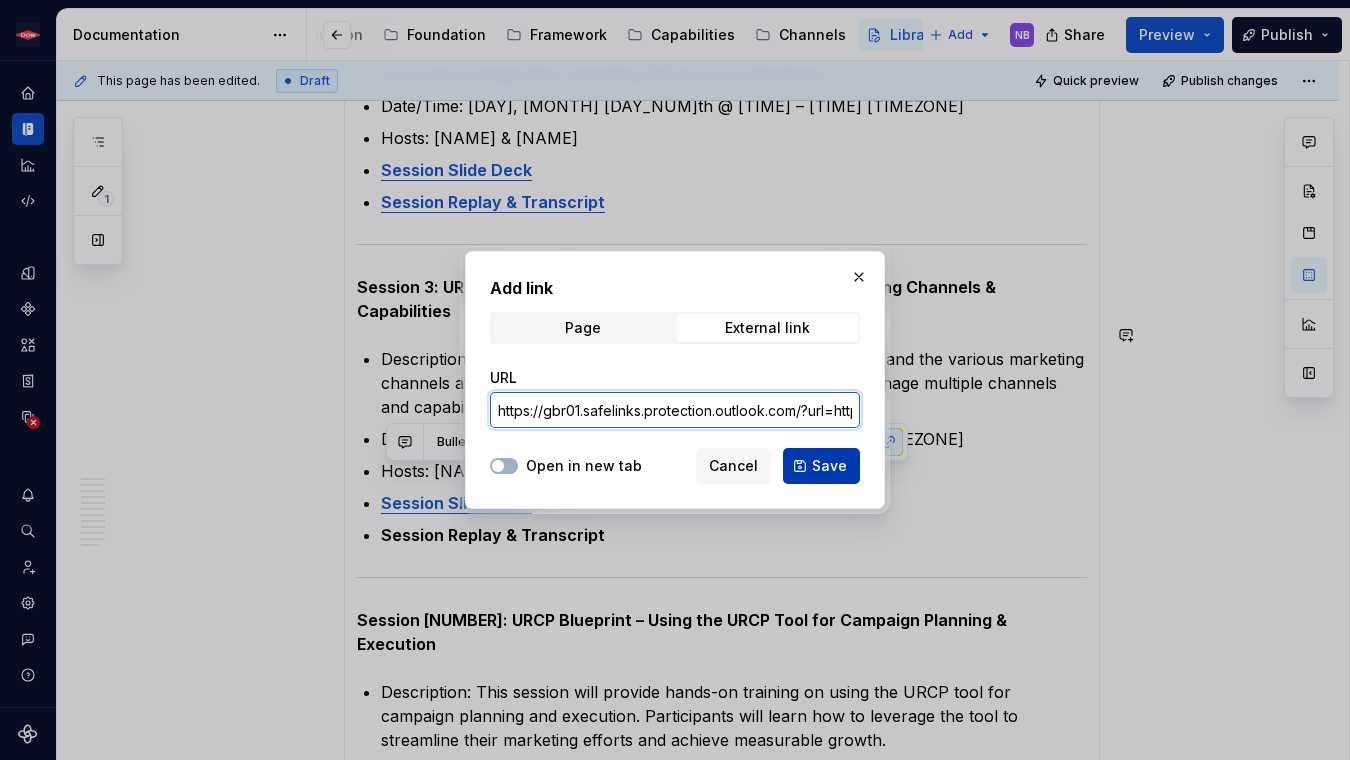 scroll, scrollTop: 0, scrollLeft: 6861, axis: horizontal 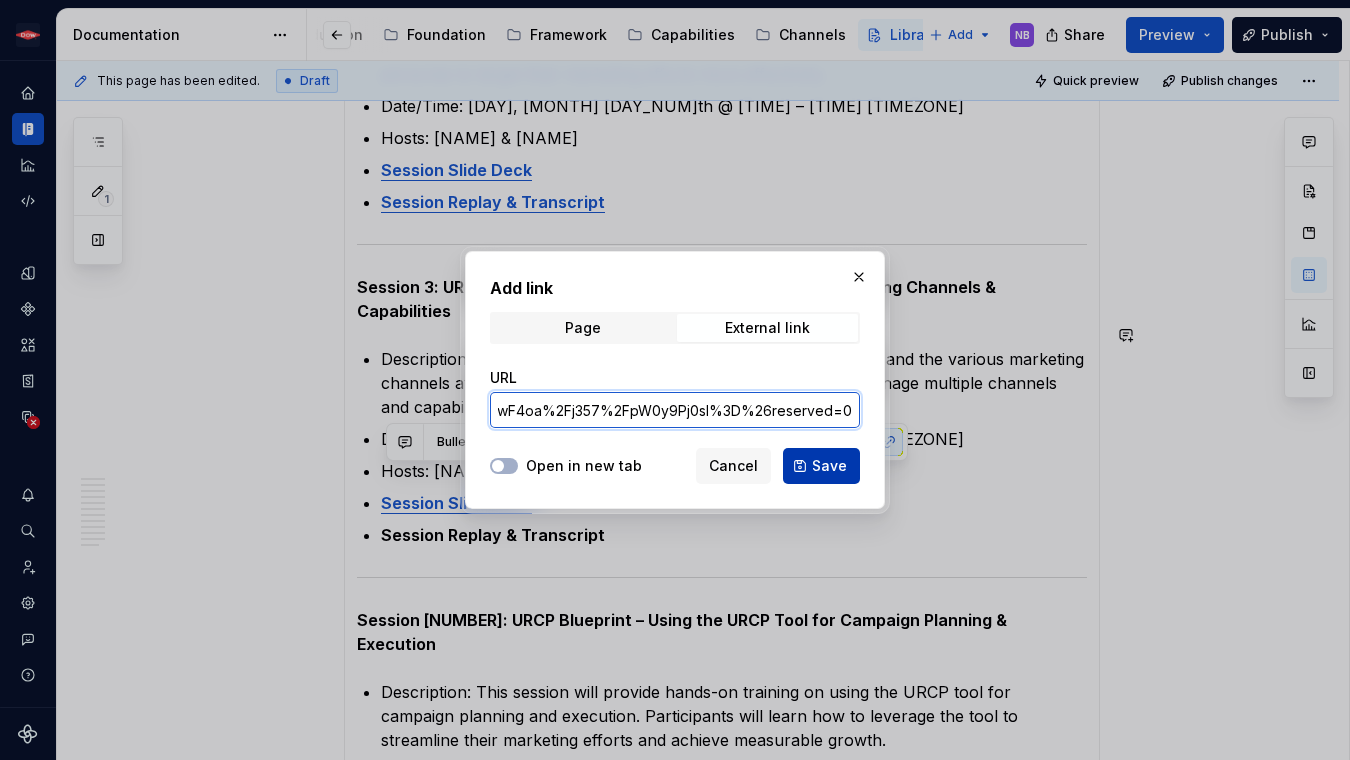 type on "https://gbr01.safelinks.protection.outlook.com/?url=https%3A%2F%2Fprotect.checkpoint.com%2Fv2%2Fr06%2F___https%3A%2F%2Fworkspaces.bsnconnect.com%2F%3Ap%3A%2Fr%2Fsites%2FCommercial%2FMarketing%2FURCP%2FURCP%2520Blueprint%2520Training%2520-%2520Session%25203.pptx%3Fd%3Dwa1400c334c1b498ab5720319923c72f5%26csf%3D1%26web%3D1%26e%3Dqz4KJv___.ZXV3MjpicmFuZHdpZHRoOmM6bzpjMmMxMDY1NGMxNGQ3NTU5YWIyZDlhNTFjNDhlZjZiNzo3Ojk0MTI6ZTRhNjEyM2I0N2Y3MjU2NWJhNzdhMWI0OWIwODZiYzliMTQxMDcwMDIxYTgxM2MwOGYyNjU4ZjgyY2I2OTM2YjpoOlQ6Tg%26sdata=%2F1B95lvh%2FD2TBOyQJCtuT6wF4oa%2Fj357%2FpW0y9Pj0sI%3D%26reserved=0" 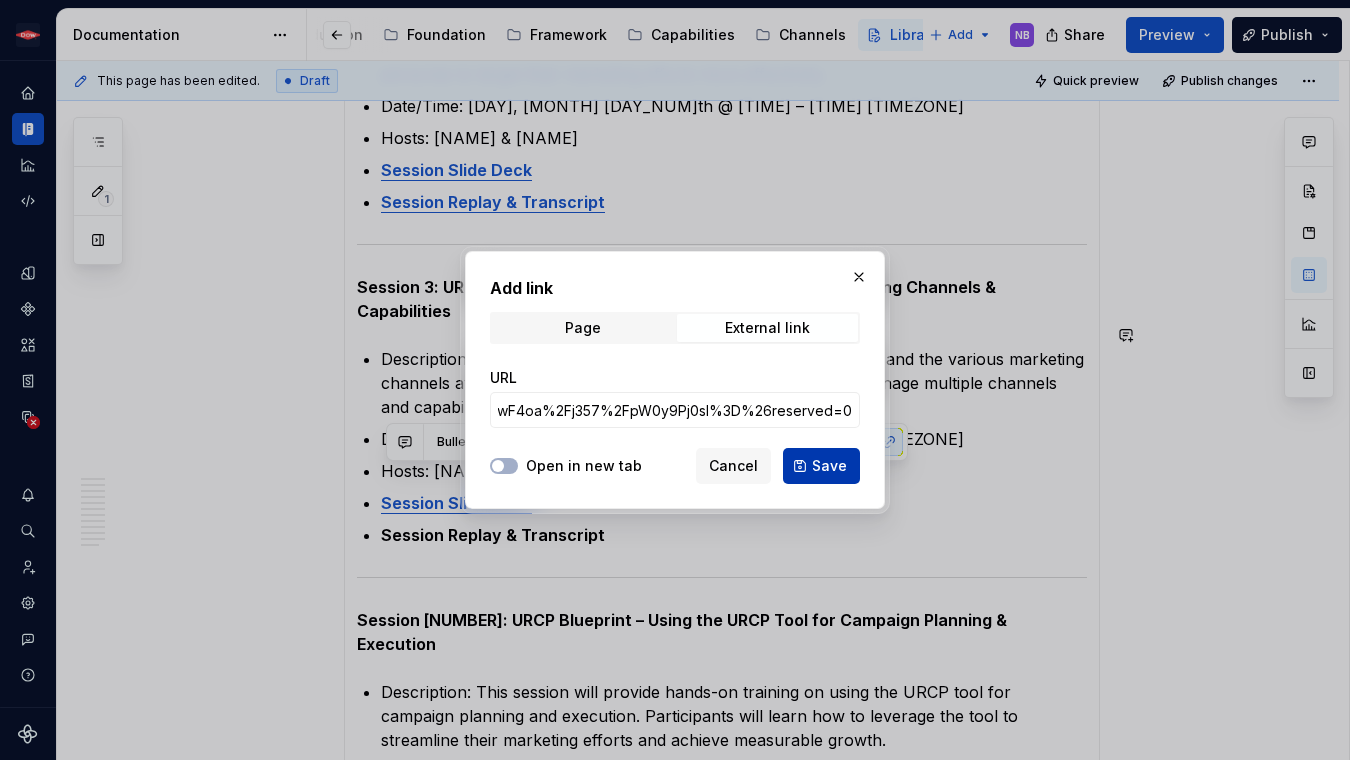 click on "Save" at bounding box center (829, 466) 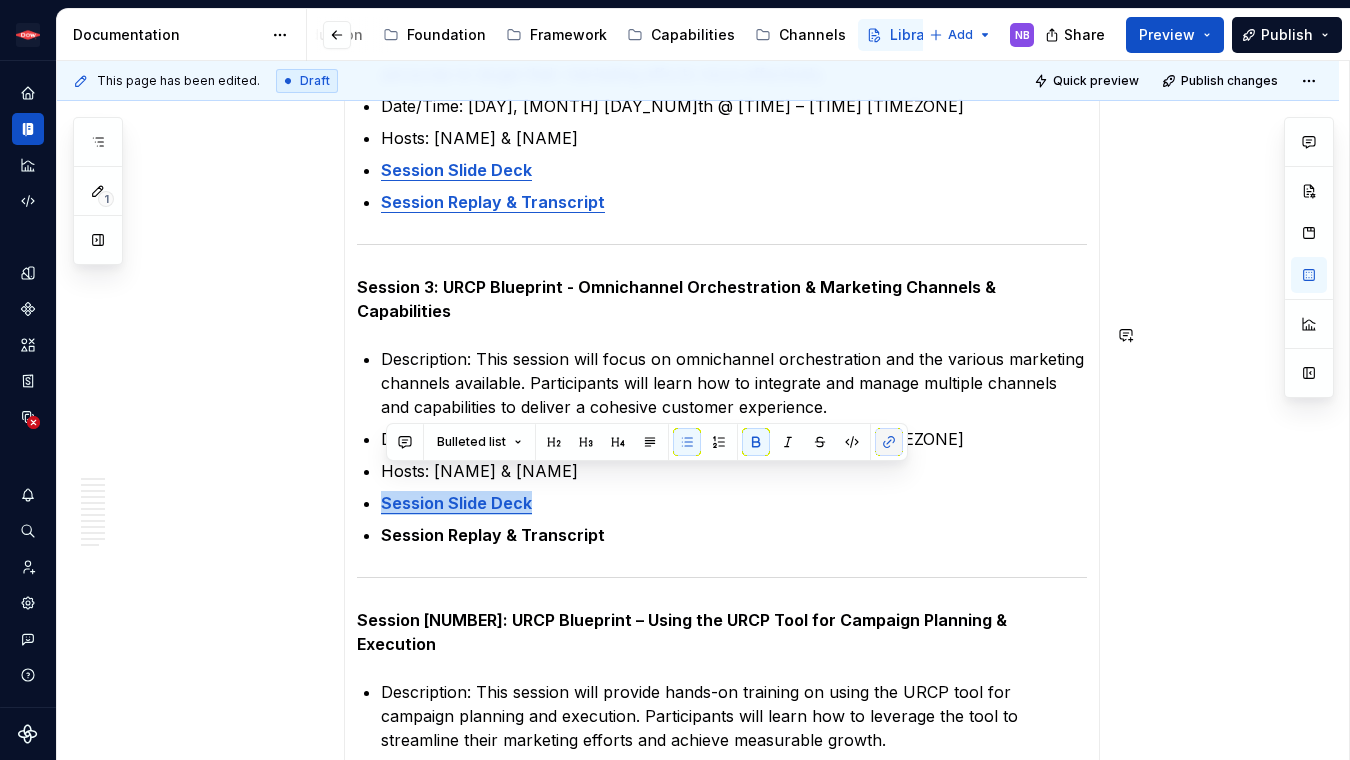 click at bounding box center (889, 442) 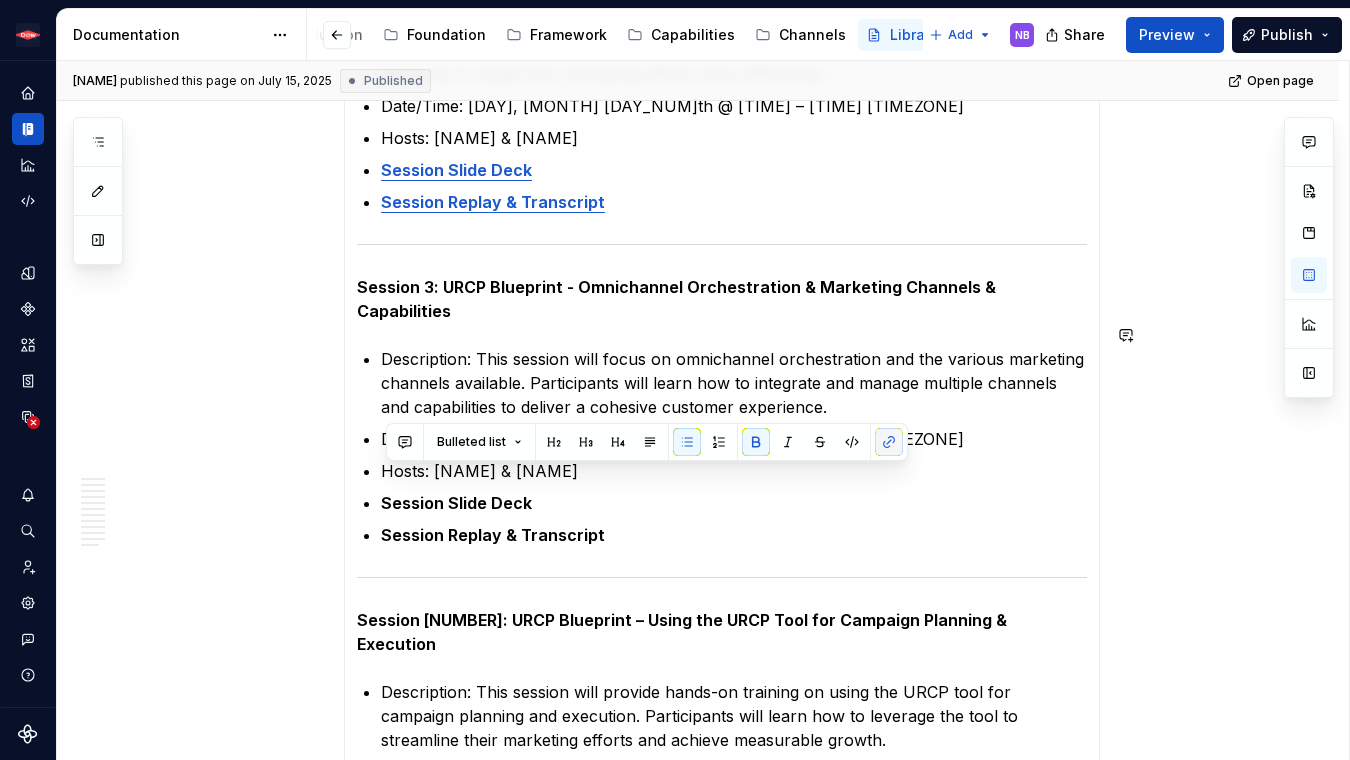 click at bounding box center (889, 442) 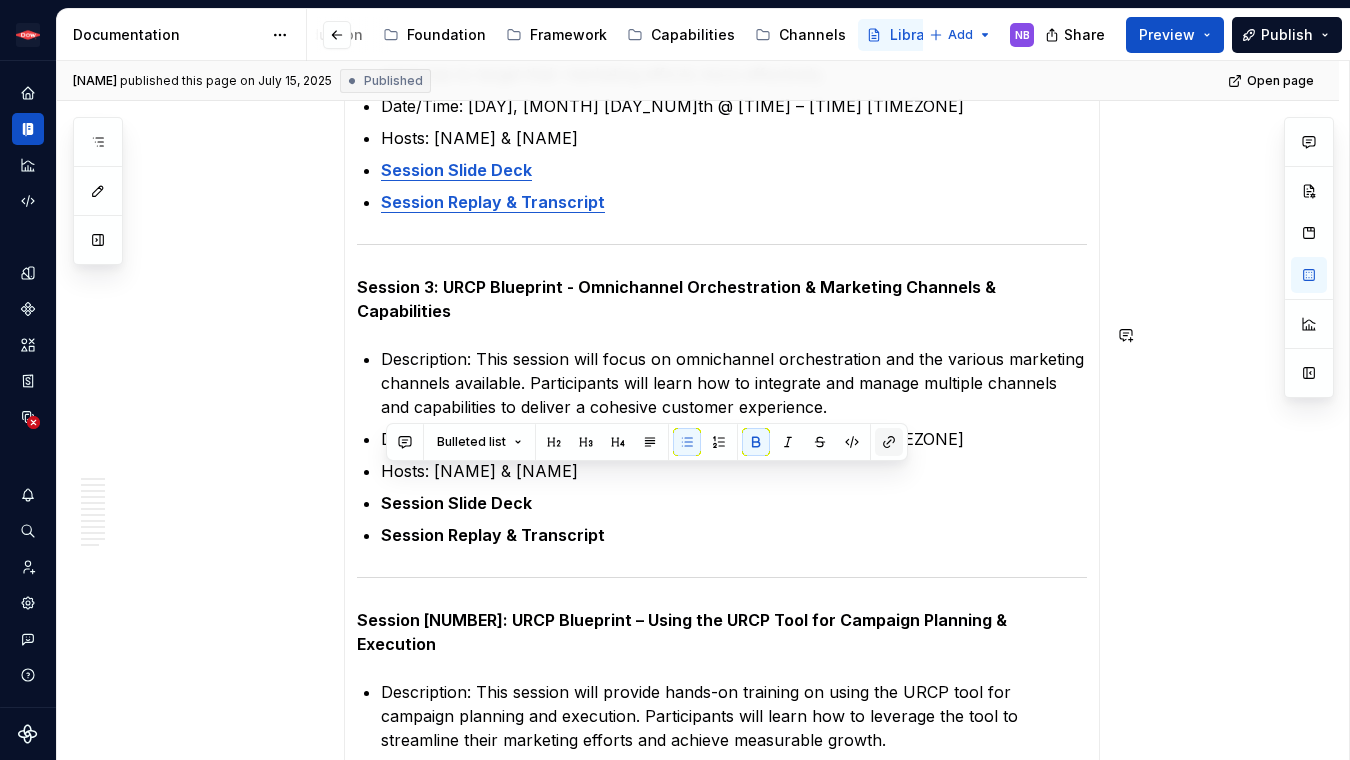 click at bounding box center [889, 442] 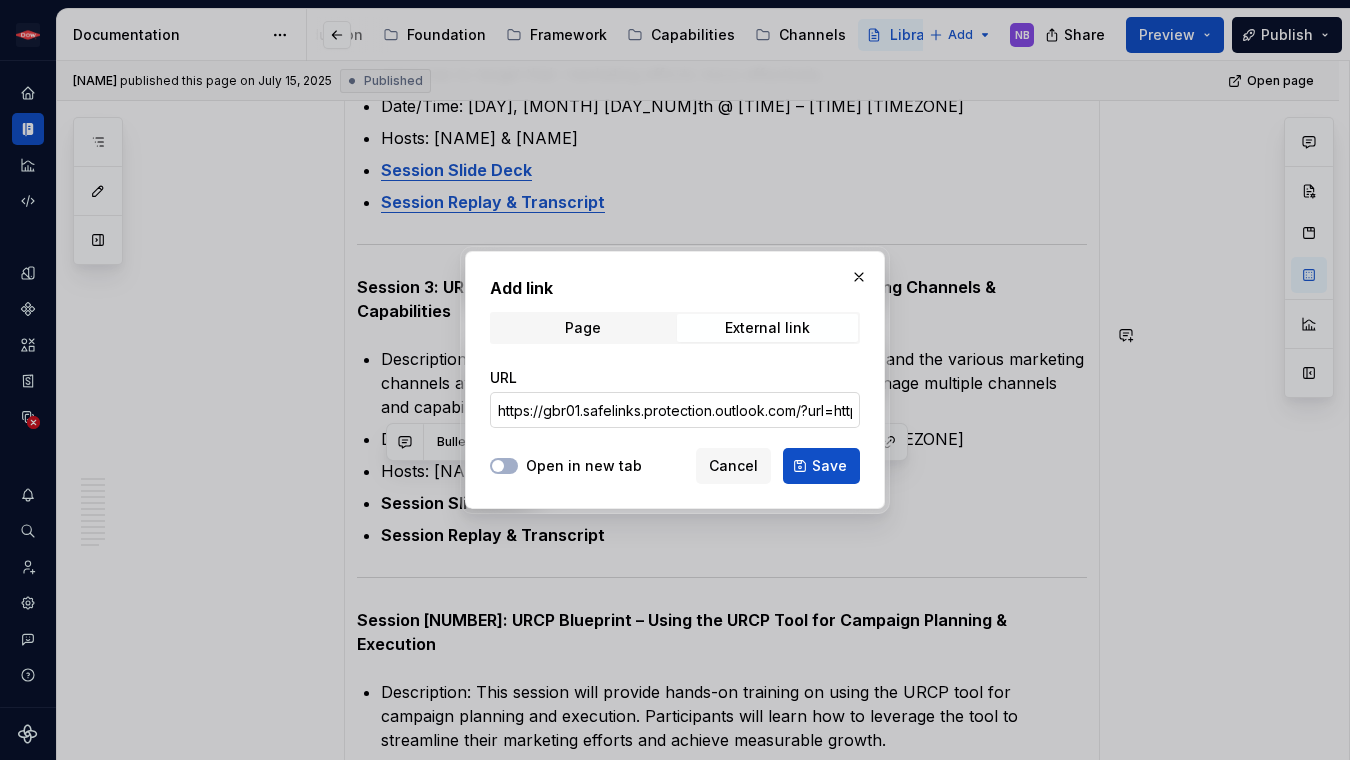 click on "https://gbr01.safelinks.protection.outlook.com/?url=https%3A%2F%2Fprotect.checkpoint.com%2Fv2%2Fr06%2F___https%3A%2F%2Fworkspaces.bsnconnect.com%2F%3Ap%3A%2Fr%2Fsites%2FCommercial%2FMarketing%2FURCP%2FURCP%2520Blueprint%2520Training%2520-%2520Session%25203.pptx%3Fd%3Dwa1400c334c1b498ab5720319923c72f5%26csf%3D1%26web%3D1%26e%3Dqz4KJv___.ZXV3MjpicmFuZHdpZHRoOmM6bzpjMmMxMDY1NGMxNGQ3NTU5YWIyZDlhNTFjNDhlZjZiNzo3Ojk0MTI6ZTRhNjEyM2I0N2Y3MjU2NWJhNzdhMWI0OWIwODZiYzliMTQxMDcwMDIxYTgxM2MwOGYyNjU4ZjgyY2I2OTM2YjpoOlQ6Tg%26sdata=%2F1B95lvh%2FD2TBOyQJCtuT6wF4oa%2Fj357%2FpW0y9Pj0sI%3D%26reserved=0" at bounding box center [675, 410] 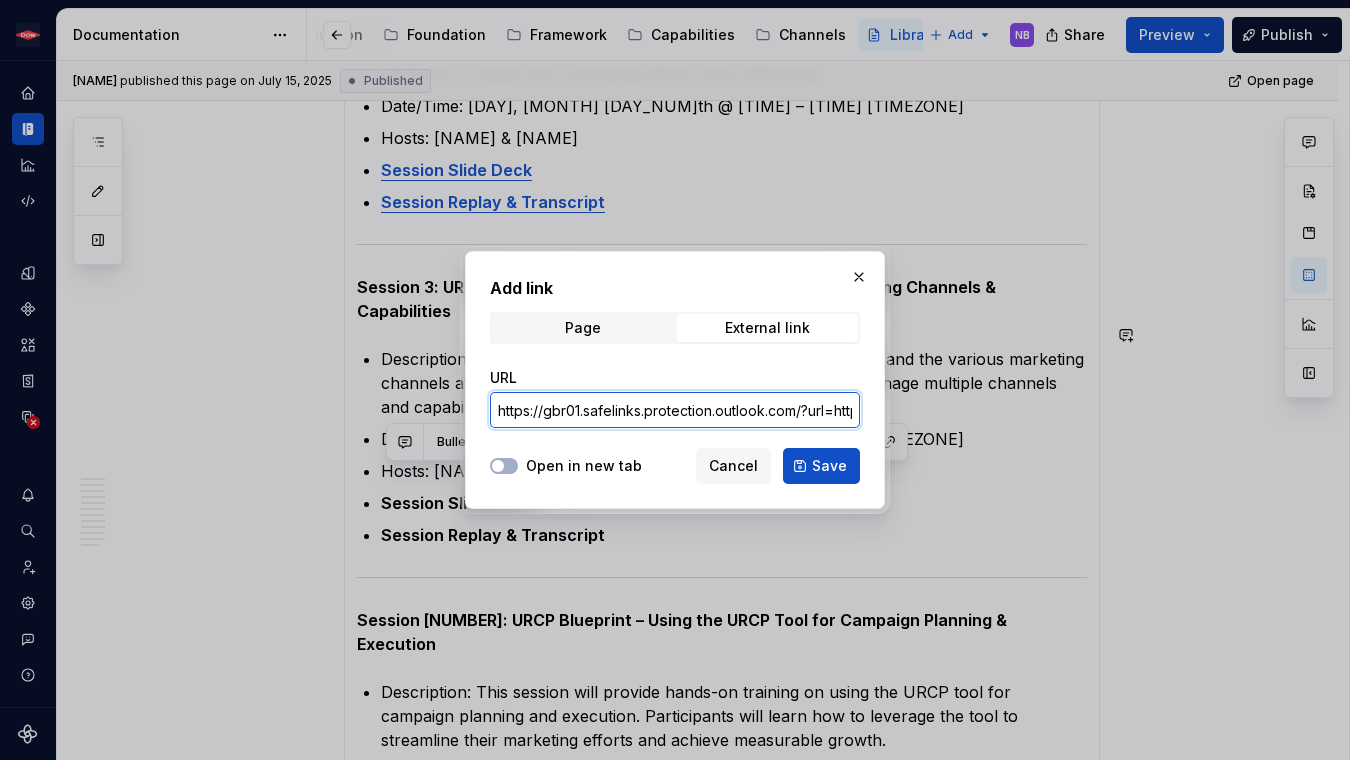 click on "https://gbr01.safelinks.protection.outlook.com/?url=https%3A%2F%2Fprotect.checkpoint.com%2Fv2%2Fr06%2F___https%3A%2F%2Fworkspaces.bsnconnect.com%2F%3Ap%3A%2Fr%2Fsites%2FCommercial%2FMarketing%2FURCP%2FURCP%2520Blueprint%2520Training%2520-%2520Session%25203.pptx%3Fd%3Dwa1400c334c1b498ab5720319923c72f5%26csf%3D1%26web%3D1%26e%3Dqz4KJv___.ZXV3MjpicmFuZHdpZHRoOmM6bzpjMmMxMDY1NGMxNGQ3NTU5YWIyZDlhNTFjNDhlZjZiNzo3Ojk0MTI6ZTRhNjEyM2I0N2Y3MjU2NWJhNzdhMWI0OWIwODZiYzliMTQxMDcwMDIxYTgxM2MwOGYyNjU4ZjgyY2I2OTM2YjpoOlQ6Tg%26sdata=%2F1B95lvh%2FD2TBOyQJCtuT6wF4oa%2Fj357%2FpW0y9Pj0sI%3D%26reserved=0" at bounding box center [675, 410] 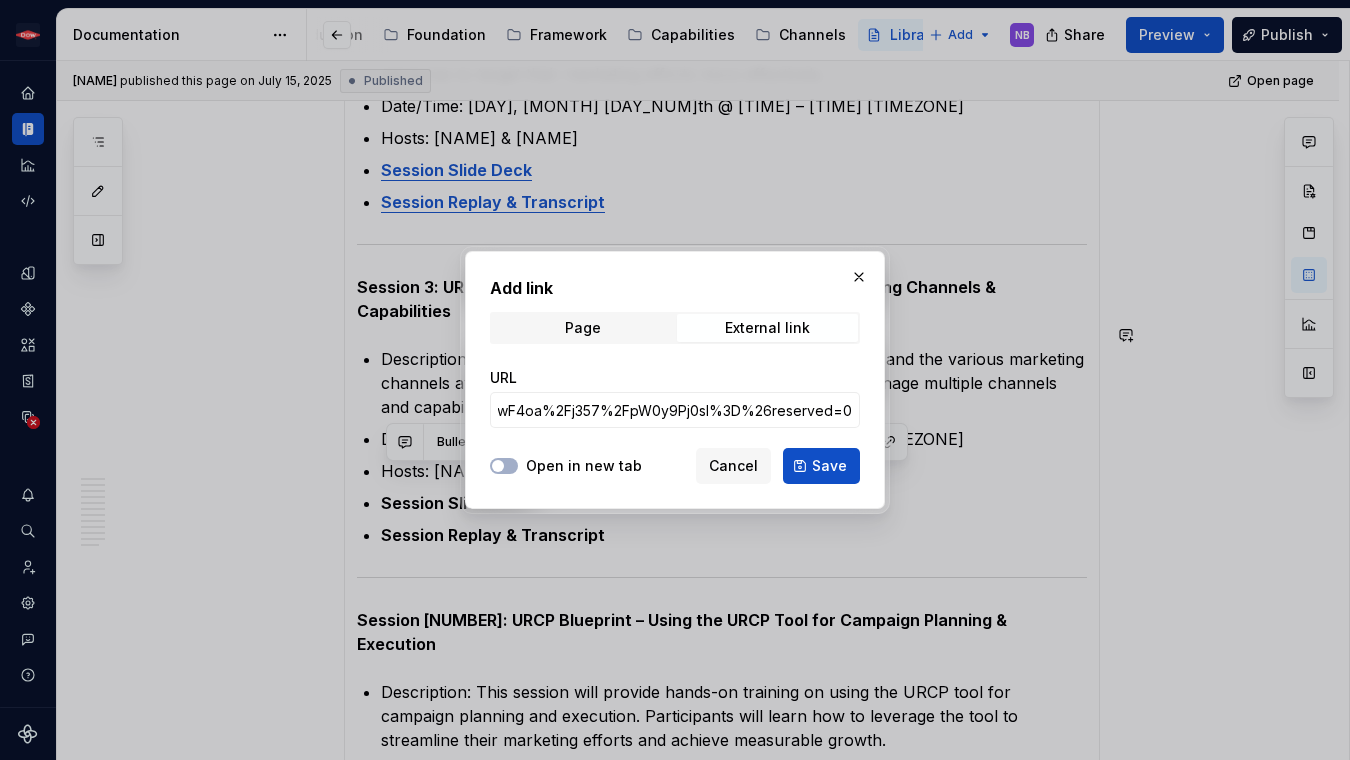 click on "Open in new tab" at bounding box center [584, 466] 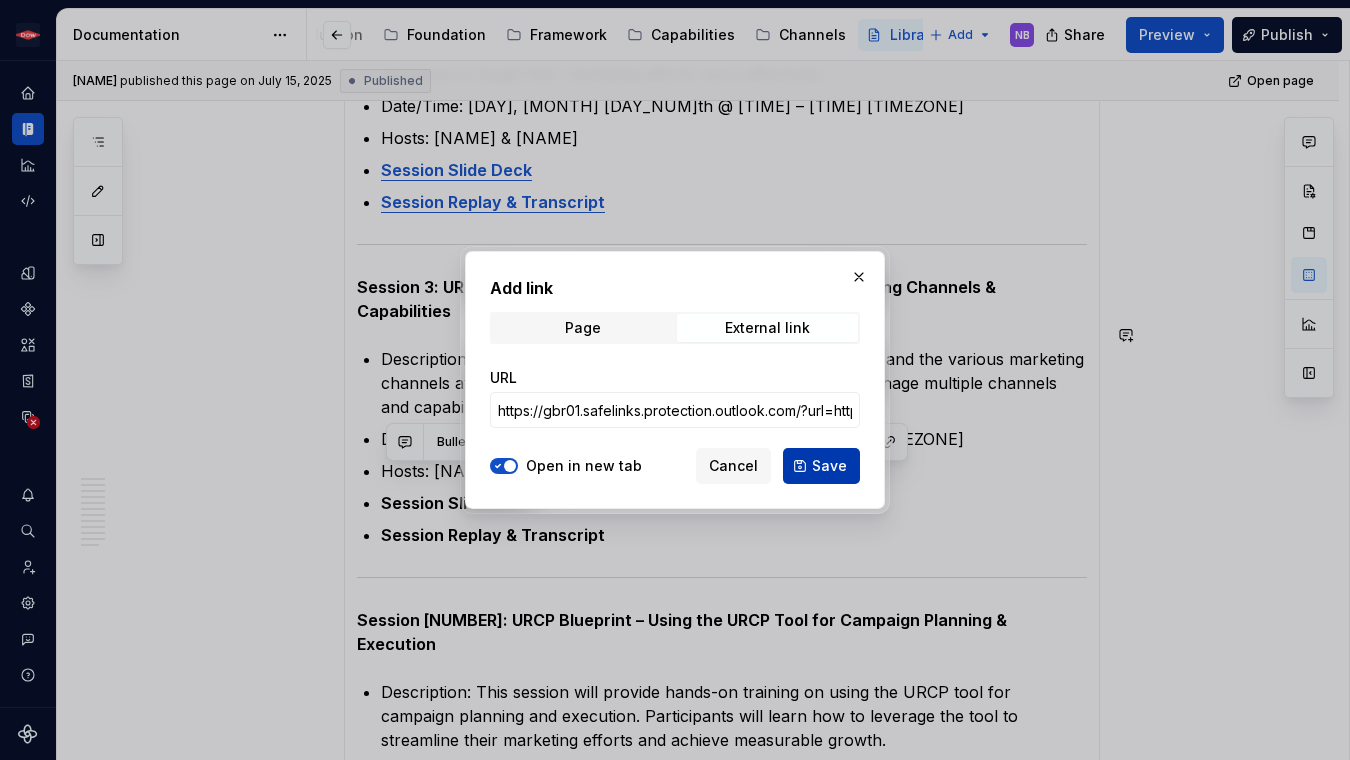 click on "Save" at bounding box center (829, 466) 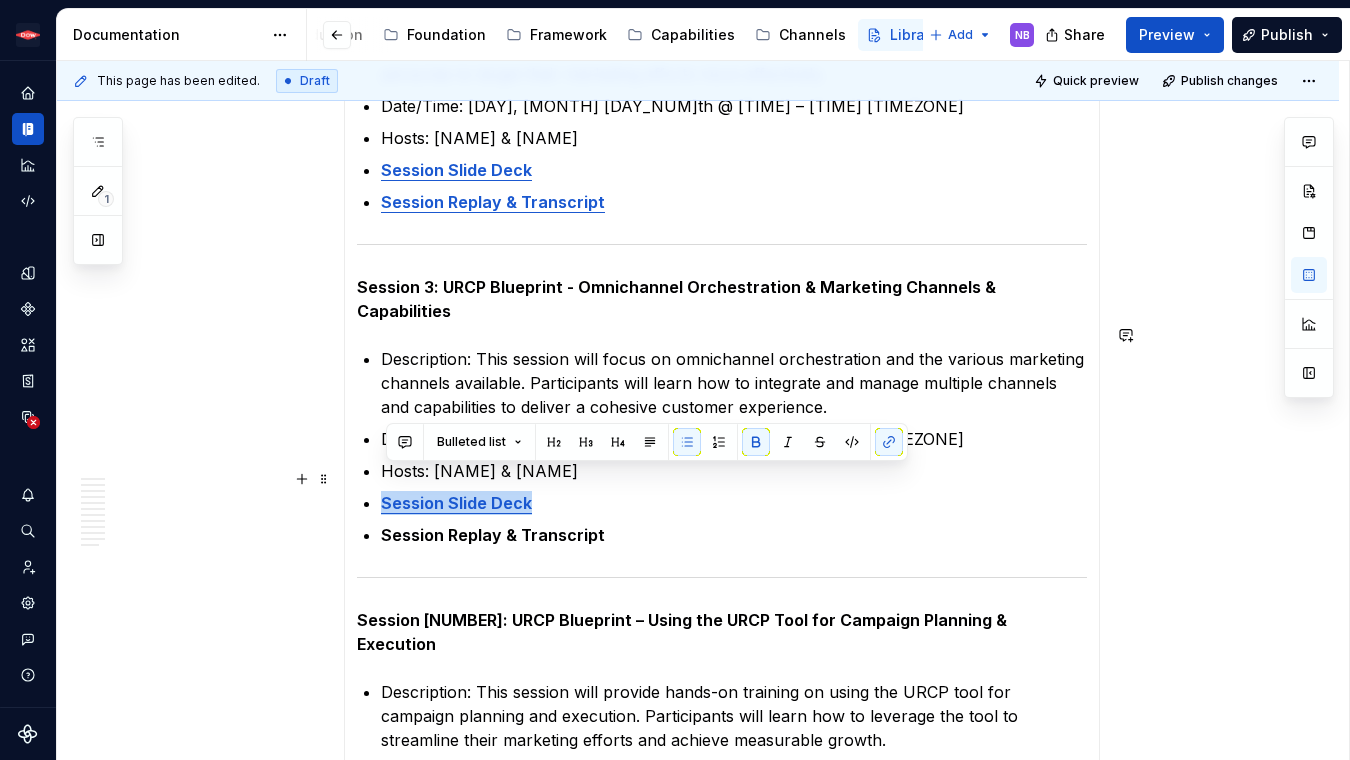 click on "Session Slide Deck" at bounding box center [734, 503] 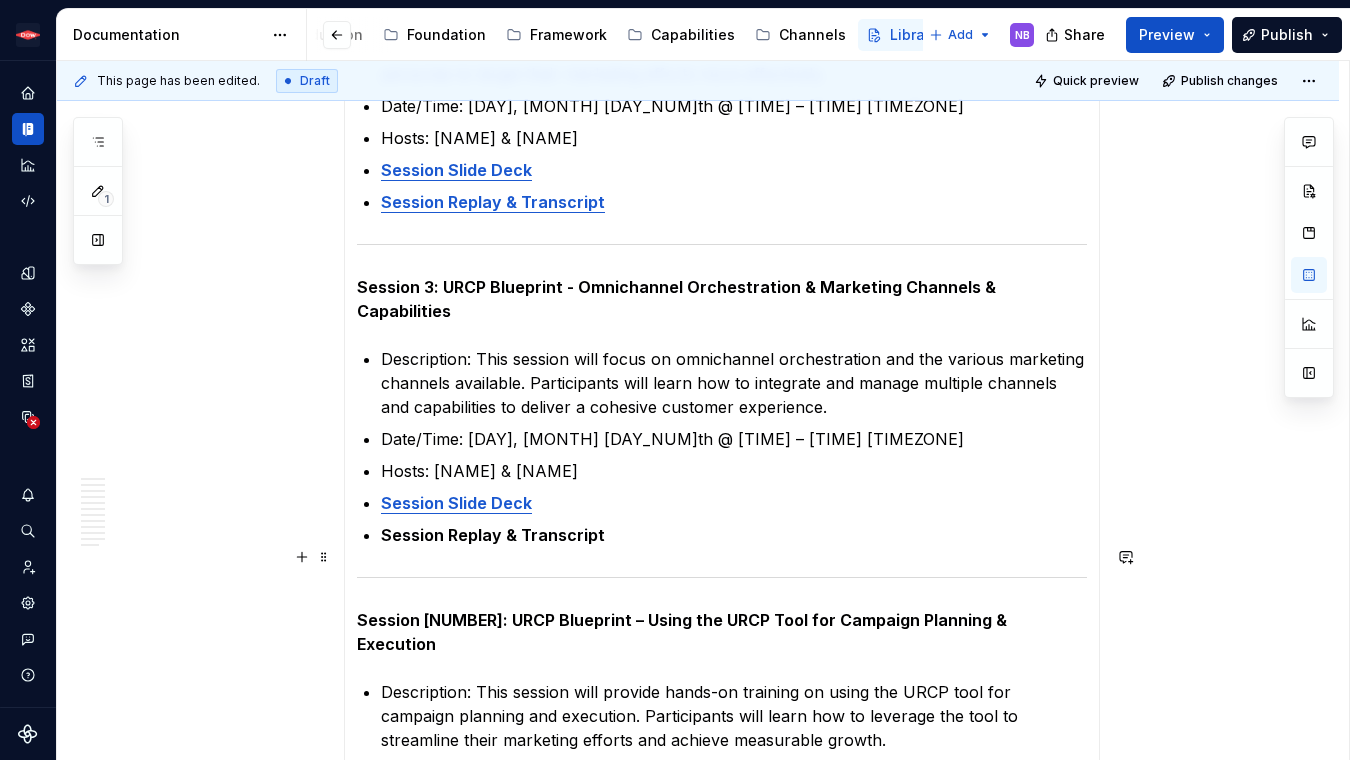 type on "*" 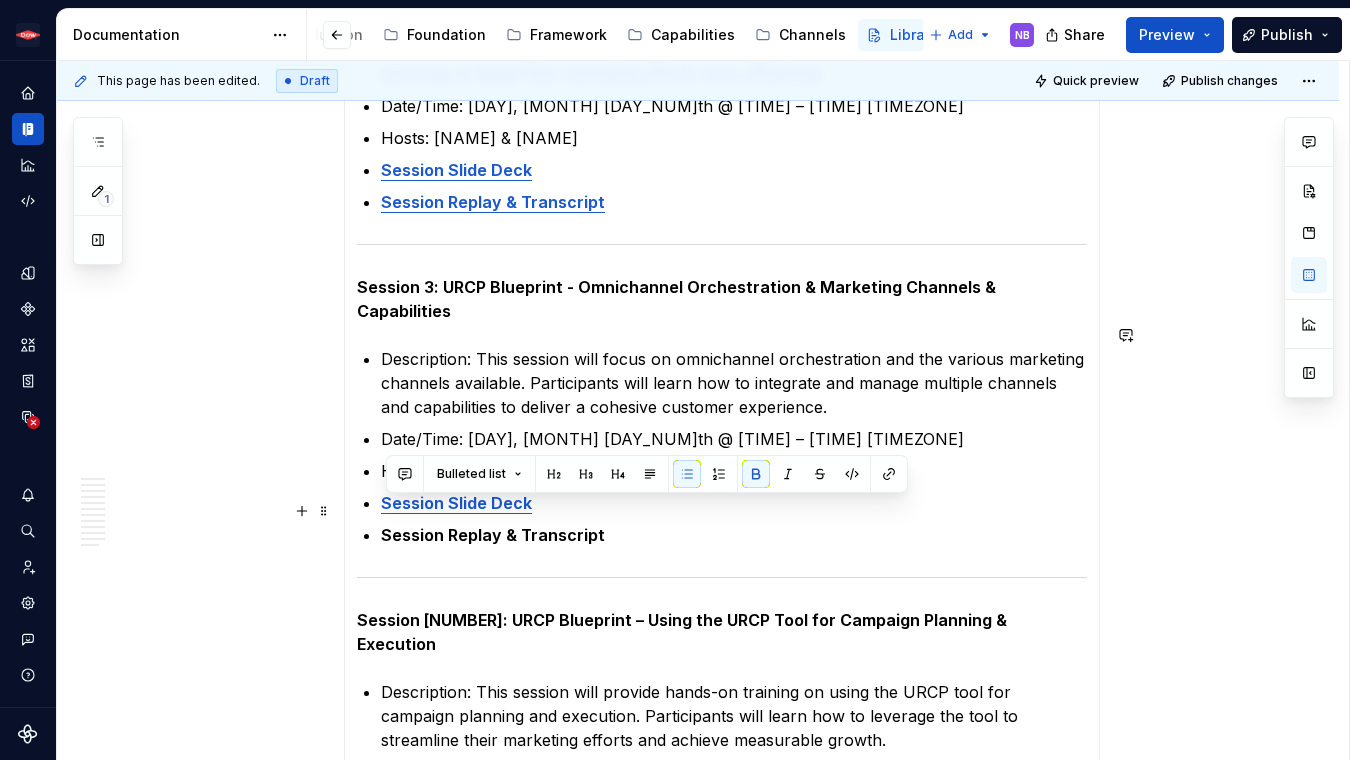 drag, startPoint x: 626, startPoint y: 505, endPoint x: 372, endPoint y: 505, distance: 254 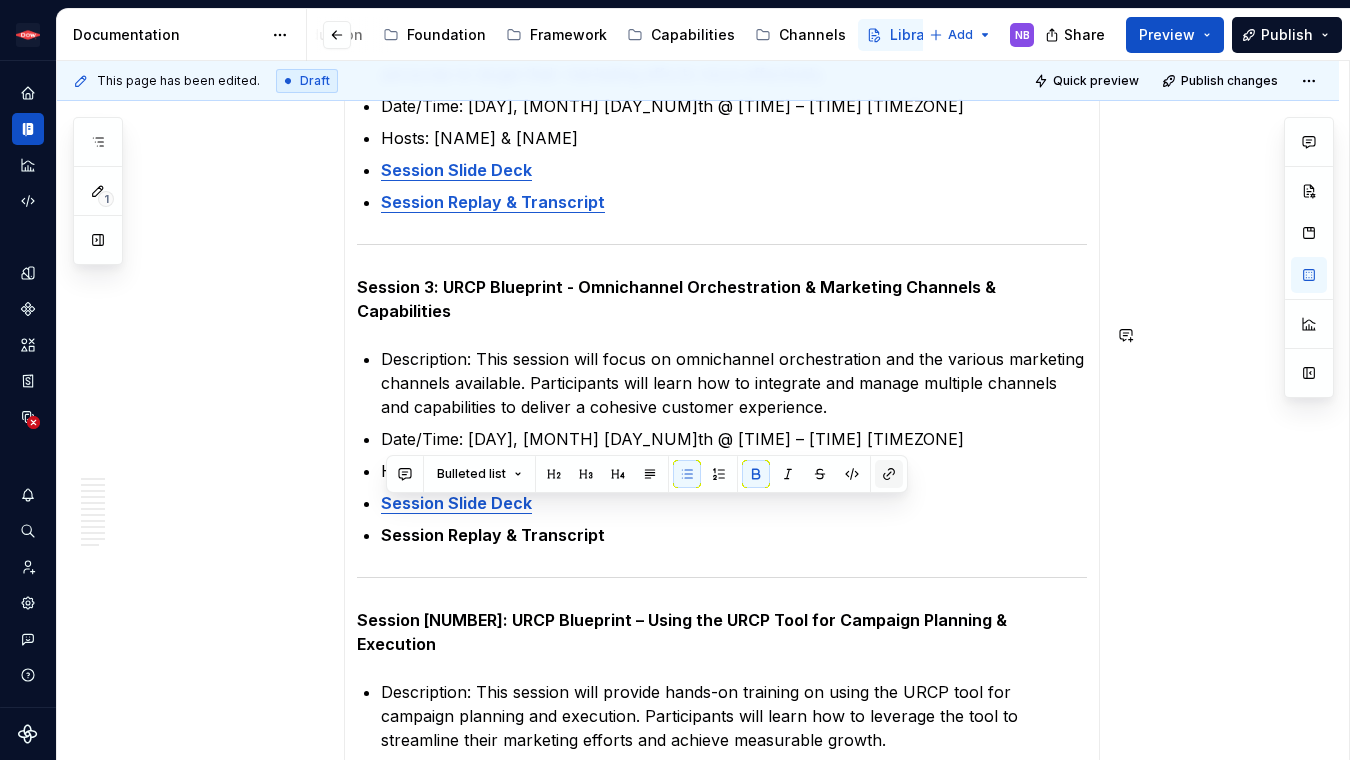 click at bounding box center [889, 474] 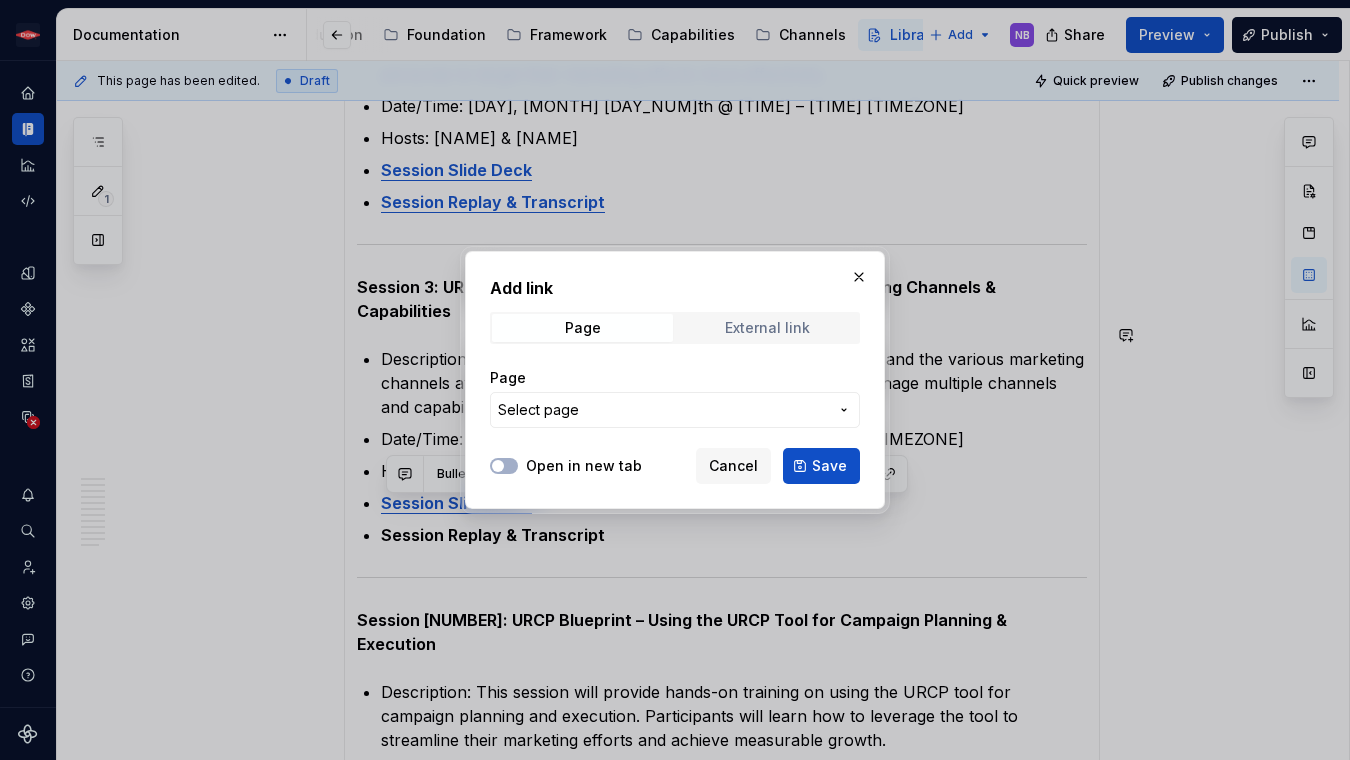 click on "External link" at bounding box center [767, 328] 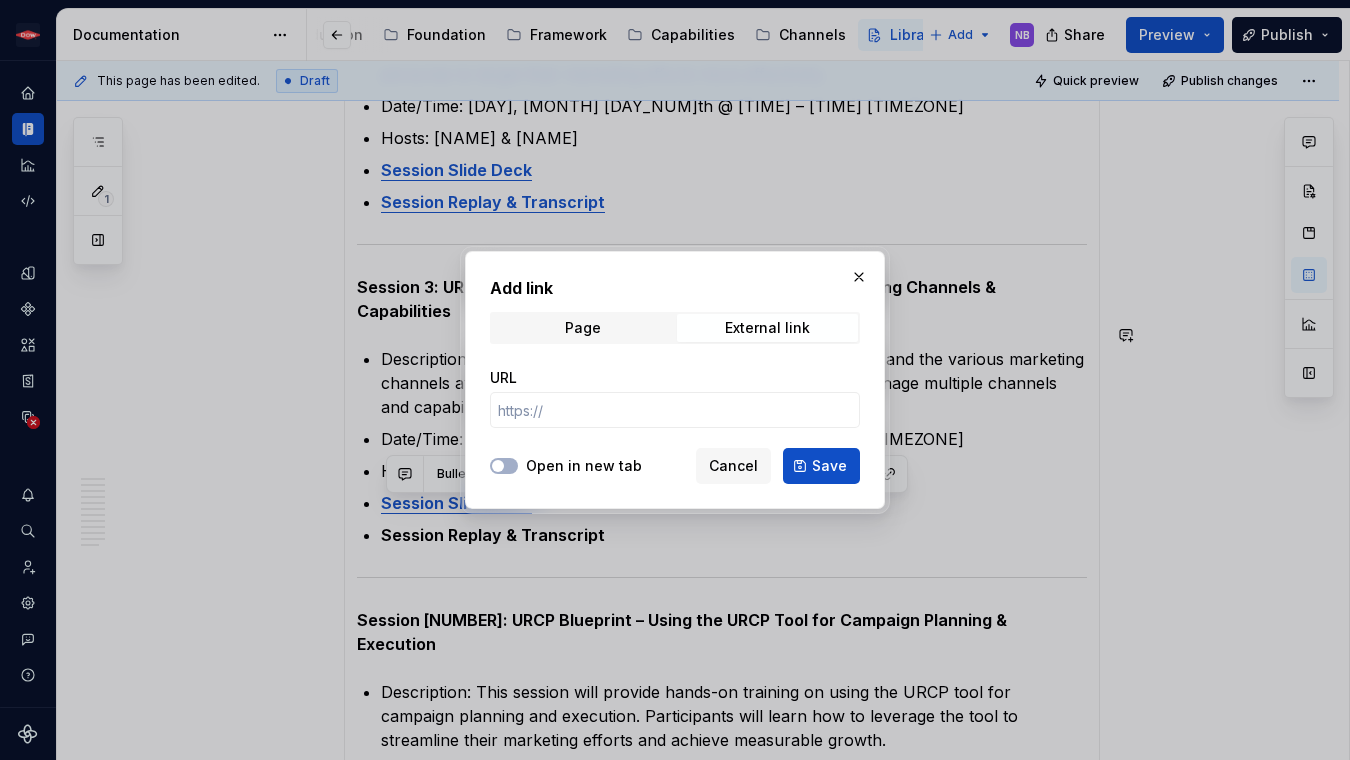 click on "URL" at bounding box center [675, 398] 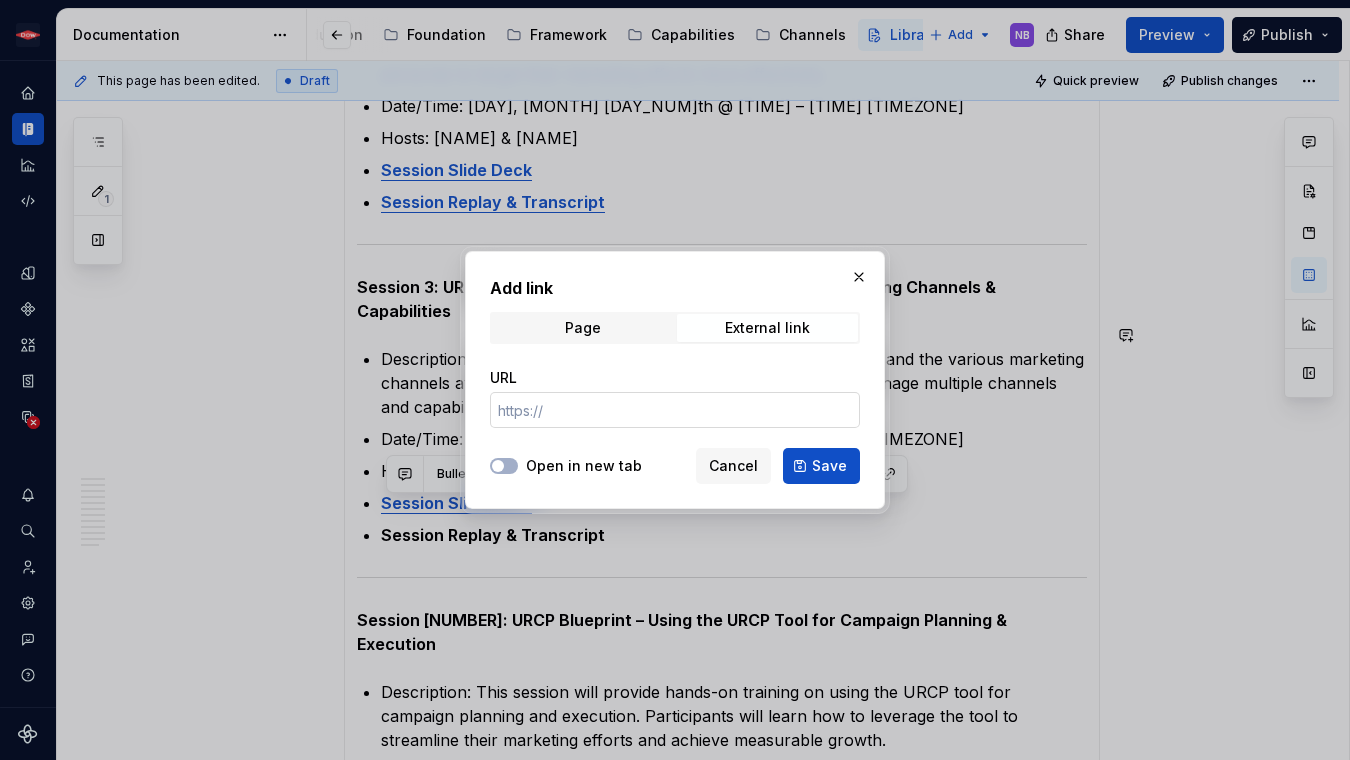 click on "URL" at bounding box center [675, 410] 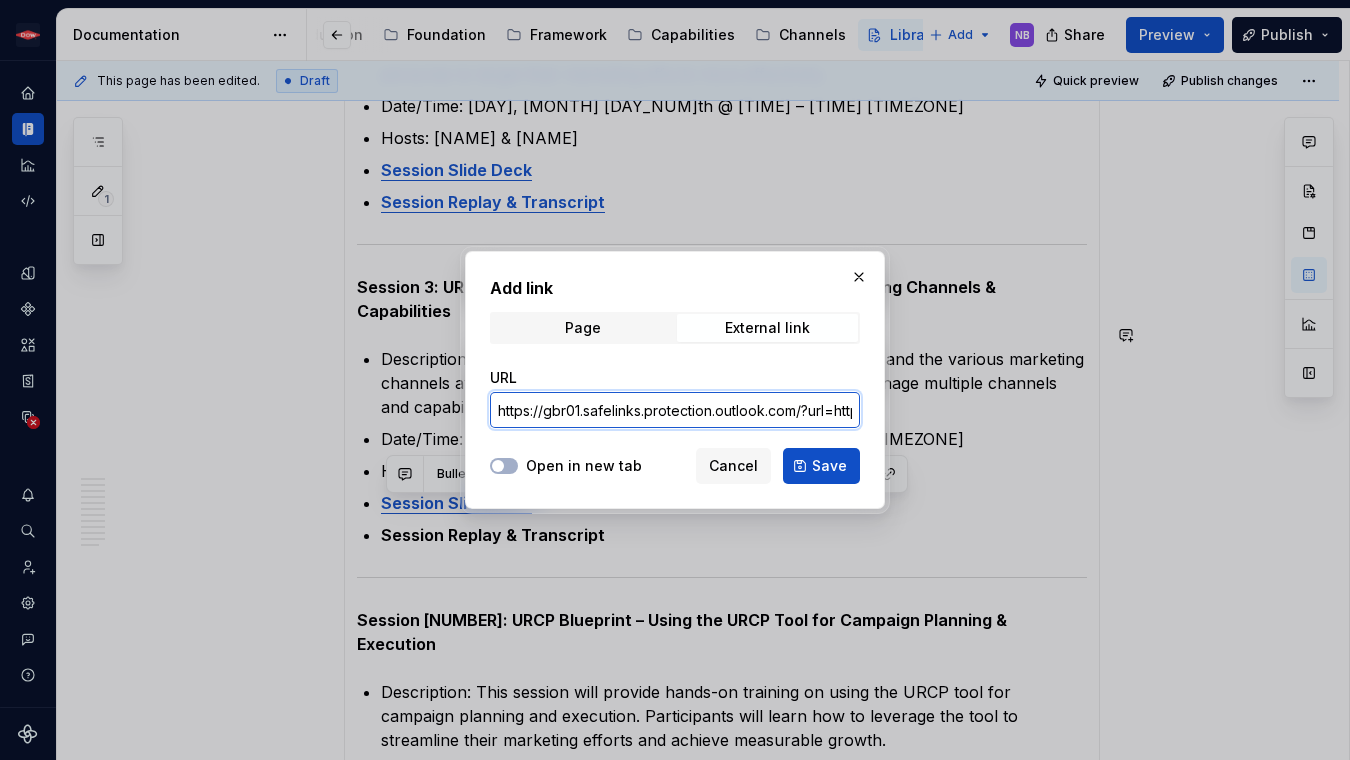 scroll, scrollTop: 0, scrollLeft: 7086, axis: horizontal 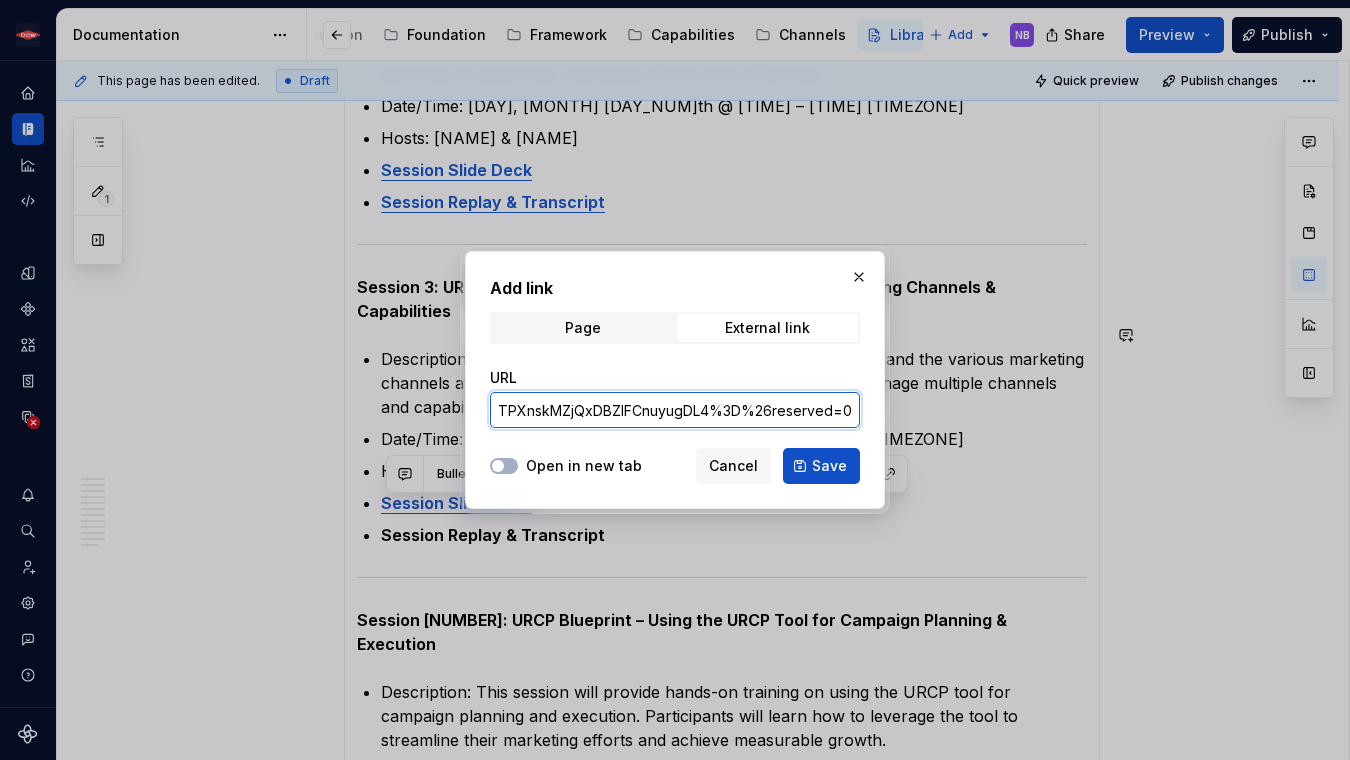 type on "https://gbr01.safelinks.protection.outlook.com/?url=https%3A%2F%2Fprotect.checkpoint.com%2Fv2%2Fr06%2F___https%3A%2F%2Fworkspaces.bsnconnect.com%2F%3Av%3A%2Fr%2Fsites%2FCommercial%2FMarketing%2FURCP%2FSession%25203%2520Omnichannel%2520Orchestration%2520%2526%2520Marketing%2520ChannelsCapabilities-20250716_080235-Meeting%2520Recording.mp4%3Fcsf%3D1%26web%3D1%26e%3DgCcw6N___.ZXV3MjpicmFuZHdpZHRoOmM6bzpjMmMxMDY1NGMxNGQ3NTU5YWIyZDlhNTFjNDhlZjZiNzo3OjIyMmU6MzllODhhMTE2Yjg3MGVjNmNiZDc2OTYzNTE2MmYzZGNlM2E5MWI0MTg5MzY4YmQ1Zjc2OGI5MzY4Y2RiMjllMTpoOlQ6Tg%26sdata=Ps8B3Rg5j81kyFhO%2BTTPXnskMZjQxDBZlFCnuyugDL4%3D%26reserved=0" 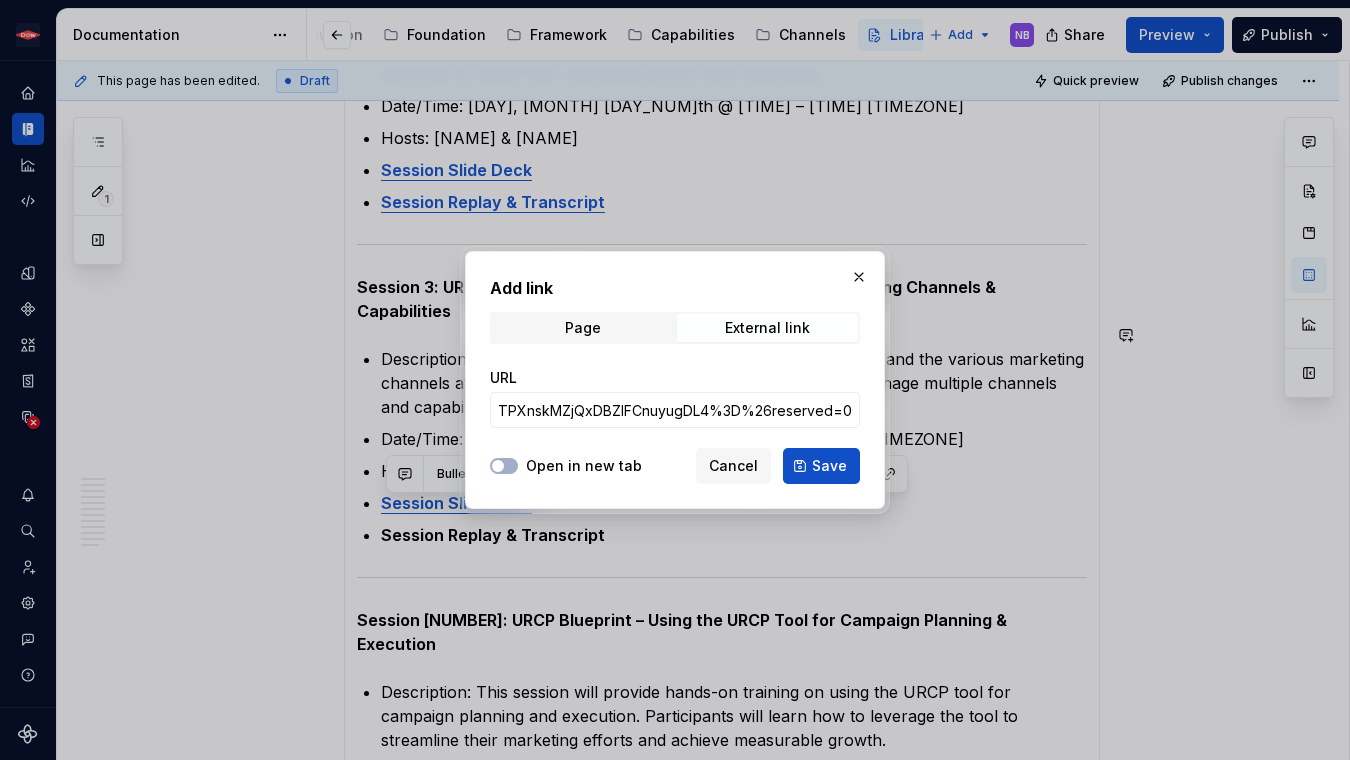 click on "Open in new tab" at bounding box center [584, 466] 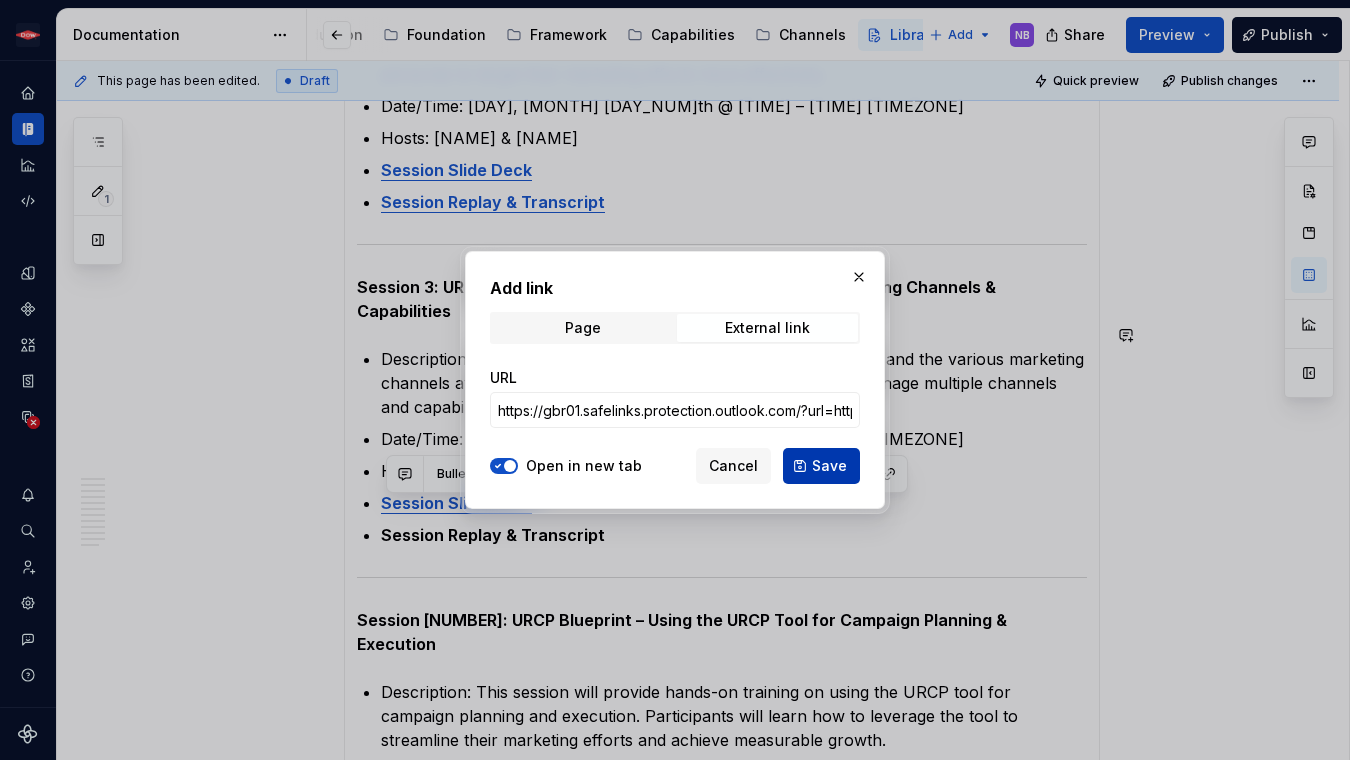 click on "Save" at bounding box center (829, 466) 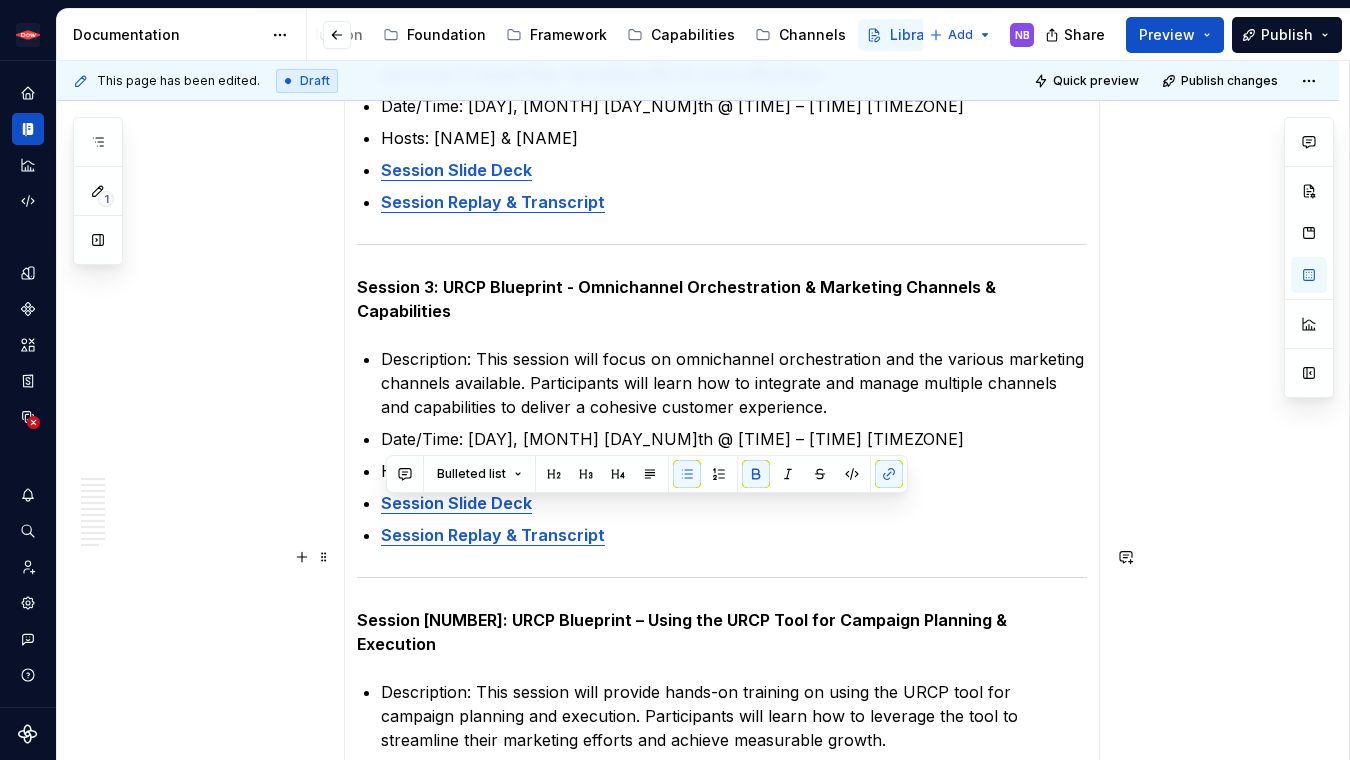 click at bounding box center (722, 577) 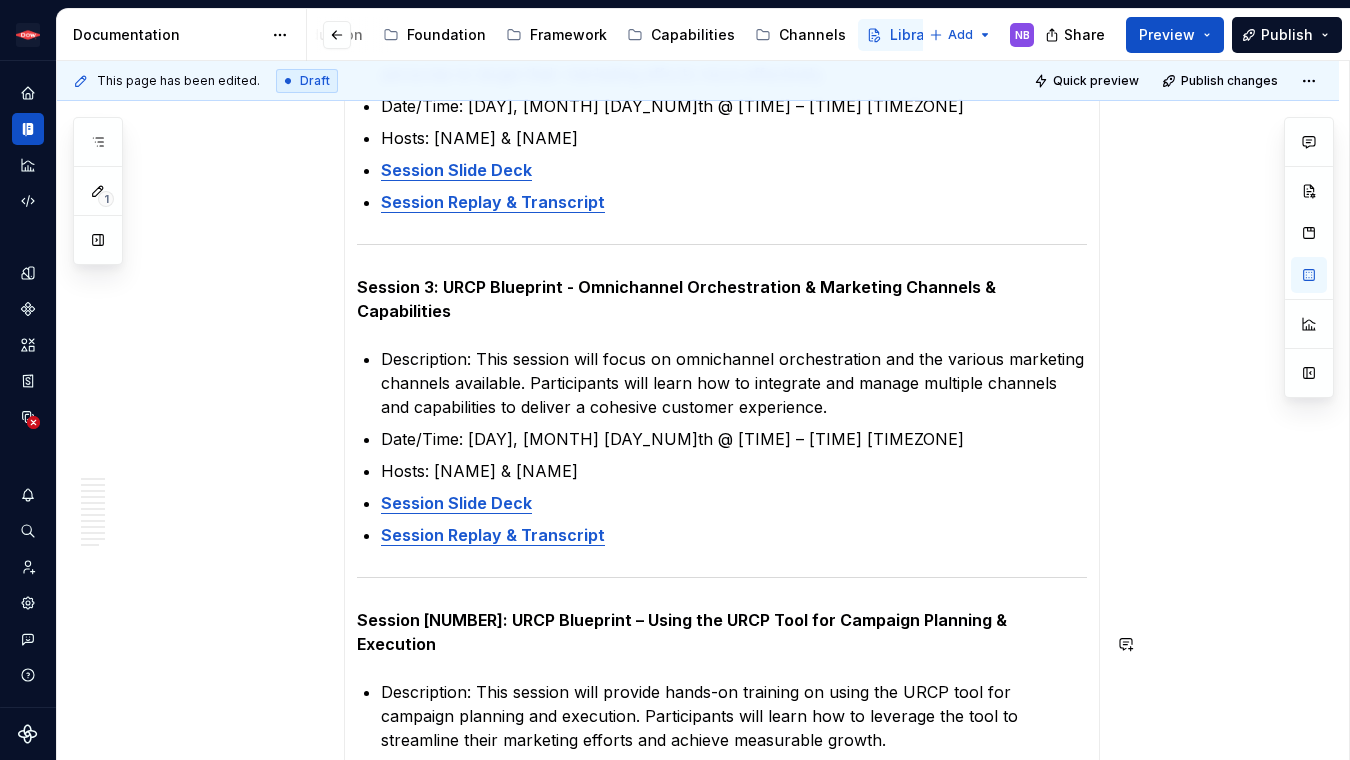 click on "Session 1: Introduction to URCP Blueprint Description: This kick-off session will introduce the URCP Blueprint, covering the tool's layout, functionality, and key concepts. Participants will gain an understanding of the training program and how it will help them achieve their marketing objectives. Date/Time: [DAY], [MONTH] [DATE] @ [TIME] – [TIME] [TIMEZONE] Host: [NAME] Session Slide Deck Session Replay & Transcript Session 2: URCP Blueprint – Understanding the Buying Journey & Personas Description: This session will delve into the customer buying journey and the importance of personas. Participants will learn how to map the buying journey and create detailed personas to target their marketing efforts more effectively. Date/Time: [DAY], [MONTH] [DATE] @ [TIME] – [TIME] [TIMEZONE] Hosts: [NAME] & [NAME] Session Slide Deck Session Replay & Transcript Session 3: URCP Blueprint - Omnichannel Orchestration & Marketing Channels & Capabilities Hosts: [NAME] & [NAME]" at bounding box center (722, 589) 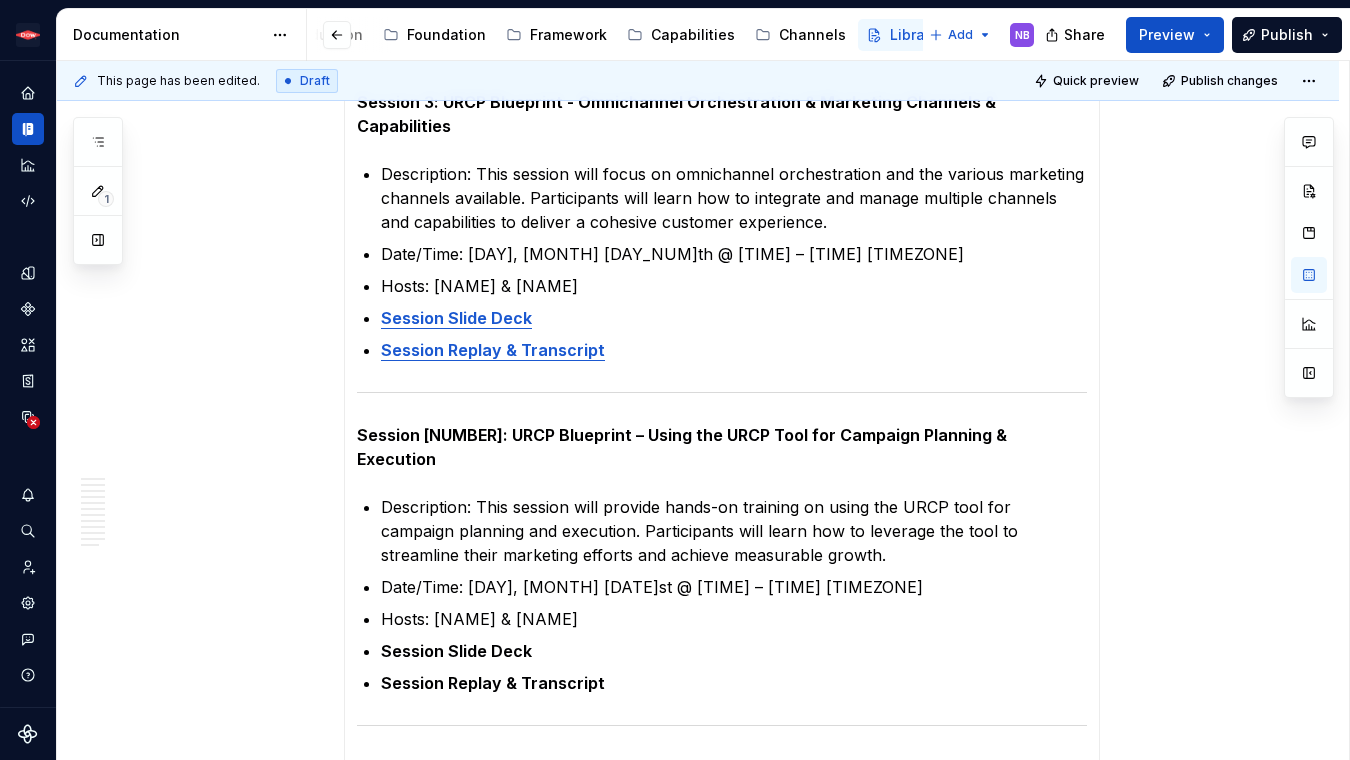 scroll, scrollTop: 1128, scrollLeft: 0, axis: vertical 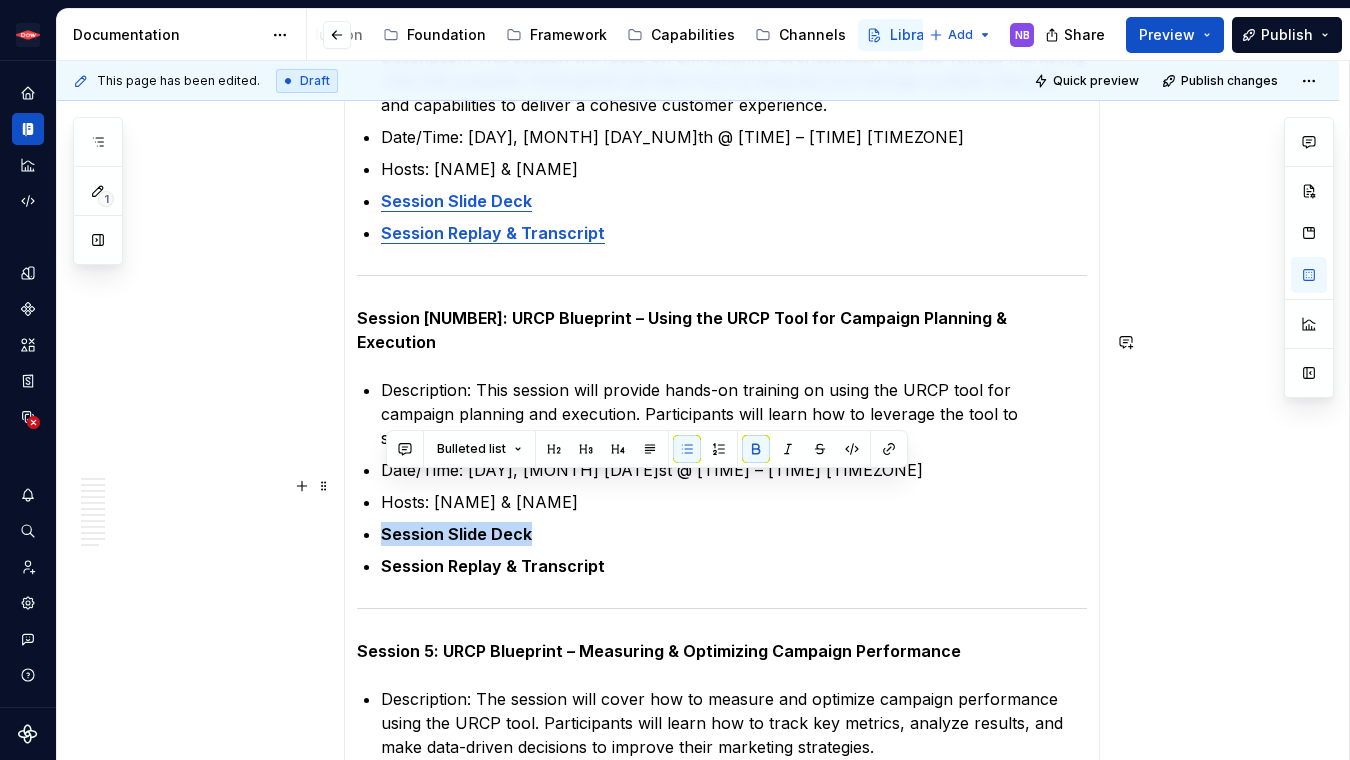 drag, startPoint x: 540, startPoint y: 482, endPoint x: 388, endPoint y: 475, distance: 152.1611 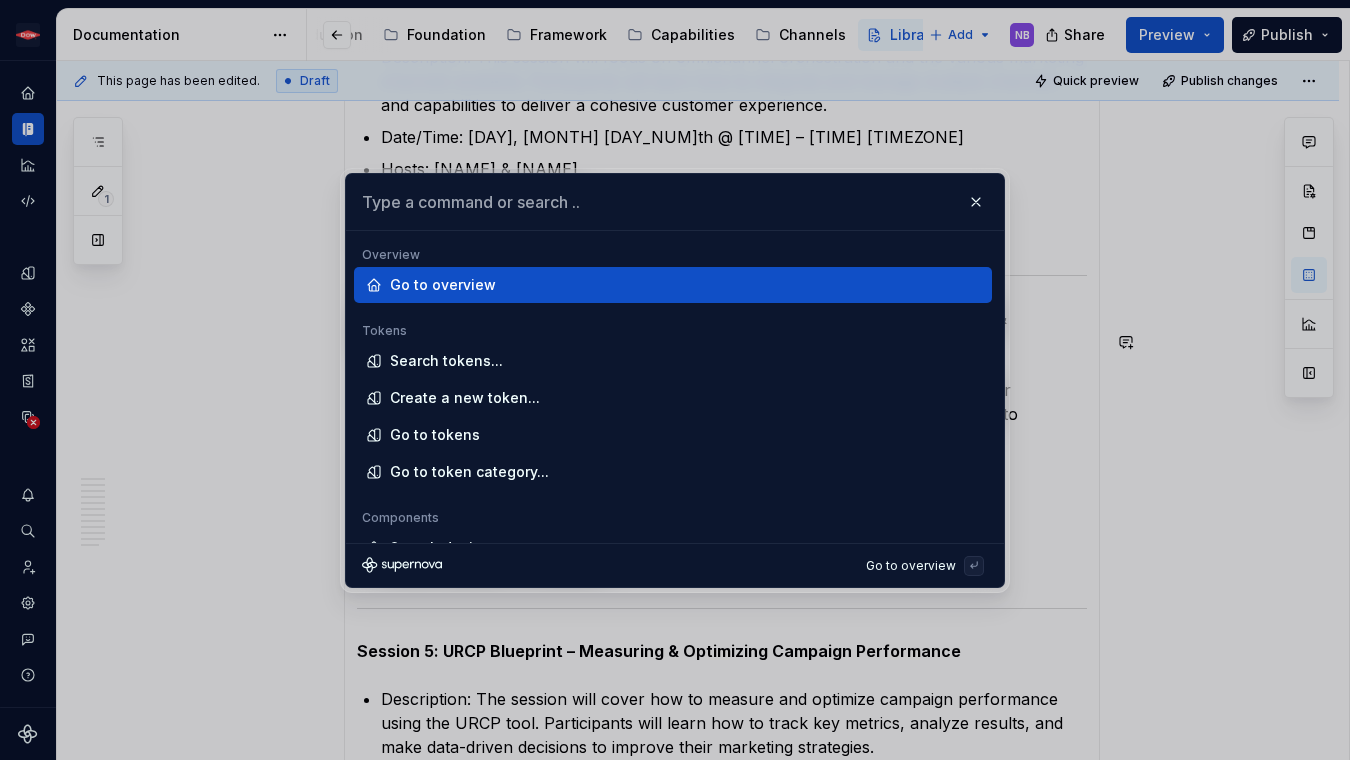 click at bounding box center (675, 202) 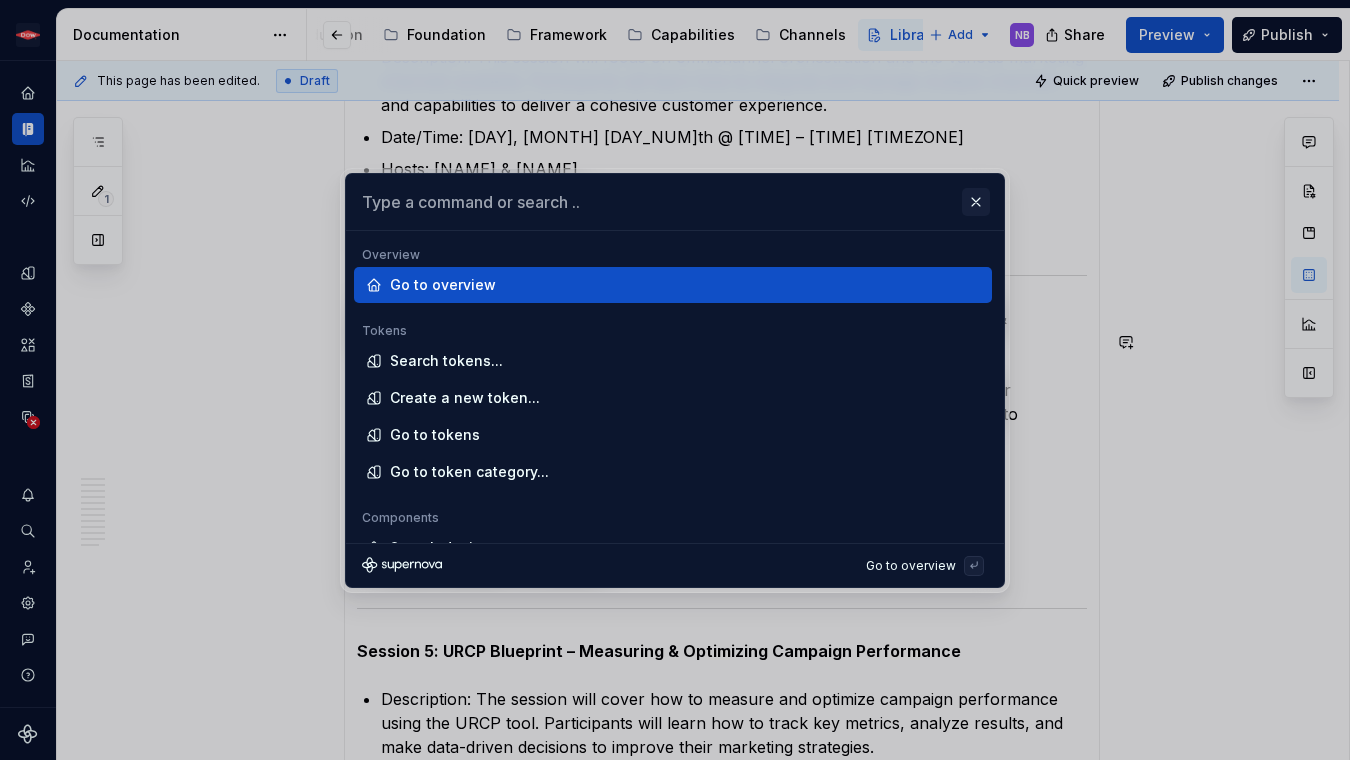 click at bounding box center (976, 202) 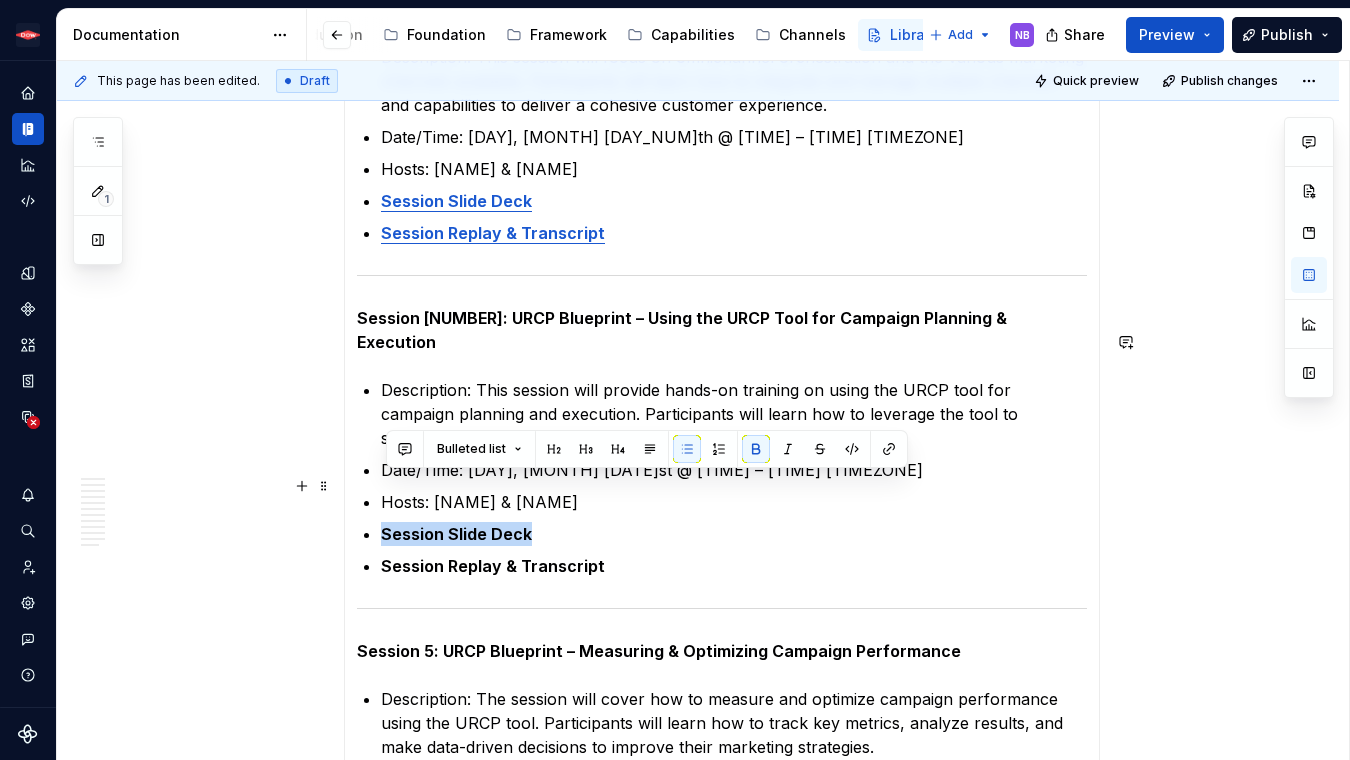 drag, startPoint x: 606, startPoint y: 481, endPoint x: 388, endPoint y: 480, distance: 218.00229 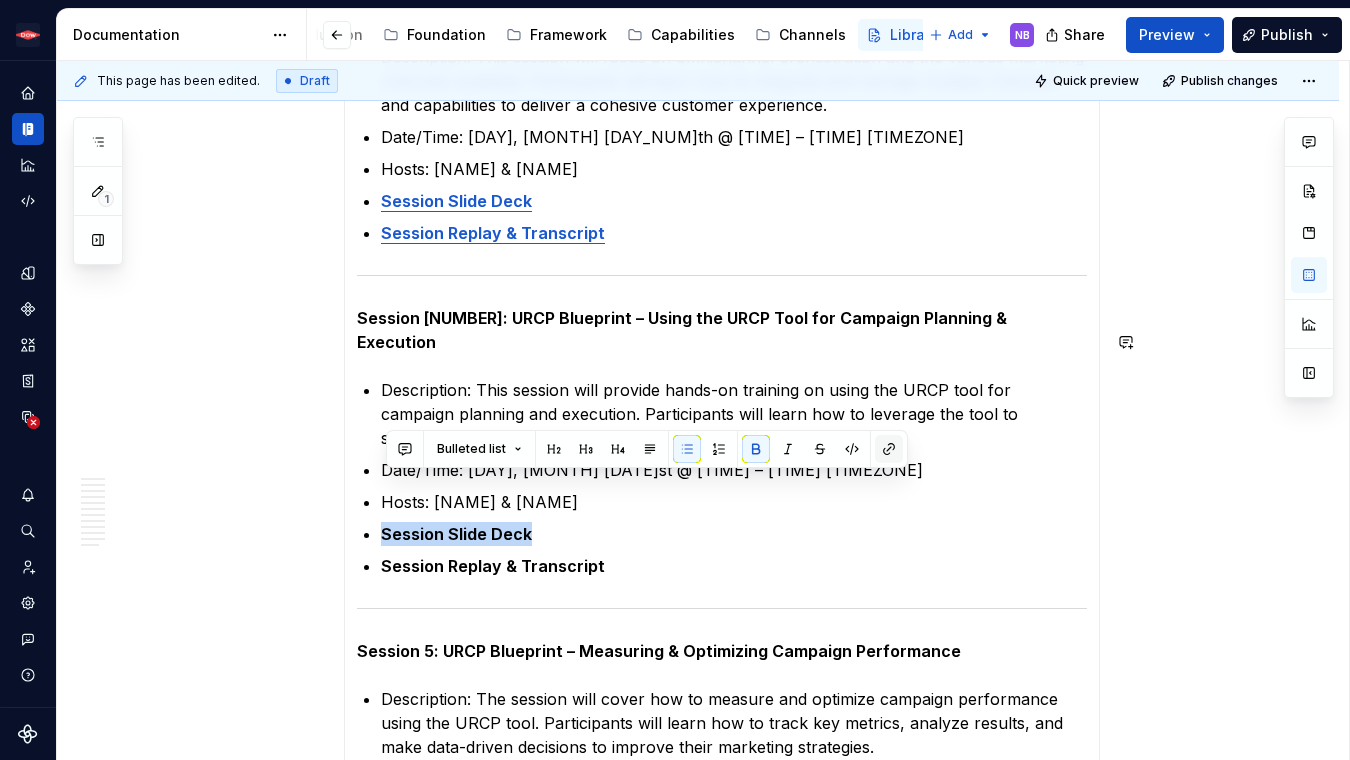 click at bounding box center [889, 449] 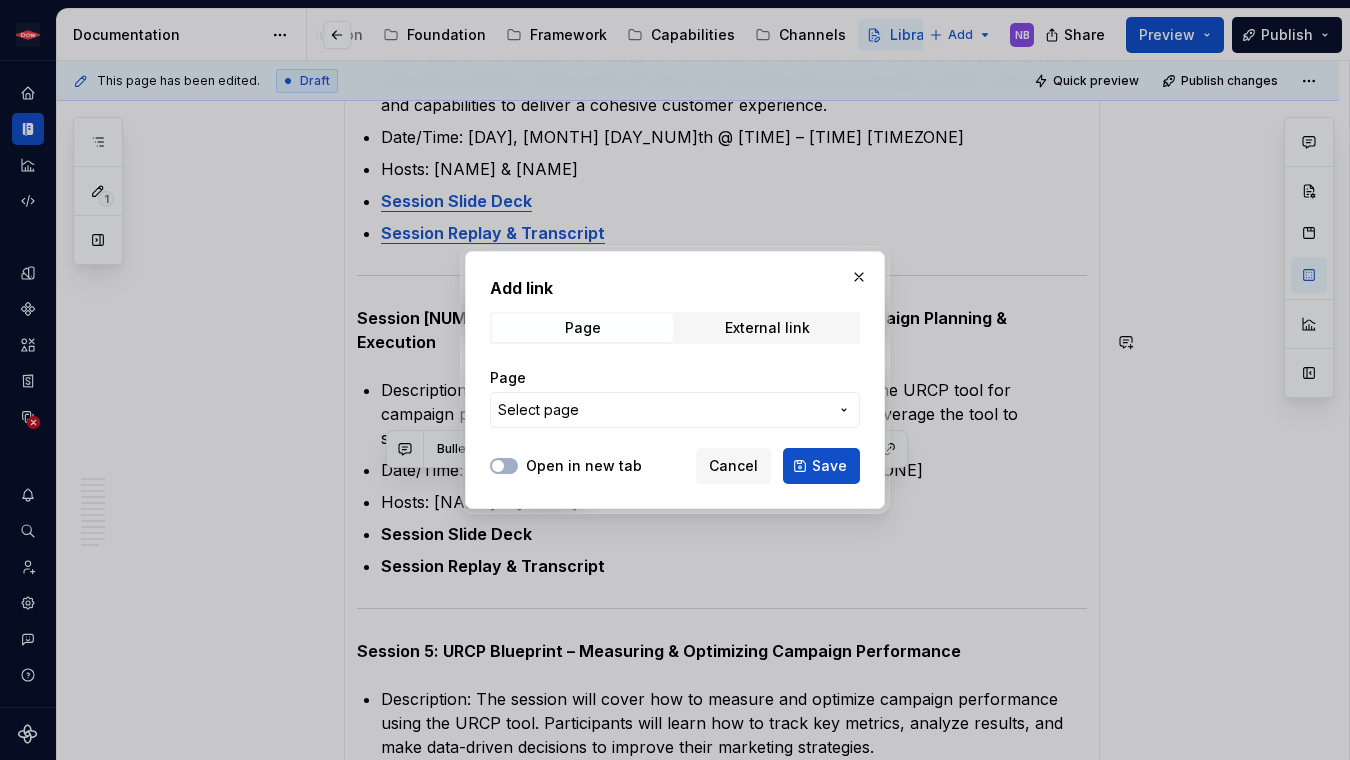 click on "Page External link" at bounding box center [675, 328] 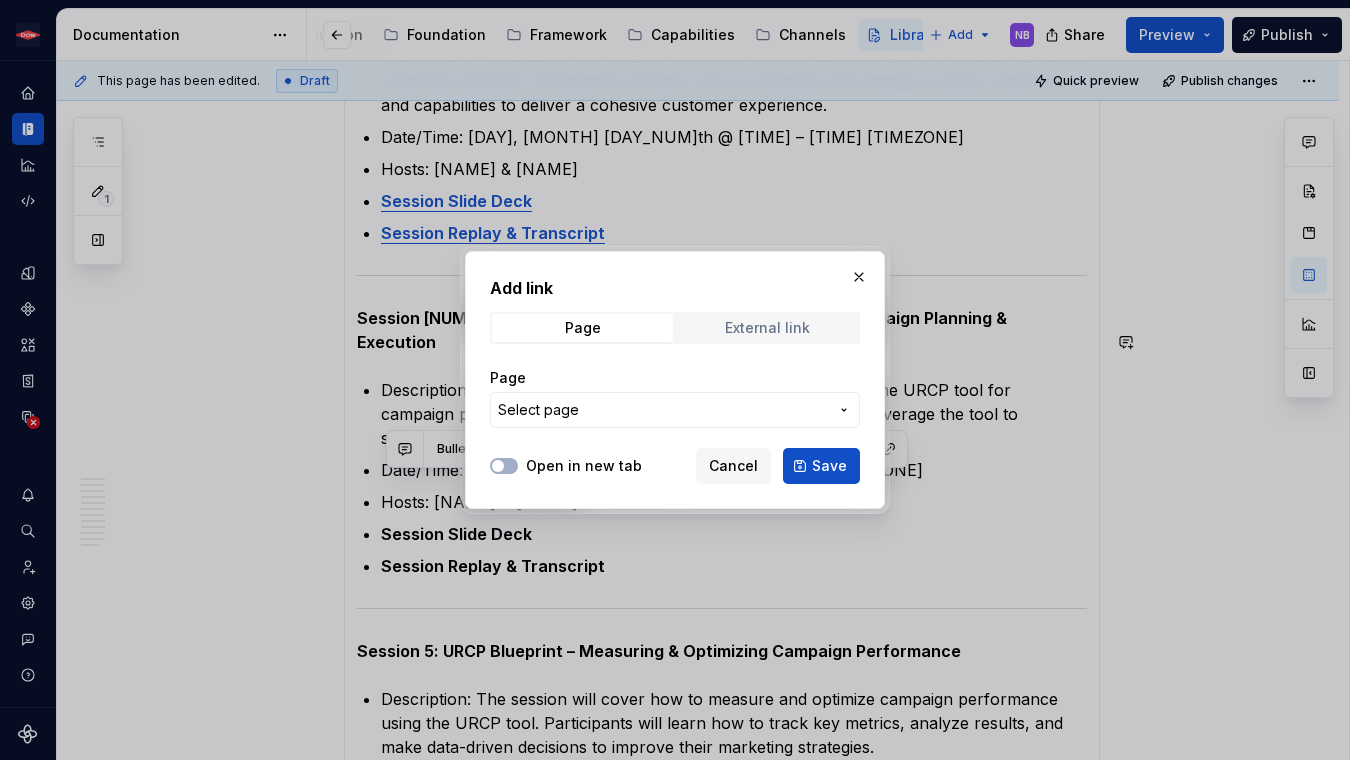 click on "External link" at bounding box center [767, 328] 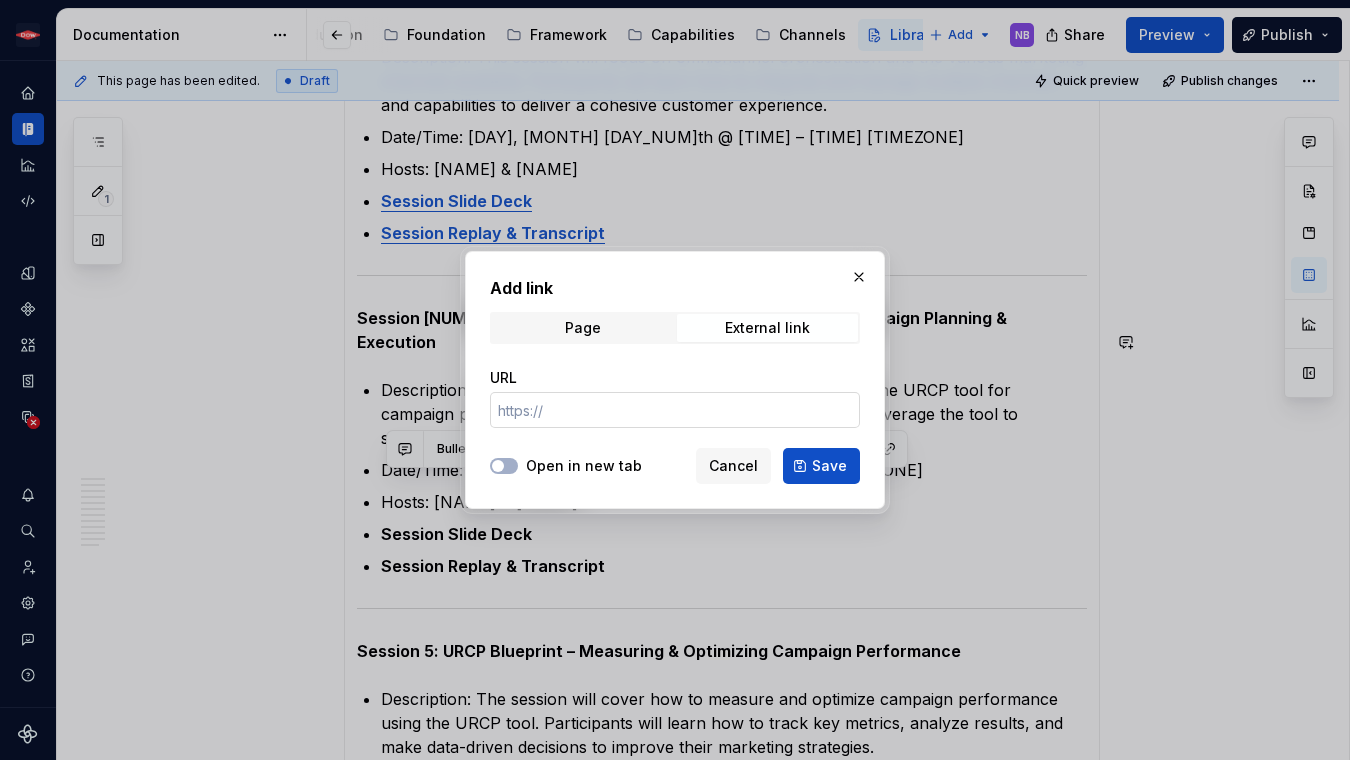 click on "URL" at bounding box center [675, 410] 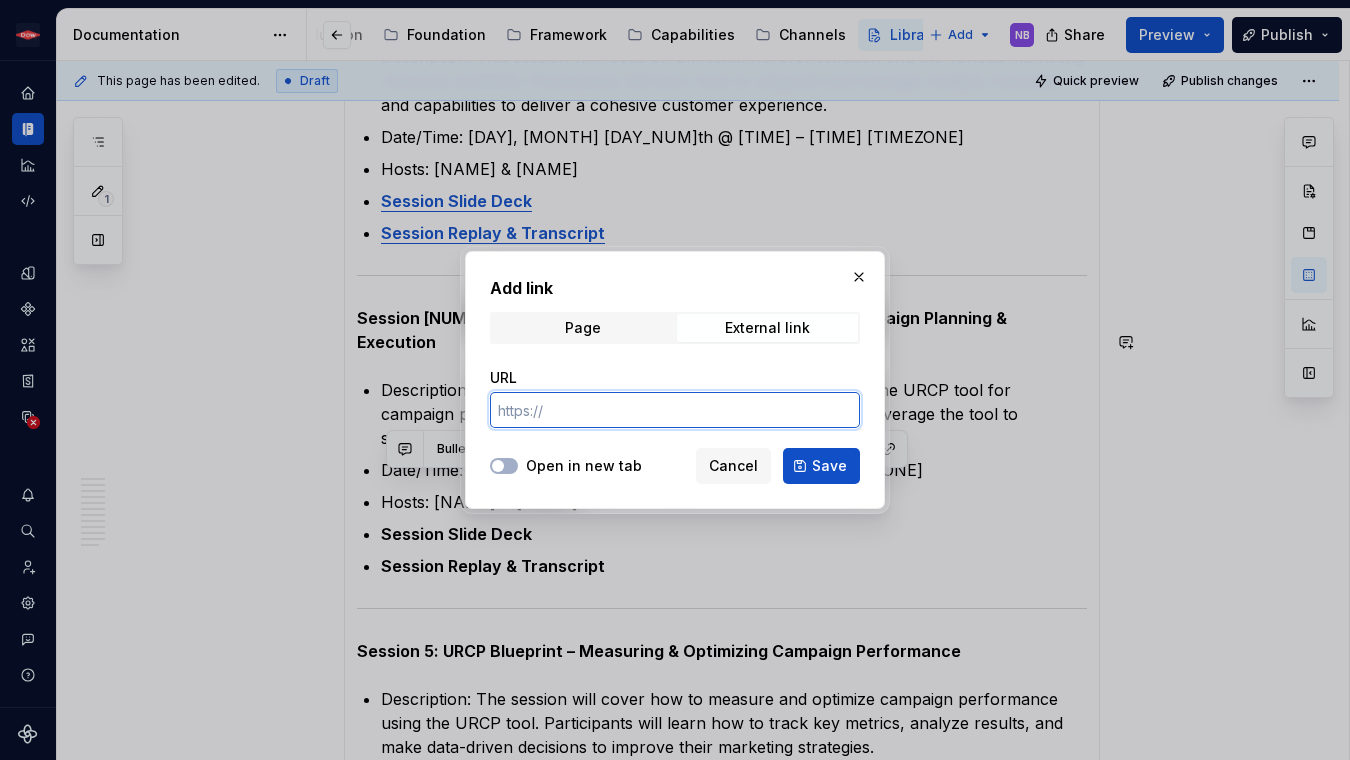 paste on "https://gbr01.safelinks.protection.outlook.com/?url=https%3A%2F%2Fprotect.checkpoint.com%2Fv2%2Fr06%2F___https%3A%2F%2Fworkspaces.bsnconnect.com%2F%3Ap%3A%2Fr%2Fsites%2FCommercial%2FMarketing%2FURCP%2FURCP%2520Blueprint%2520Training%2520-%2520Session%25204.pptx%3Fd%3Dwf84f23bffba84fda8d7ebe3bf2ae921e%26csf%3D1%26web%3D1%26e%3DgRdUYJ___.ZXV3MjpicmFuZHdpZHRoOmM6bzo2ODAxMDBhYjNhOTBmMTUwN2Y5YmFlYWE2YzYxNjZjMDo3OjMzOTk6MjYzNzdhM2ZkMjU4ODllNTU2MWMzYzgxODE2ZDU0ZWU0NzRjNjc0MzJkM2FmOTVjNjk5NTU1YjNjZDlkN2U3OTpoOlQ6Tg%26sdata=KWQ2Vr4oTXPxbEe3KSCCtgP9VPjfbAMDKMlTyrjsqzA%3D%26reserved=0" 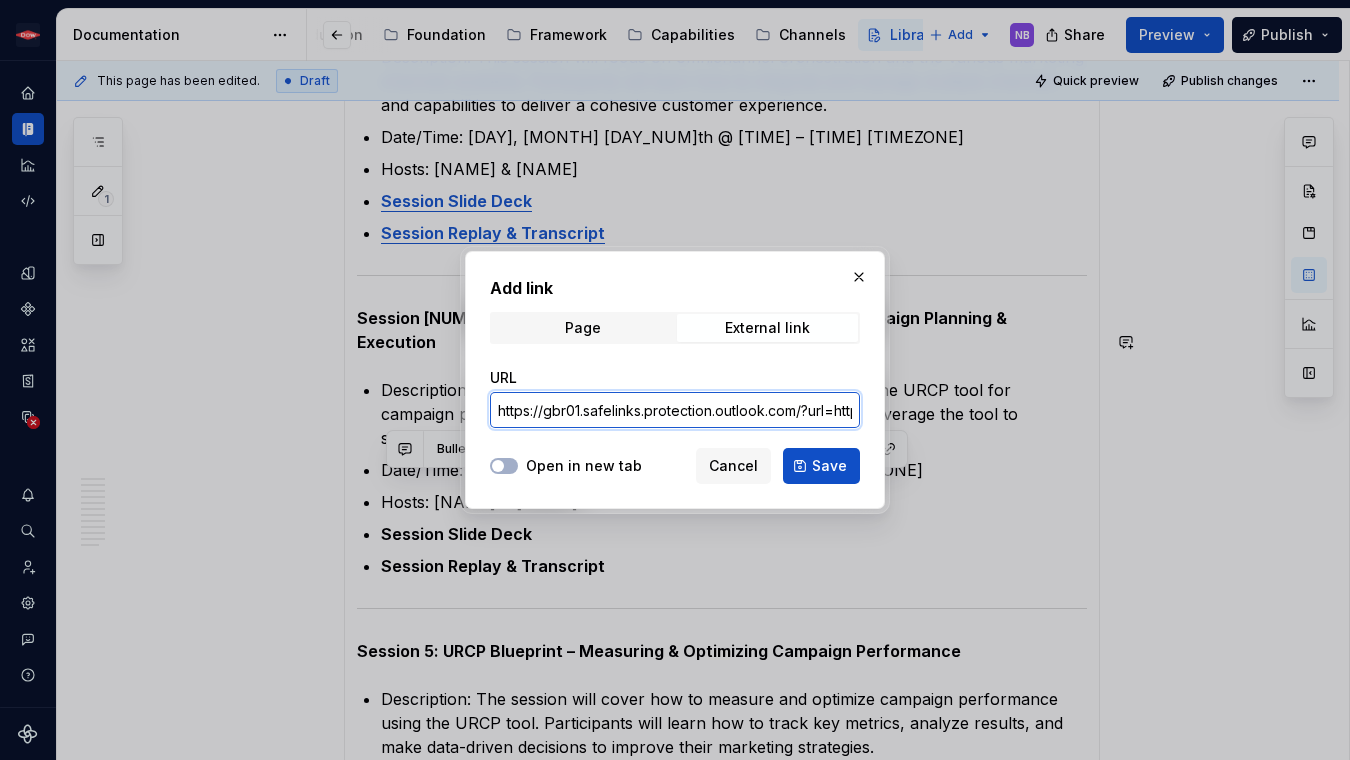 scroll, scrollTop: 0, scrollLeft: 6798, axis: horizontal 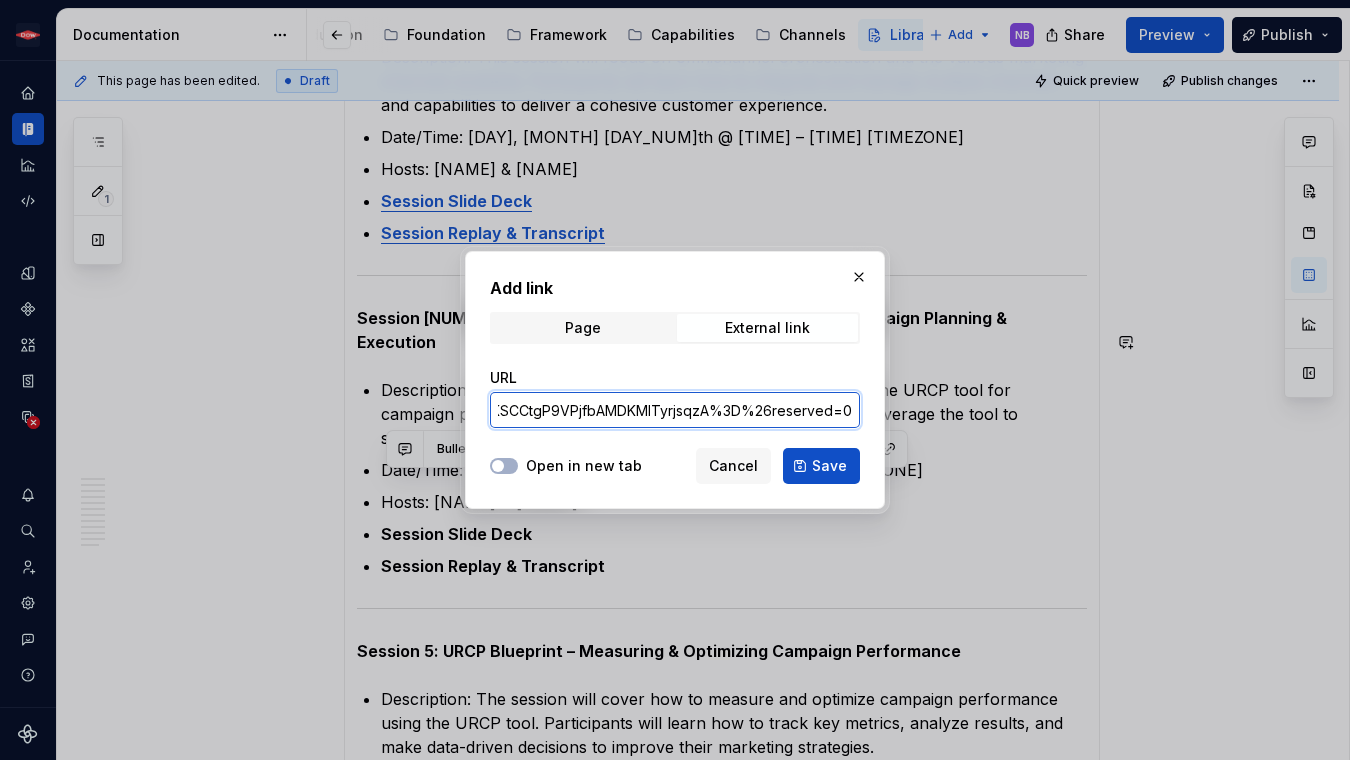 type on "https://gbr01.safelinks.protection.outlook.com/?url=https%3A%2F%2Fprotect.checkpoint.com%2Fv2%2Fr06%2F___https%3A%2F%2Fworkspaces.bsnconnect.com%2F%3Ap%3A%2Fr%2Fsites%2FCommercial%2FMarketing%2FURCP%2FURCP%2520Blueprint%2520Training%2520-%2520Session%25204.pptx%3Fd%3Dwf84f23bffba84fda8d7ebe3bf2ae921e%26csf%3D1%26web%3D1%26e%3DgRdUYJ___.ZXV3MjpicmFuZHdpZHRoOmM6bzo2ODAxMDBhYjNhOTBmMTUwN2Y5YmFlYWE2YzYxNjZjMDo3OjMzOTk6MjYzNzdhM2ZkMjU4ODllNTU2MWMzYzgxODE2ZDU0ZWU0NzRjNjc0MzJkM2FmOTVjNjk5NTU1YjNjZDlkN2U3OTpoOlQ6Tg%26sdata=KWQ2Vr4oTXPxbEe3KSCCtgP9VPjfbAMDKMlTyrjsqzA%3D%26reserved=0" 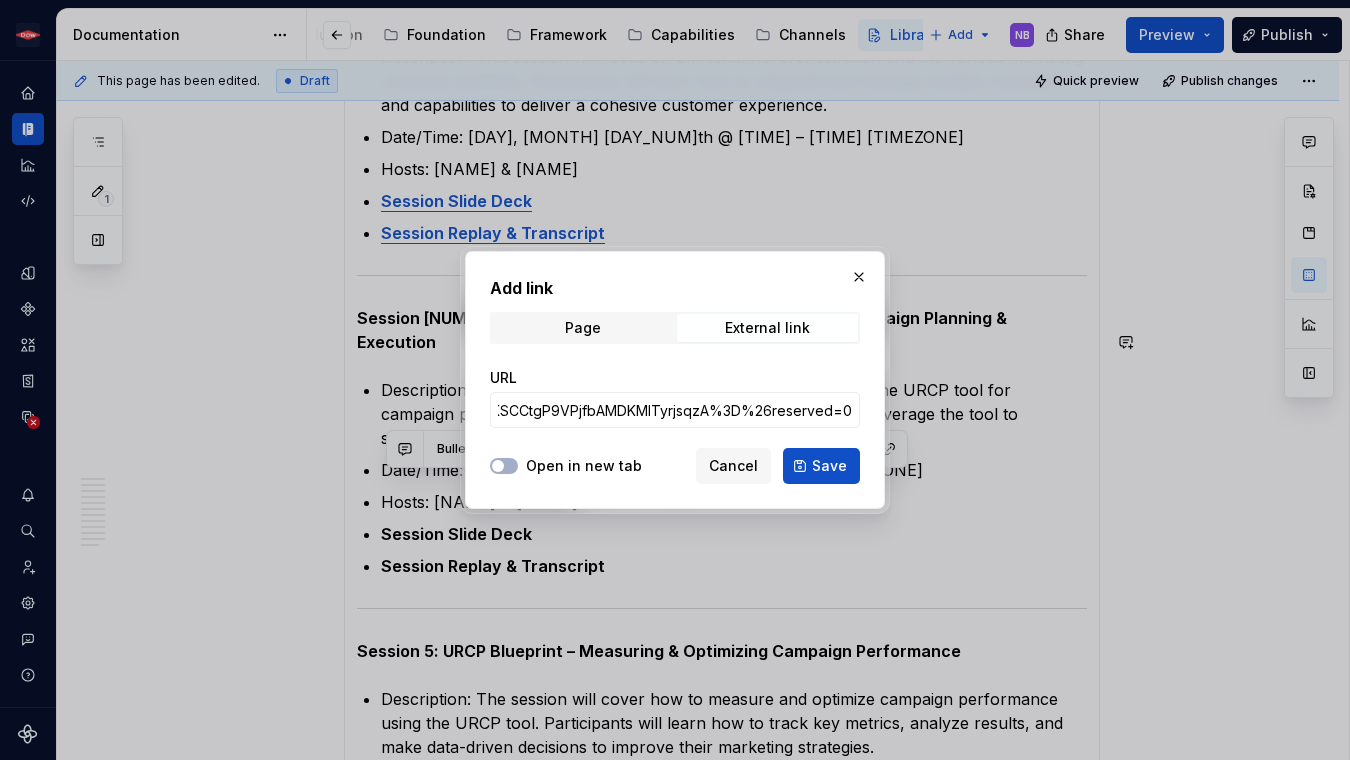 click on "Open in new tab" at bounding box center (584, 466) 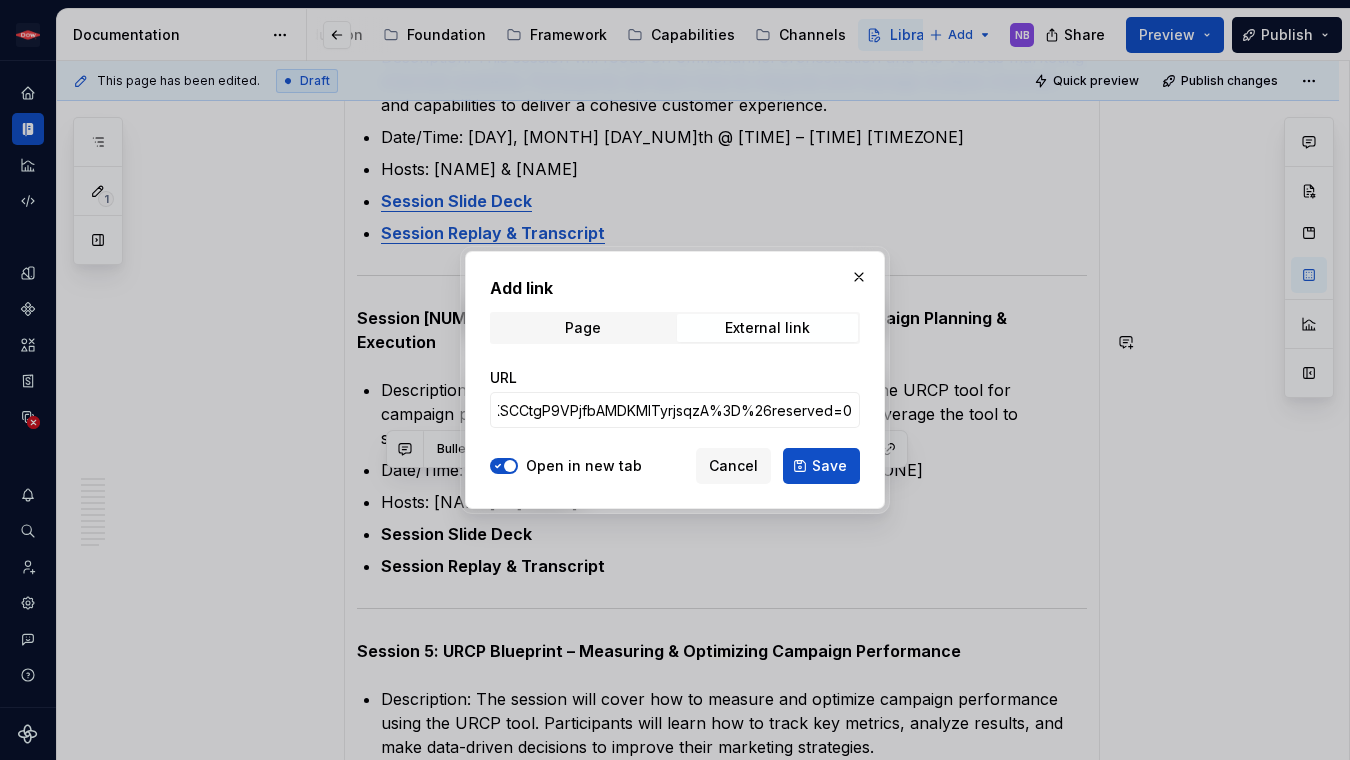 scroll, scrollTop: 0, scrollLeft: 0, axis: both 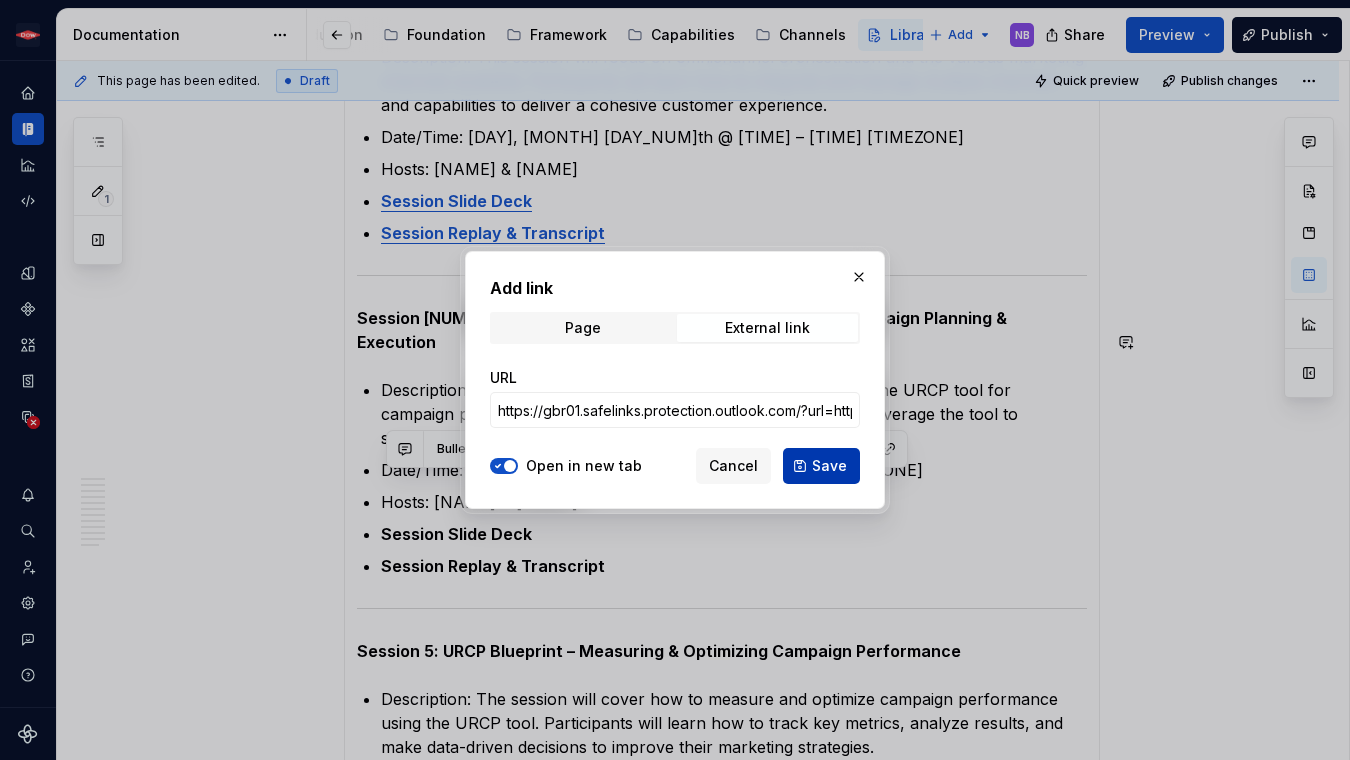 click on "Save" at bounding box center [821, 466] 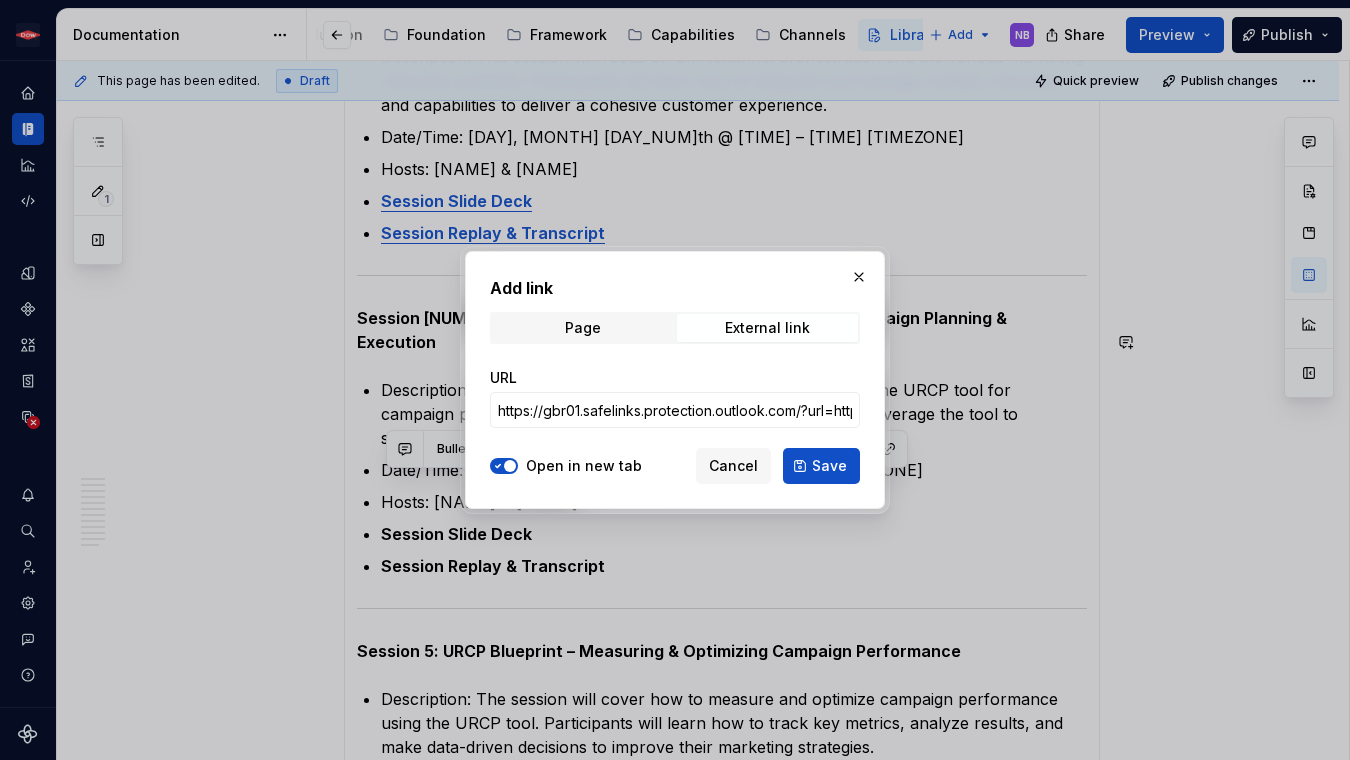 type on "*" 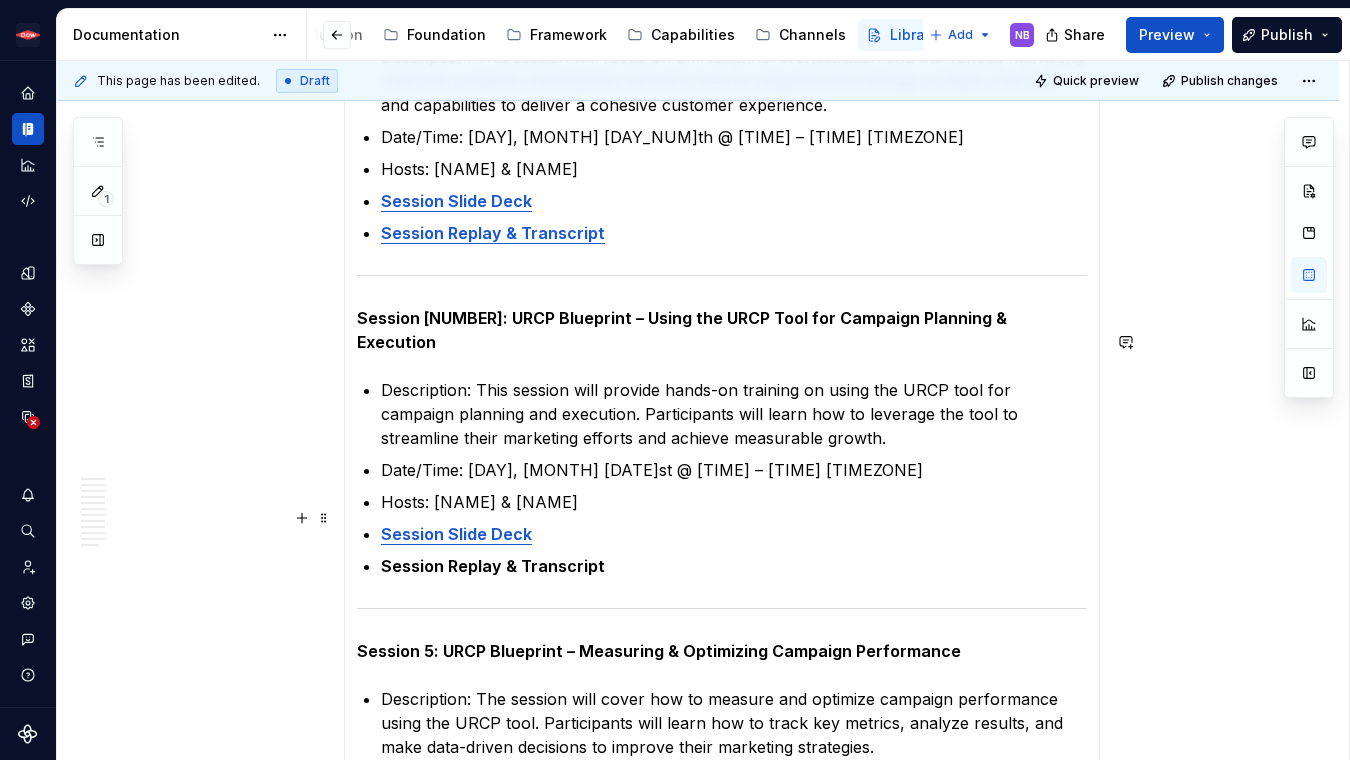 click on "Session Replay & Transcript" at bounding box center (493, 566) 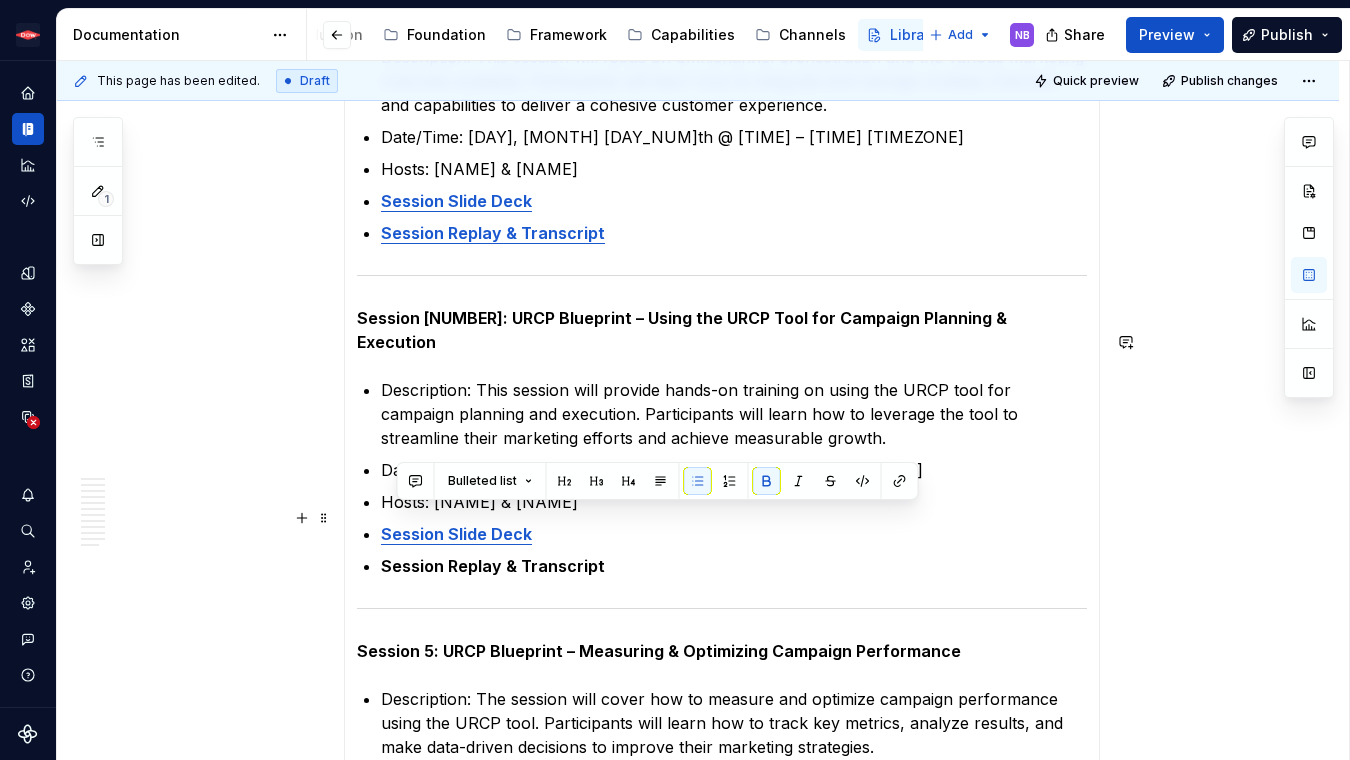 drag, startPoint x: 604, startPoint y: 523, endPoint x: 393, endPoint y: 519, distance: 211.03792 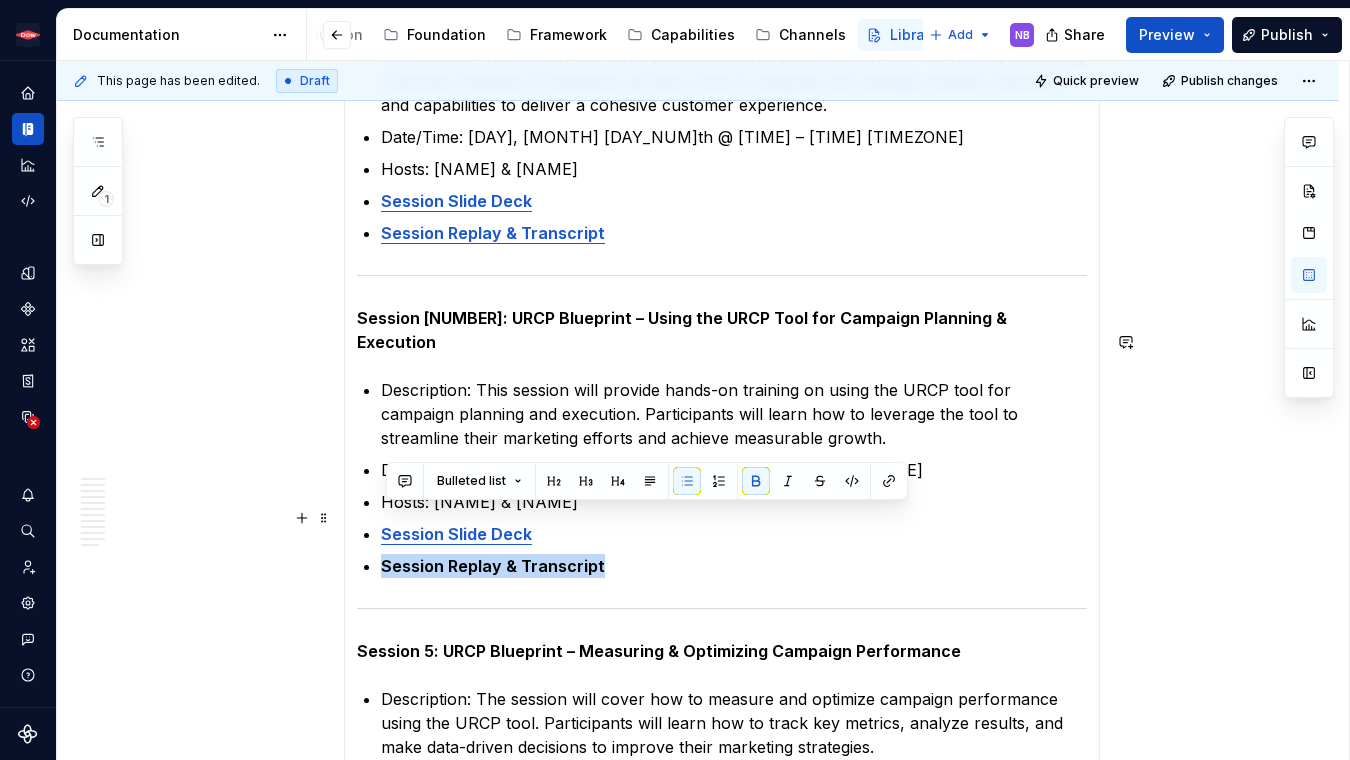 drag, startPoint x: 382, startPoint y: 518, endPoint x: 601, endPoint y: 522, distance: 219.03653 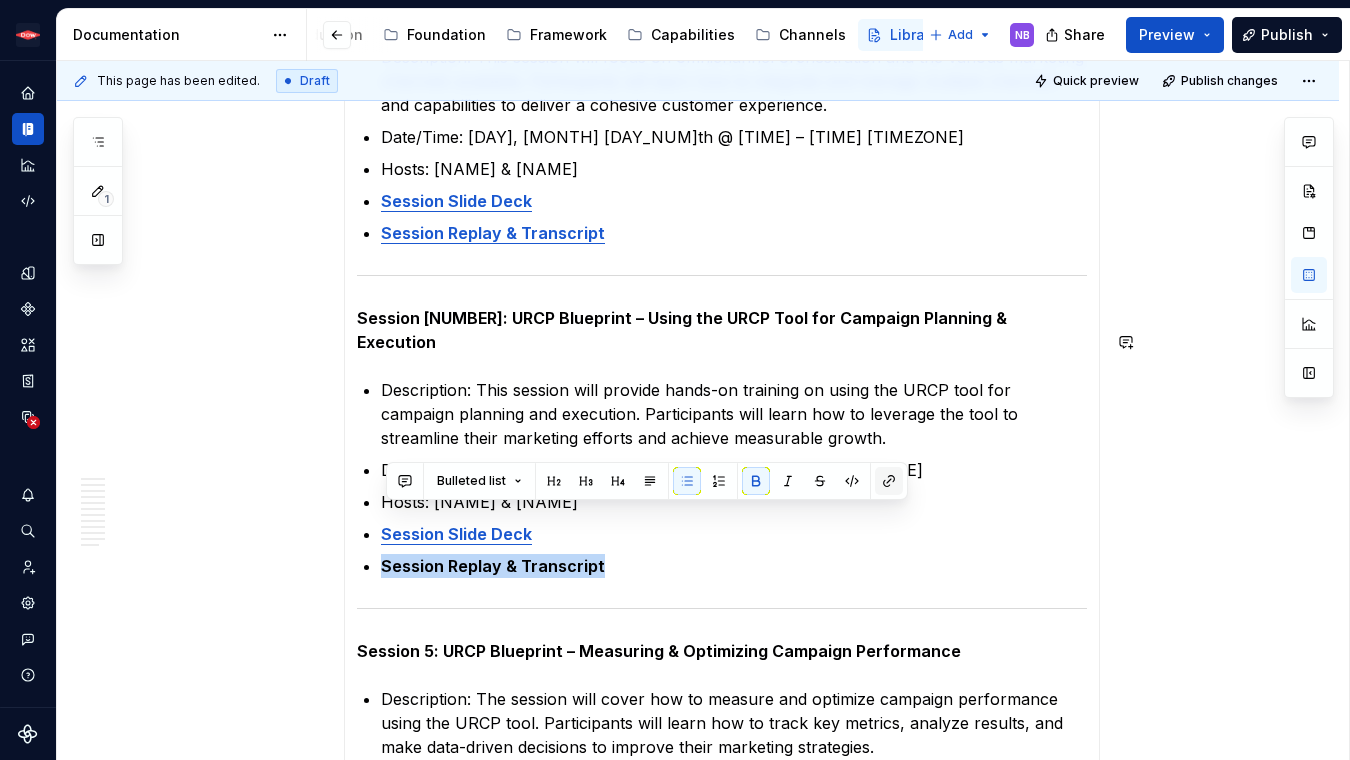click at bounding box center (889, 481) 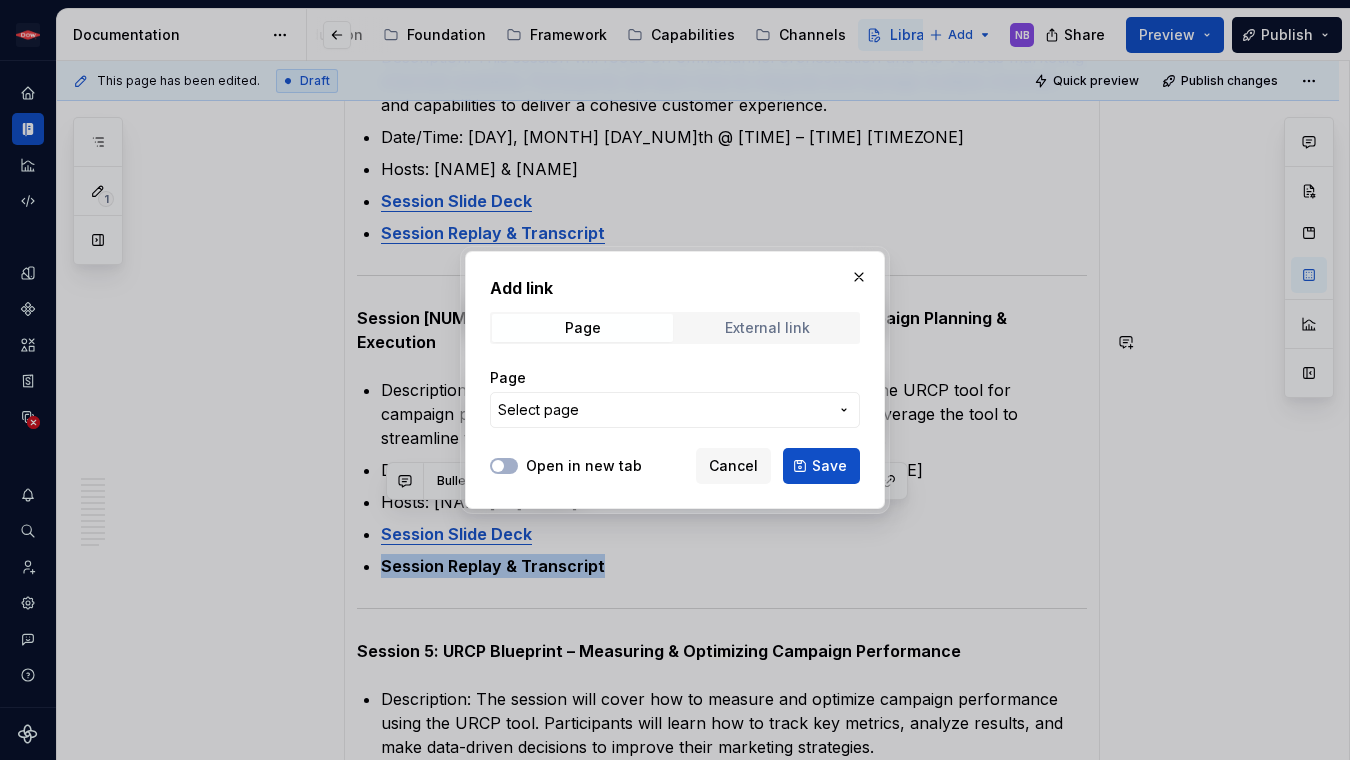 click on "External link" at bounding box center (767, 328) 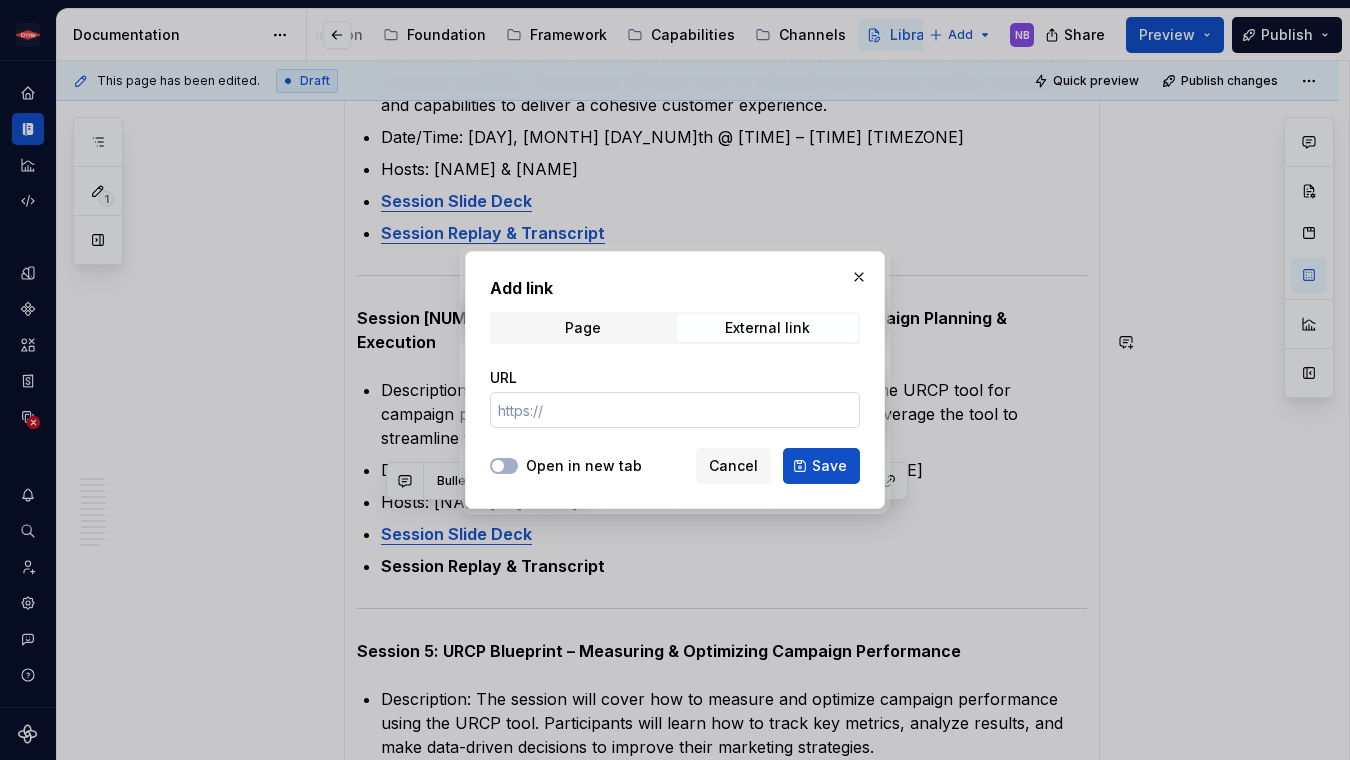 click on "URL" at bounding box center [675, 410] 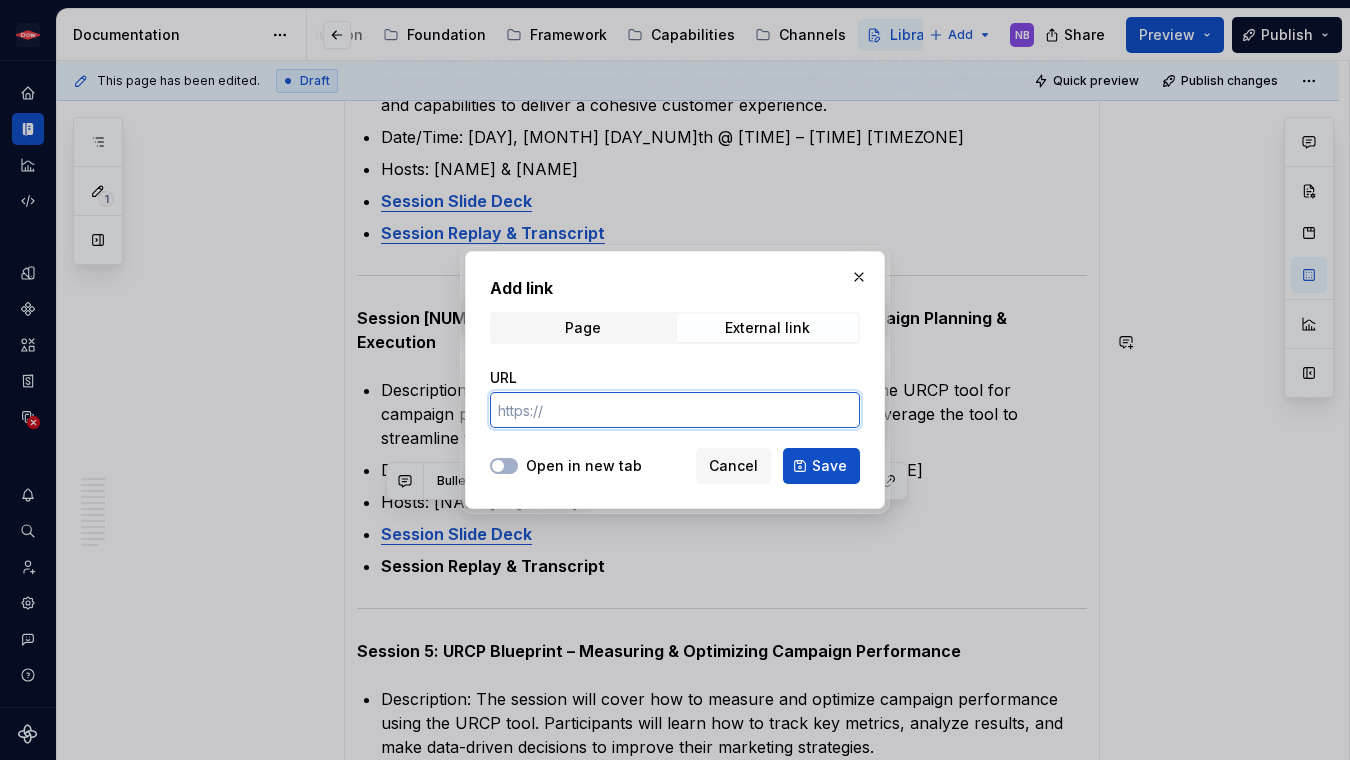 paste on "https://gbr01.safelinks.protection.outlook.com/?url=https%3A%2F%2Fprotect.checkpoint.com%2Fv2%2Fr06%2F___https%3A%2F%2Fworkspaces.bsnconnect.com%2F%3Av%3A%2Fr%2Fsites%2FCommercial%2FMarketing%2FURCP%2FSession%25204%2520Using%2520the%2520URCP%2520Tool%2520for%2520Campaign%2520Planning%2520%2526%2520Execution-20250721_080036-Meeting%2520Recording.mp4%3Fcsf%3D1%26web%3D1%26e%3DVEf1nR___.ZXV3MjpicmFuZHdpZHRoOmM6bzo2ODAxMDBhYjNhOTBmMTUwN2Y5YmFlYWE2YzYxNjZjMDo3OjE0ZTI6ZWQ2MTZiZjgxZDEzYTVjYTY3MjczNjhjYzYxMmViZGU2NDFlZDc5M2VjMTExNTI2YTE5NDhlNDgzOTAxYjkzNDpoOlQ6Tg&data=05%7C02%7Ctricia.cleppe%40brandwidth.com%7C0a1d2784078347bd7bf408ddc865307c%7C856bd92fc5154bc6bf3860ca0c90f0b2%7C0%7C0%7C638887059419627579%7CUnknown%7CTWFpbGZsb3d8eyJFbXB0eU1hcGkiOnRydWUsIlYiOiIwLjAuMDAwMCIsIlAiOiJXaW4zMiIsIkFOIjoiTWFpbCIsIldUIjoyfQ%3D%3D%7C0%7C%7C%7C&sdata=uawlqhPNugDa58SJoBIeRzmzTbUvlMse70yC8ZaTeRk%3D&reserved=0" 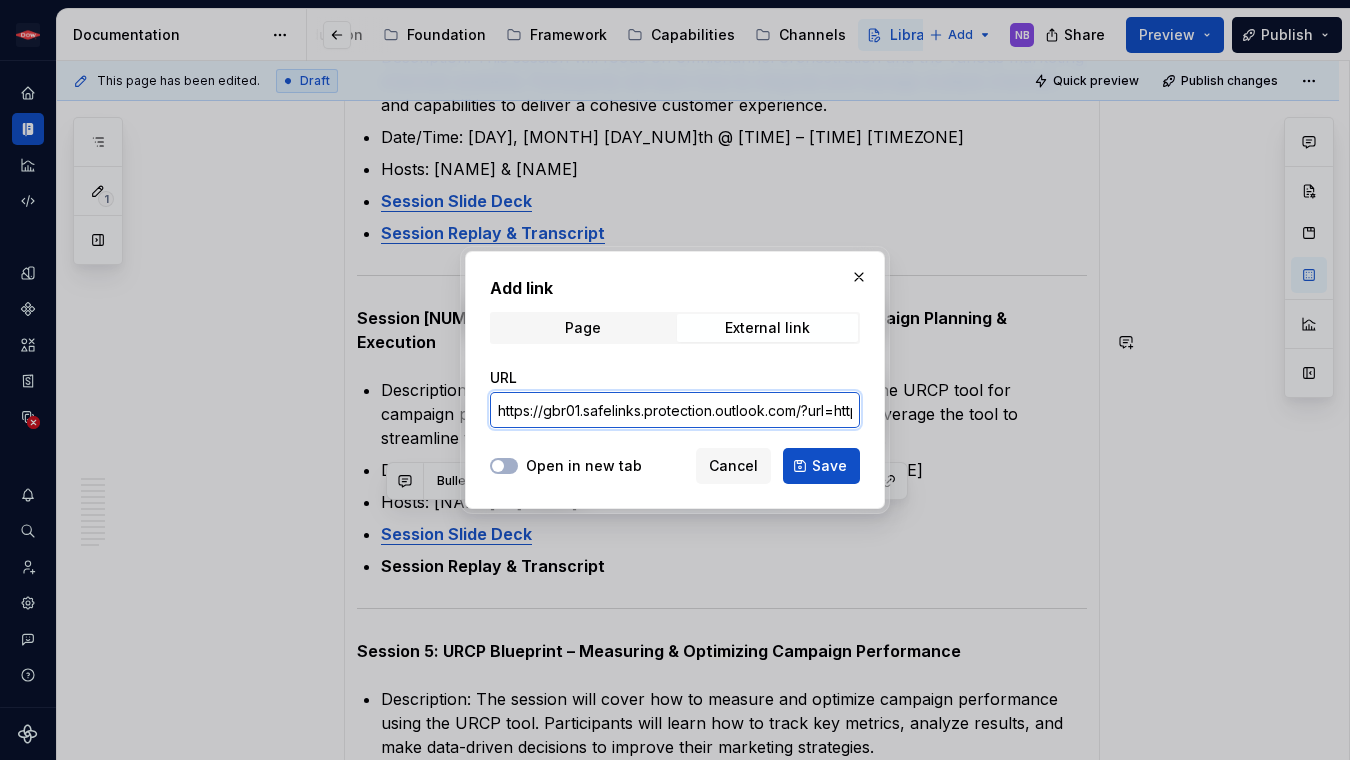 scroll, scrollTop: 0, scrollLeft: 7196, axis: horizontal 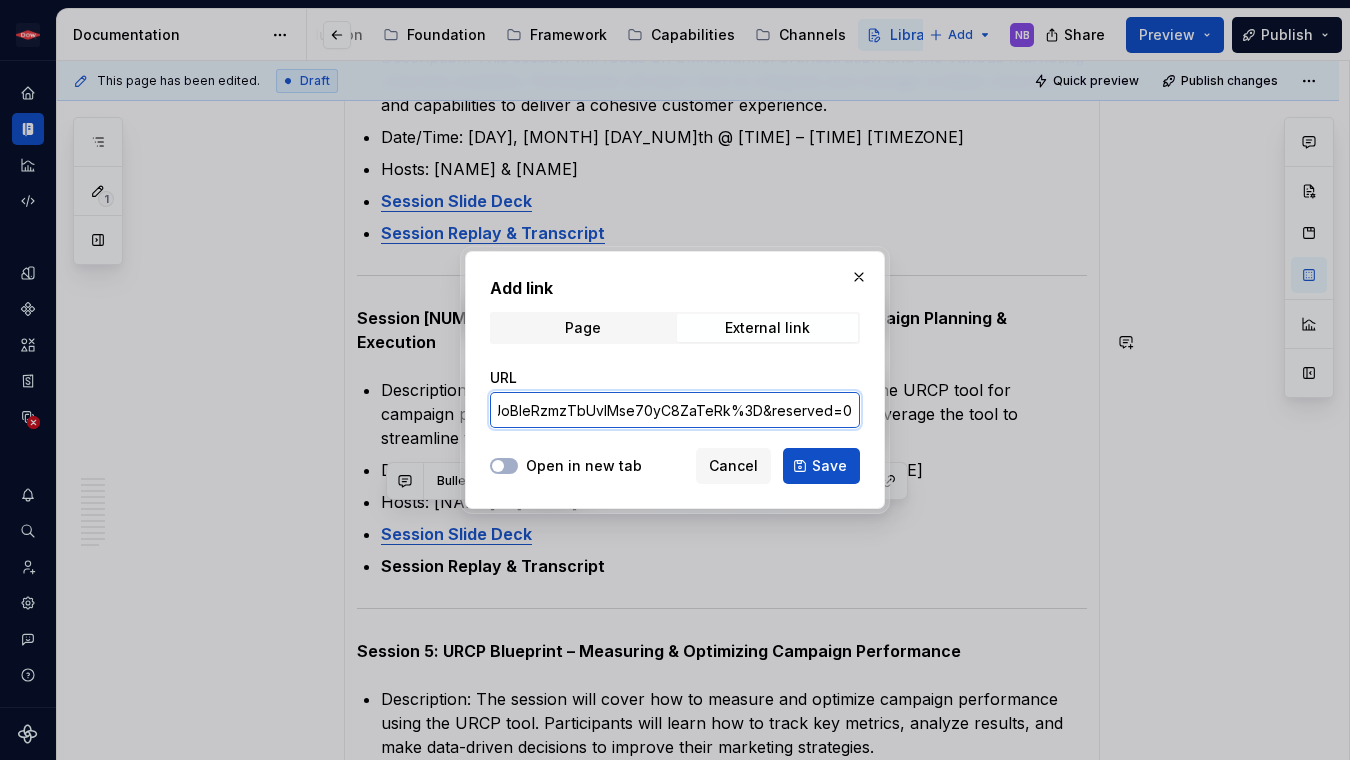 type on "https://gbr01.safelinks.protection.outlook.com/?url=https%3A%2F%2Fprotect.checkpoint.com%2Fv2%2Fr06%2F___https%3A%2F%2Fworkspaces.bsnconnect.com%2F%3Av%3A%2Fr%2Fsites%2FCommercial%2FMarketing%2FURCP%2FSession%25204%2520Using%2520the%2520URCP%2520Tool%2520for%2520Campaign%2520Planning%2520%2526%2520Execution-20250721_080036-Meeting%2520Recording.mp4%3Fcsf%3D1%26web%3D1%26e%3DVEf1nR___.ZXV3MjpicmFuZHdpZHRoOmM6bzo2ODAxMDBhYjNhOTBmMTUwN2Y5YmFlYWE2YzYxNjZjMDo3OjE0ZTI6ZWQ2MTZiZjgxZDEzYTVjYTY3MjczNjhjYzYxMmViZGU2NDFlZDc5M2VjMTExNTI2YTE5NDhlNDgzOTAxYjkzNDpoOlQ6Tg&data=05%7C02%7Ctricia.cleppe%40brandwidth.com%7C0a1d2784078347bd7bf408ddc865307c%7C856bd92fc5154bc6bf3860ca0c90f0b2%7C0%7C0%7C638887059419627579%7CUnknown%7CTWFpbGZsb3d8eyJFbXB0eU1hcGkiOnRydWUsIlYiOiIwLjAuMDAwMCIsIlAiOiJXaW4zMiIsIkFOIjoiTWFpbCIsIldUIjoyfQ%3D%3D%7C0%7C%7C%7C&sdata=uawlqhPNugDa58SJoBIeRzmzTbUvlMse70yC8ZaTeRk%3D&reserved=0" 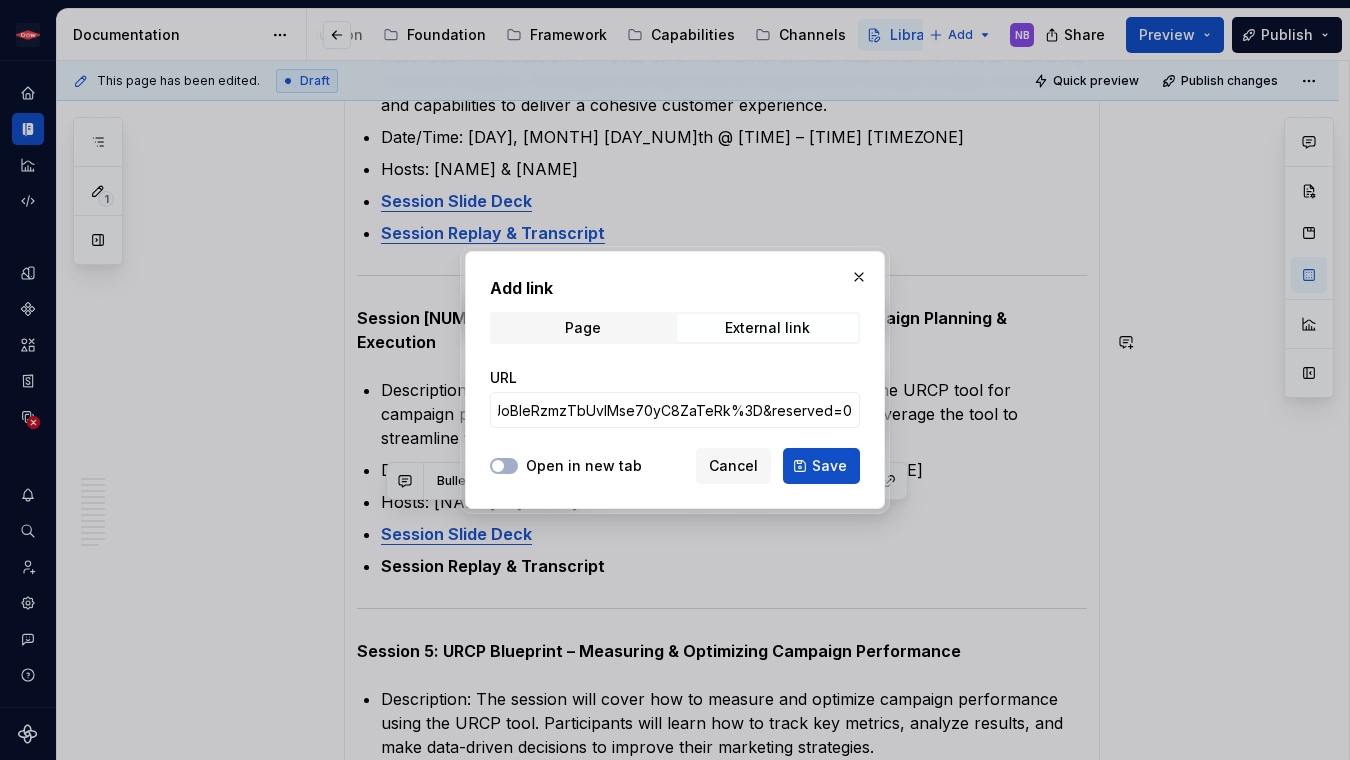 click on "Open in new tab" at bounding box center [584, 466] 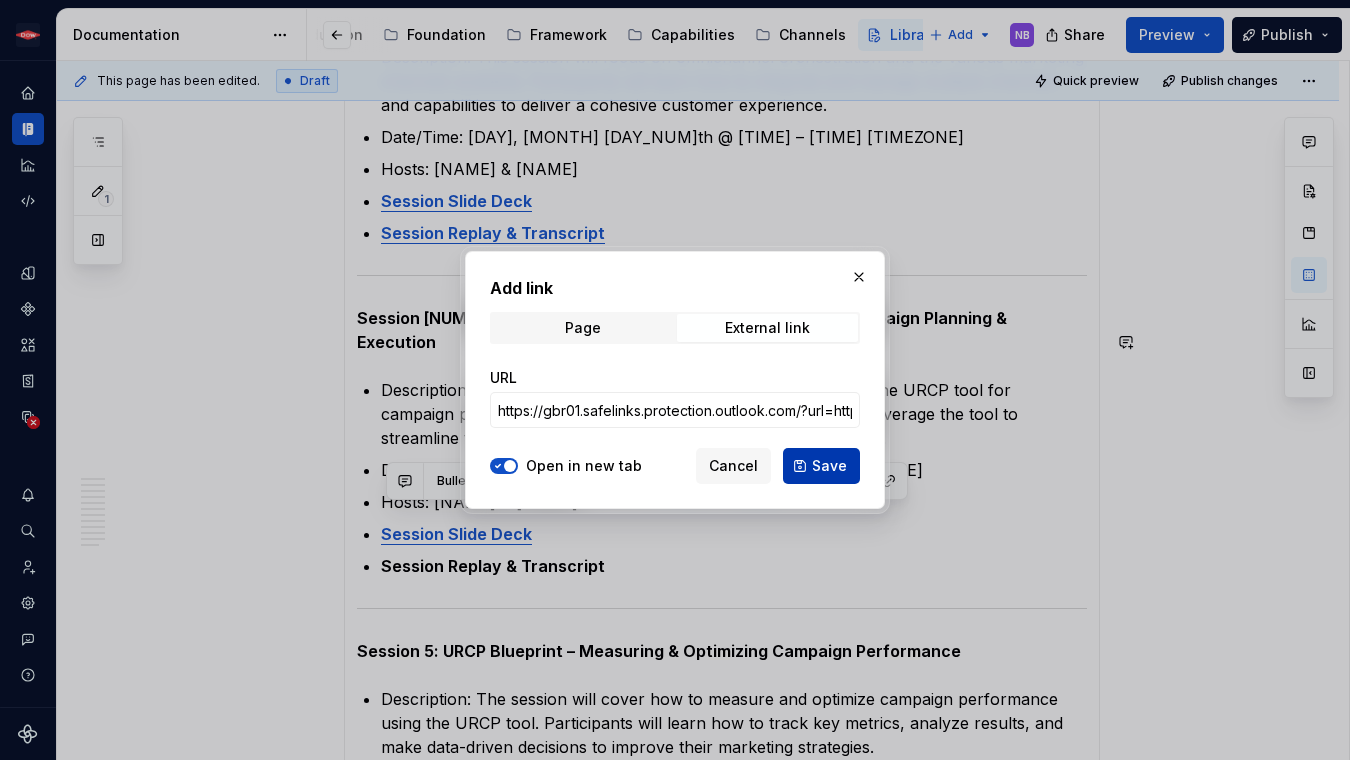 click on "Save" at bounding box center [829, 466] 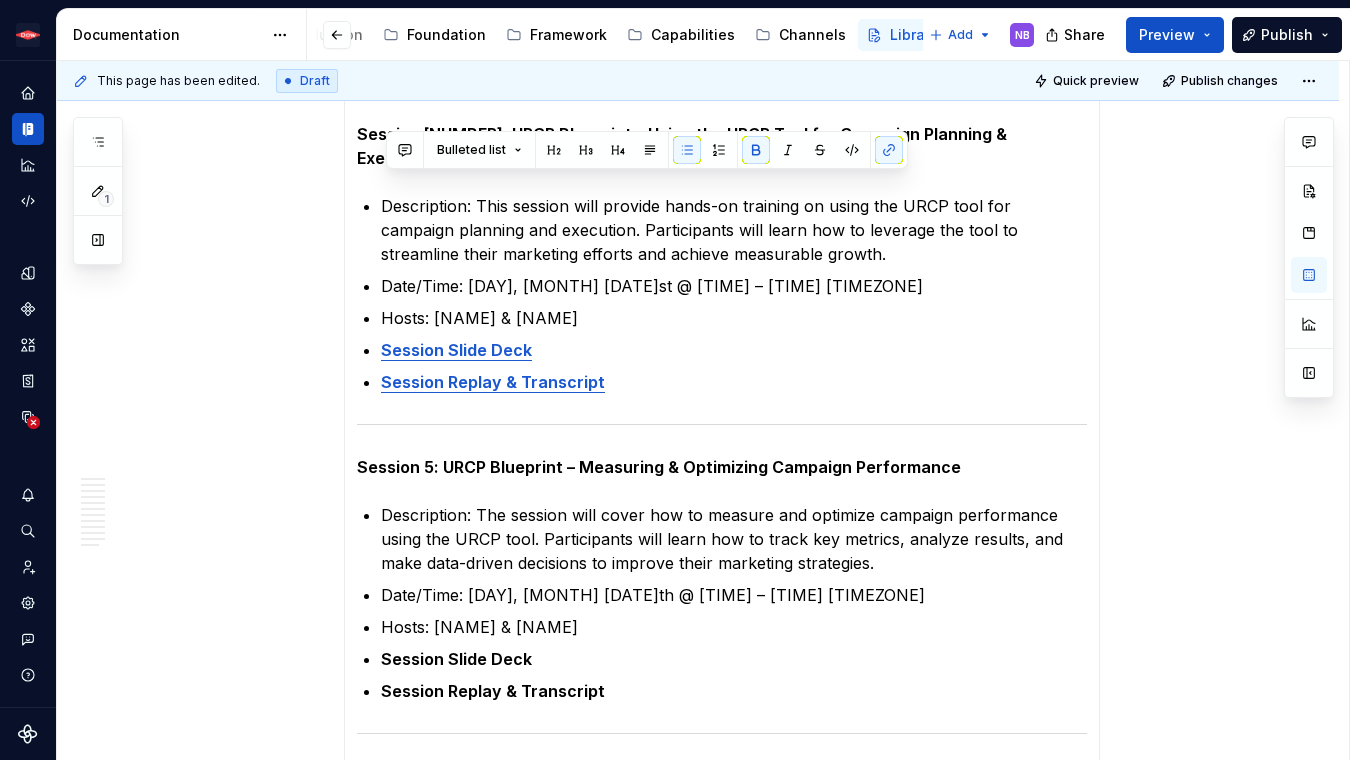 scroll, scrollTop: 1505, scrollLeft: 0, axis: vertical 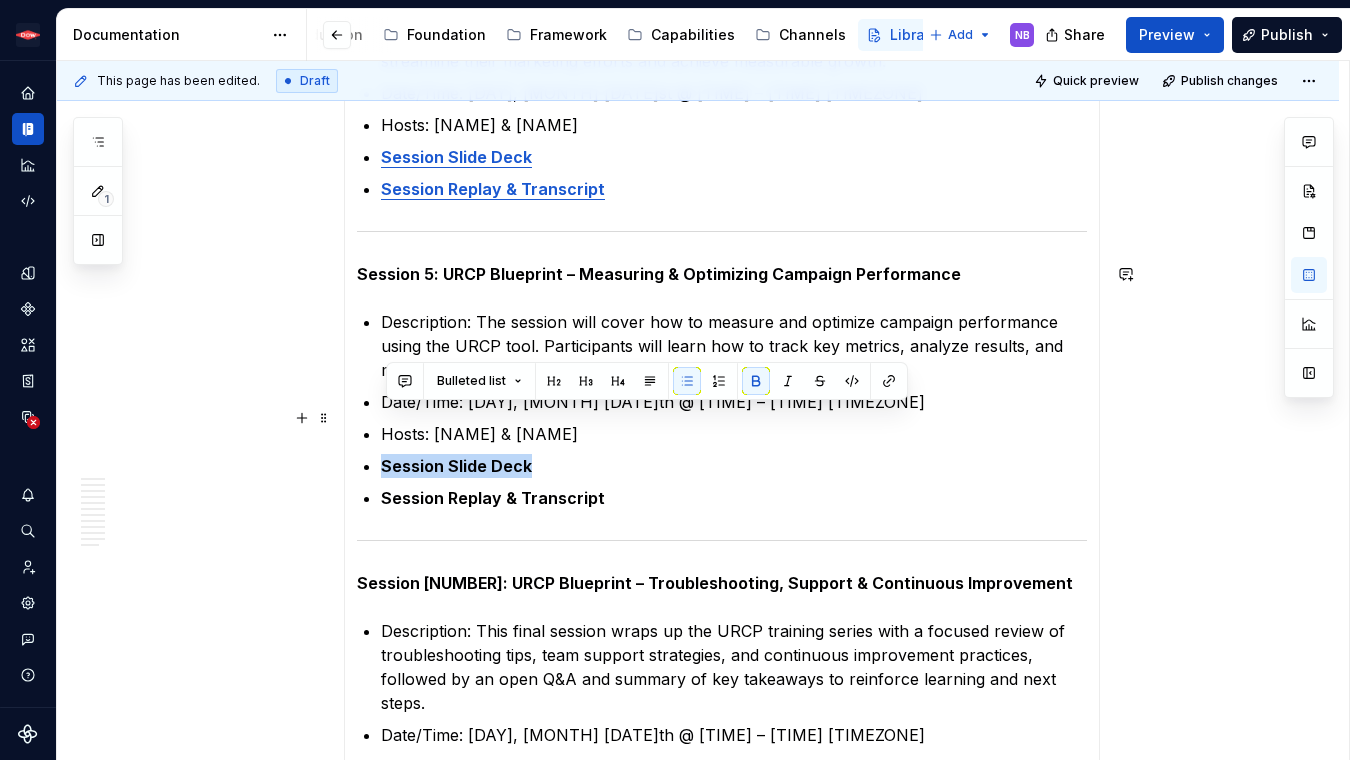drag, startPoint x: 539, startPoint y: 418, endPoint x: 389, endPoint y: 415, distance: 150.03 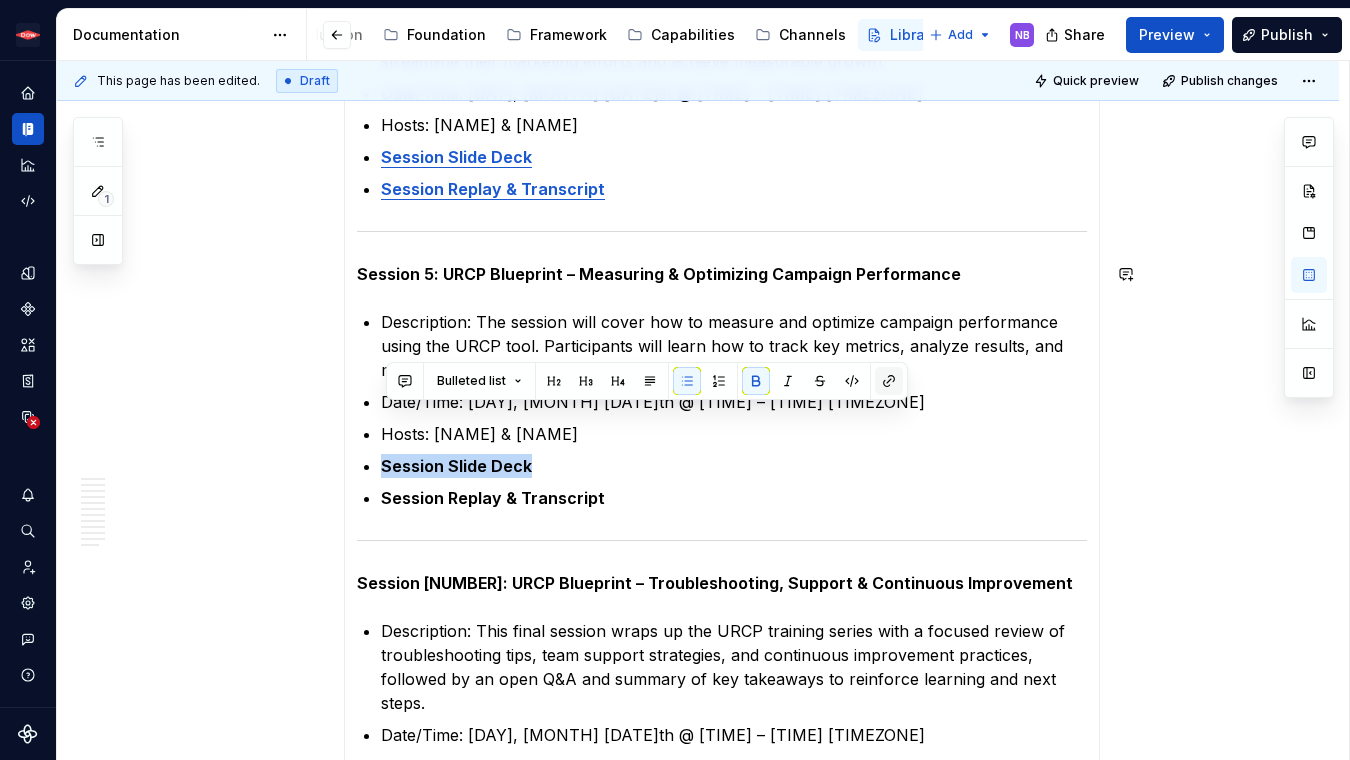 click at bounding box center [889, 381] 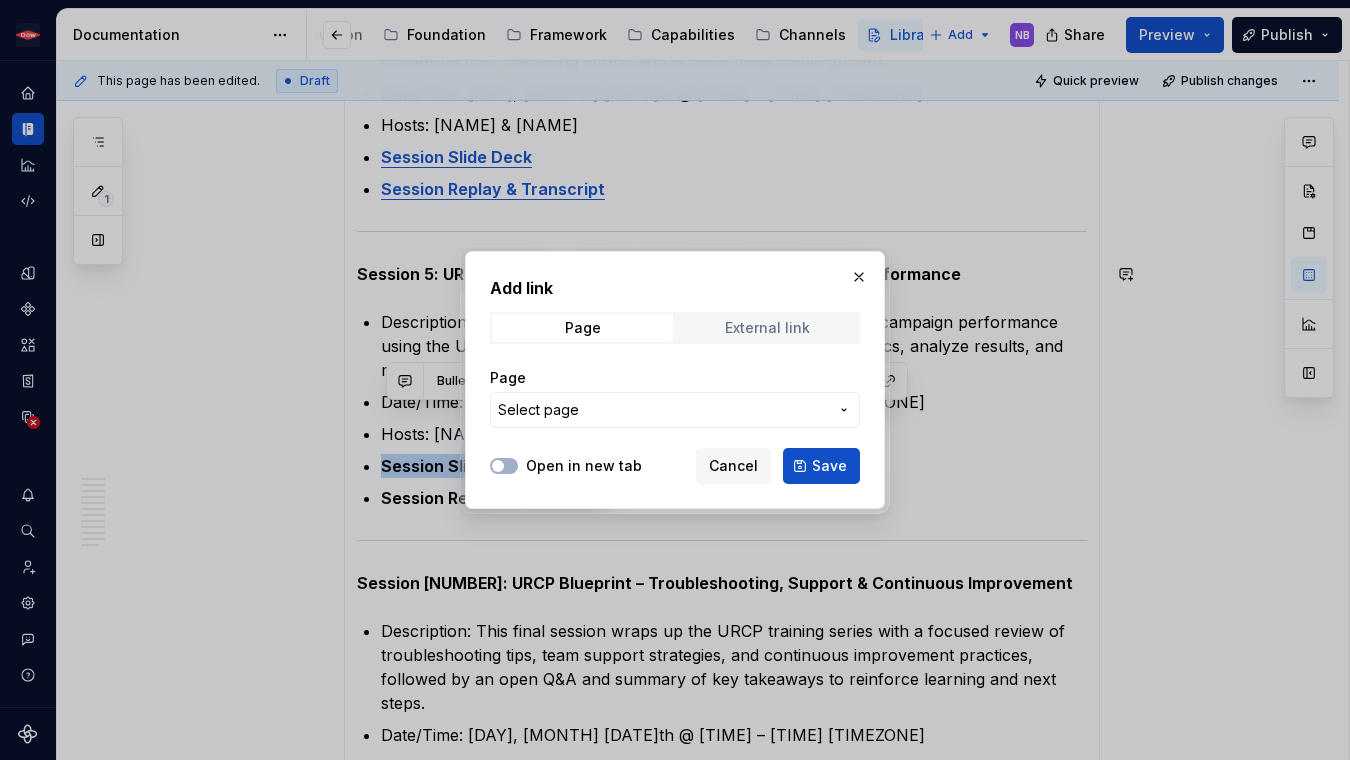 click on "External link" at bounding box center (767, 328) 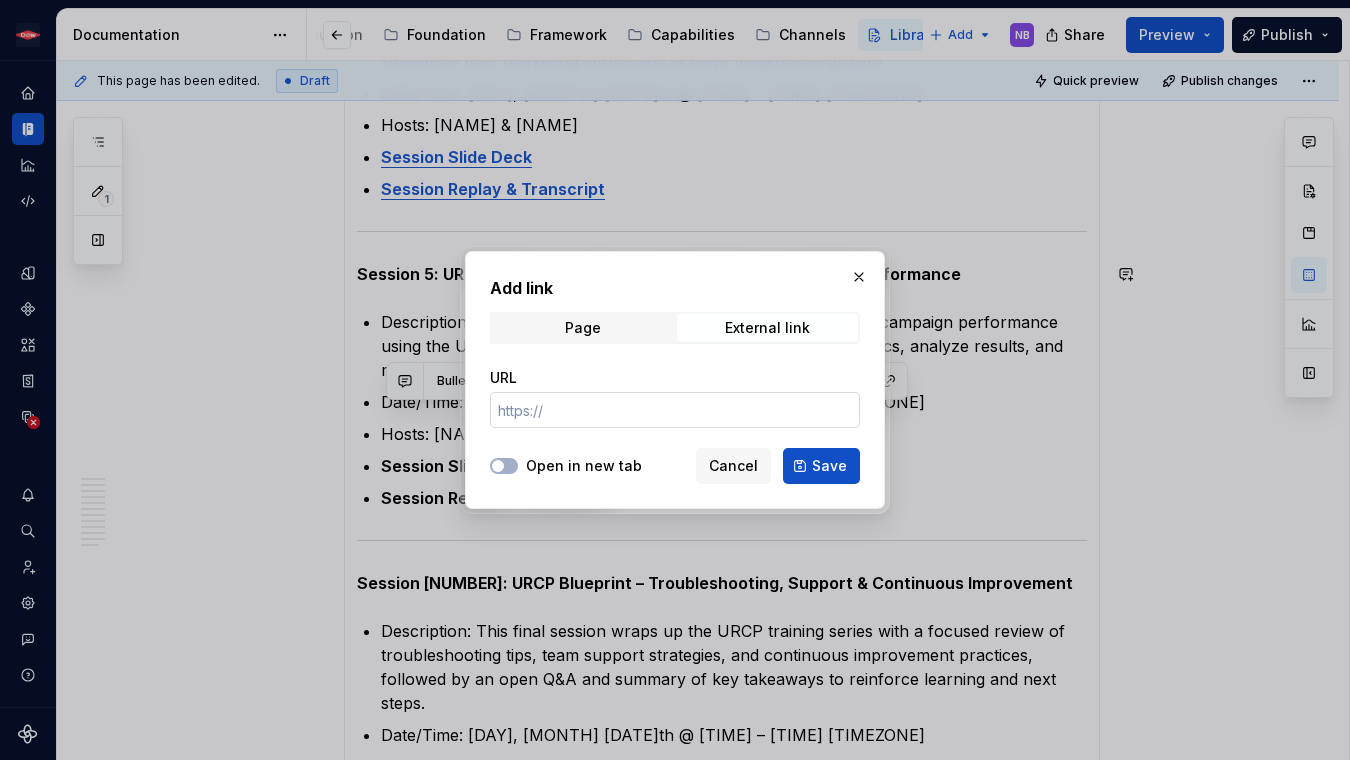 click on "URL" at bounding box center (675, 410) 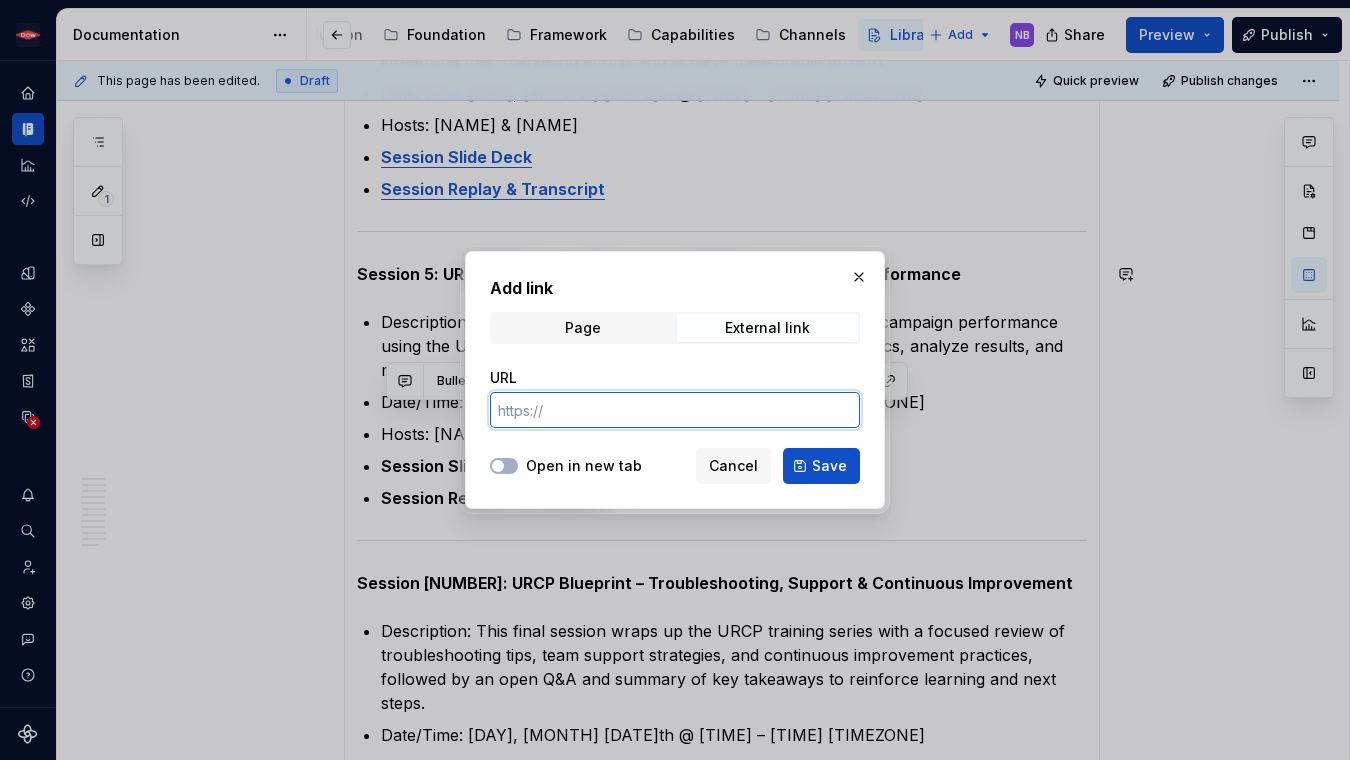 paste on "https://gbr01.safelinks.protection.outlook.com/?url=https%3A%2F%2Fprotect.checkpoint.com%2Fv2%2Fr06%2F___https%3A%2F%2Fworkspaces.bsnconnect.com%2F%3Ap%3A%2Fr%2Fsites%2FCommercial%2FMarketing%2FURCP%2FURCP%2520Blueprint%2520Training%2520-%2520Session%25205.pptx%3Fd%3Dwc1661af3a74e4d65ad7aaa7f52f04f0b%26csf%3D1%26web%3D1%26e%3DDj4GTY___.ZXV3MjpicmFuZHdpZHRoOmM6bzo5OGI3Y2JlMDJhZTJhMDc1YTMyNGZjYWExZmMwOTc5ZDo3OjgzM2U6OGFiMjE2MWExYjQxZGUzZDkzZWVhY2RiZWUyZTVjZGZkMmQwMGE2OTAxZjYzYTY3NGUyMzA3Y2JjNjk2NDg1ZjpoOlQ6Tg&data=05%7C02%7Ctricia.cleppe%40brandwidth.com%7Cffe7cbb1cf7e480676fa08ddceaba563%7C856bd92fc5154bc6bf3860ca0c90f0b2%7C0%7C0%7C638893958948283092%7CUnknown%7CTWFpbGZsb3d8eyJFbXB0eU1hcGkiOnRydWUsIlYiOiIwLjAuMDAwMCIsIlAiOiJXaW4zMiIsIkFOIjoiTWFpbCIsIldUIjoyfQ%3D%3D%7C0%7C%7C%7C&sdata=X%2FEhjBLPo6Mq8699d2ga1%2BeVDuCOk2I%2B1rLwKcg7zHQ%3D&reserved=0" 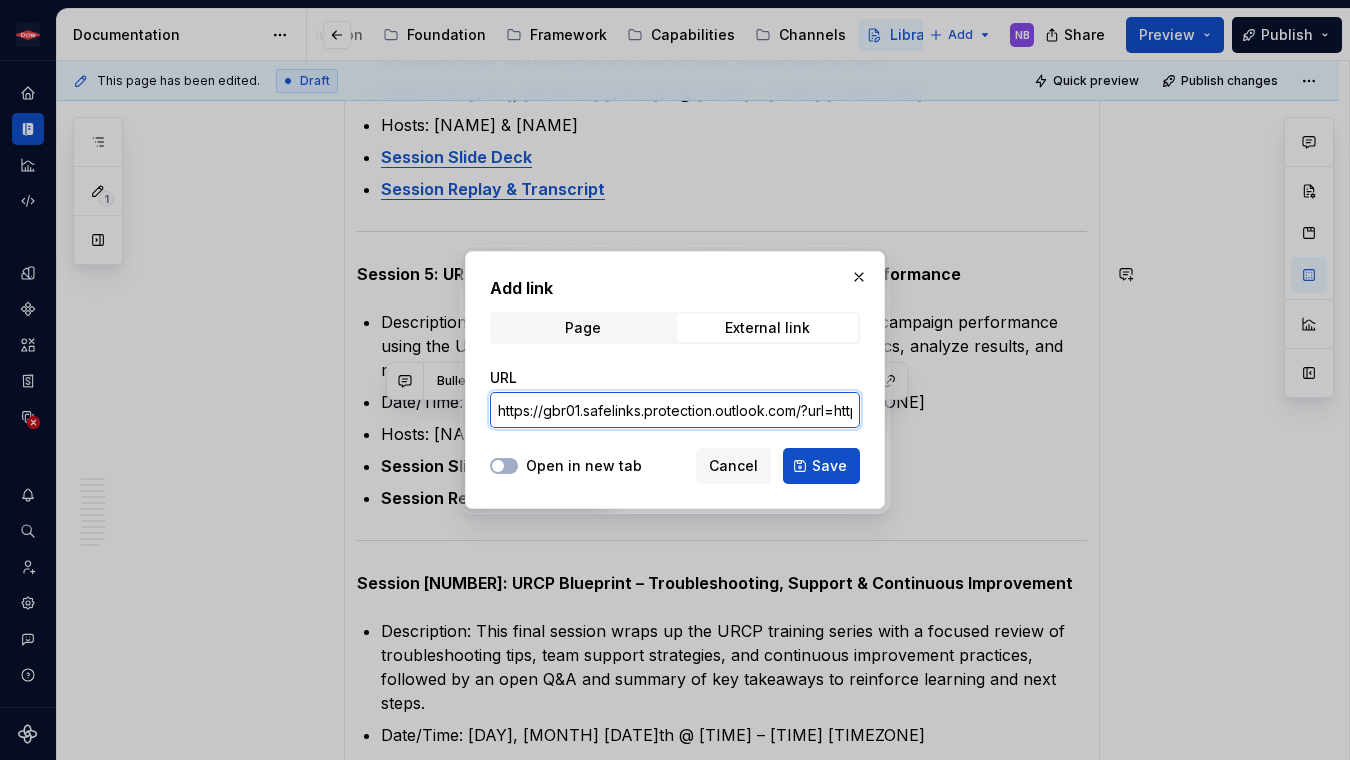 scroll, scrollTop: 0, scrollLeft: 6856, axis: horizontal 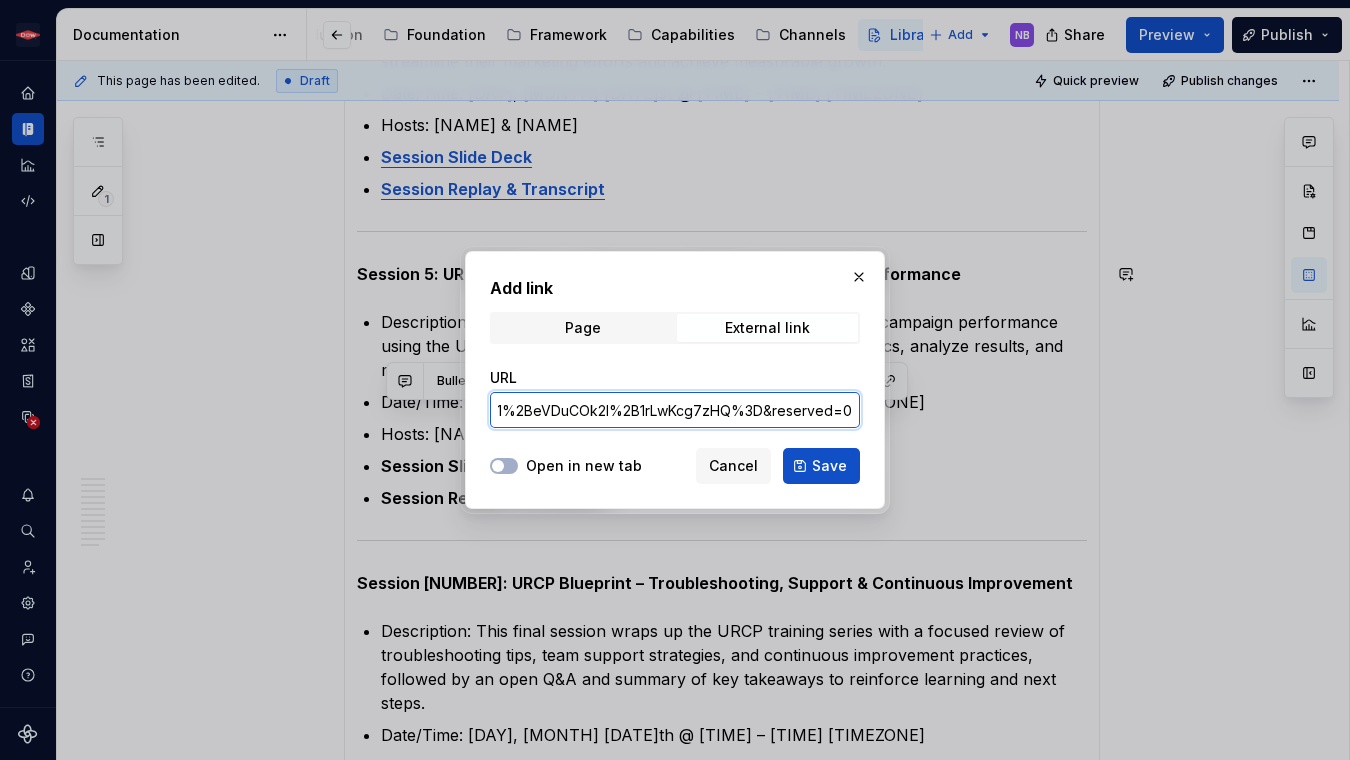 type on "https://gbr01.safelinks.protection.outlook.com/?url=https%3A%2F%2Fprotect.checkpoint.com%2Fv2%2Fr06%2F___https%3A%2F%2Fworkspaces.bsnconnect.com%2F%3Ap%3A%2Fr%2Fsites%2FCommercial%2FMarketing%2FURCP%2FURCP%2520Blueprint%2520Training%2520-%2520Session%25205.pptx%3Fd%3Dwc1661af3a74e4d65ad7aaa7f52f04f0b%26csf%3D1%26web%3D1%26e%3DDj4GTY___.ZXV3MjpicmFuZHdpZHRoOmM6bzo5OGI3Y2JlMDJhZTJhMDc1YTMyNGZjYWExZmMwOTc5ZDo3OjgzM2U6OGFiMjE2MWExYjQxZGUzZDkzZWVhY2RiZWUyZTVjZGZkMmQwMGE2OTAxZjYzYTY3NGUyMzA3Y2JjNjk2NDg1ZjpoOlQ6Tg&data=05%7C02%7Ctricia.cleppe%40brandwidth.com%7Cffe7cbb1cf7e480676fa08ddceaba563%7C856bd92fc5154bc6bf3860ca0c90f0b2%7C0%7C0%7C638893958948283092%7CUnknown%7CTWFpbGZsb3d8eyJFbXB0eU1hcGkiOnRydWUsIlYiOiIwLjAuMDAwMCIsIlAiOiJXaW4zMiIsIkFOIjoiTWFpbCIsIldUIjoyfQ%3D%3D%7C0%7C%7C%7C&sdata=X%2FEhjBLPo6Mq8699d2ga1%2BeVDuCOk2I%2B1rLwKcg7zHQ%3D&reserved=0" 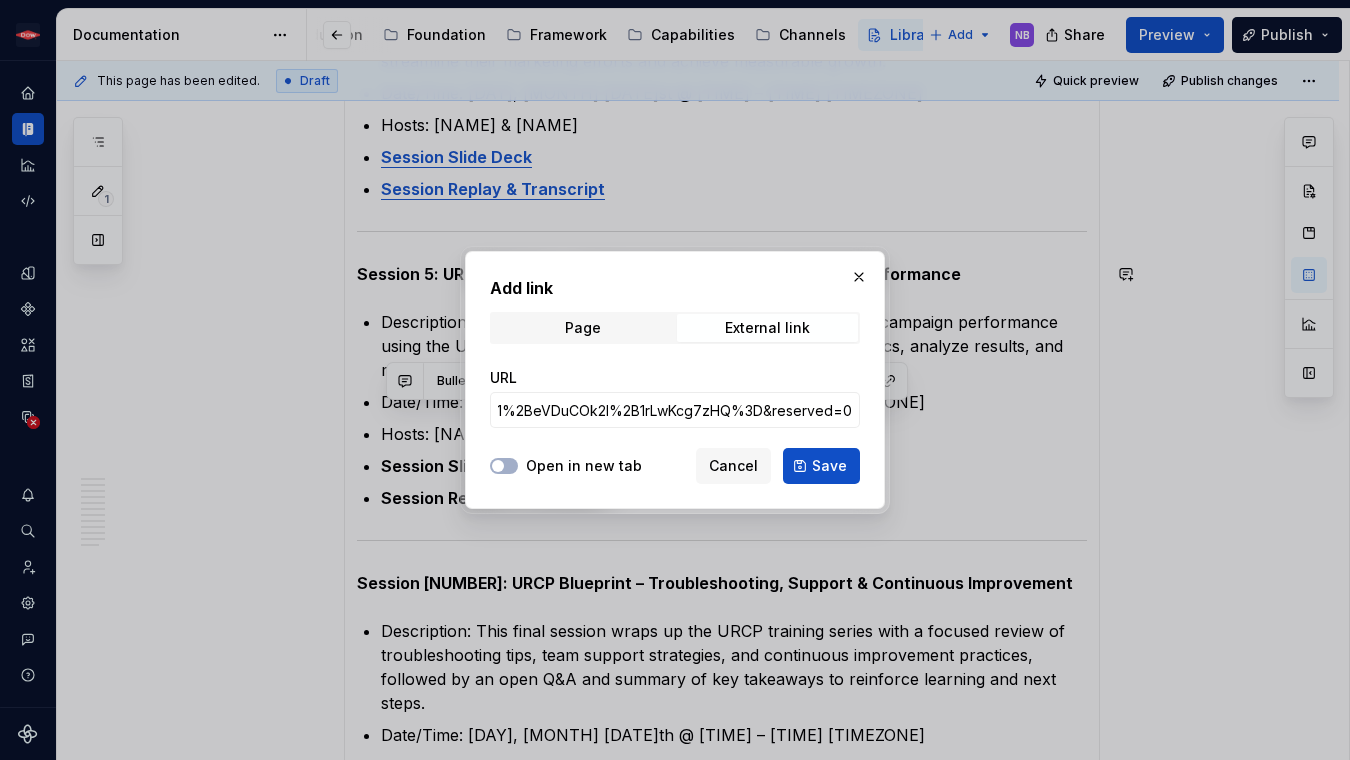click on "Open in new tab" at bounding box center [584, 466] 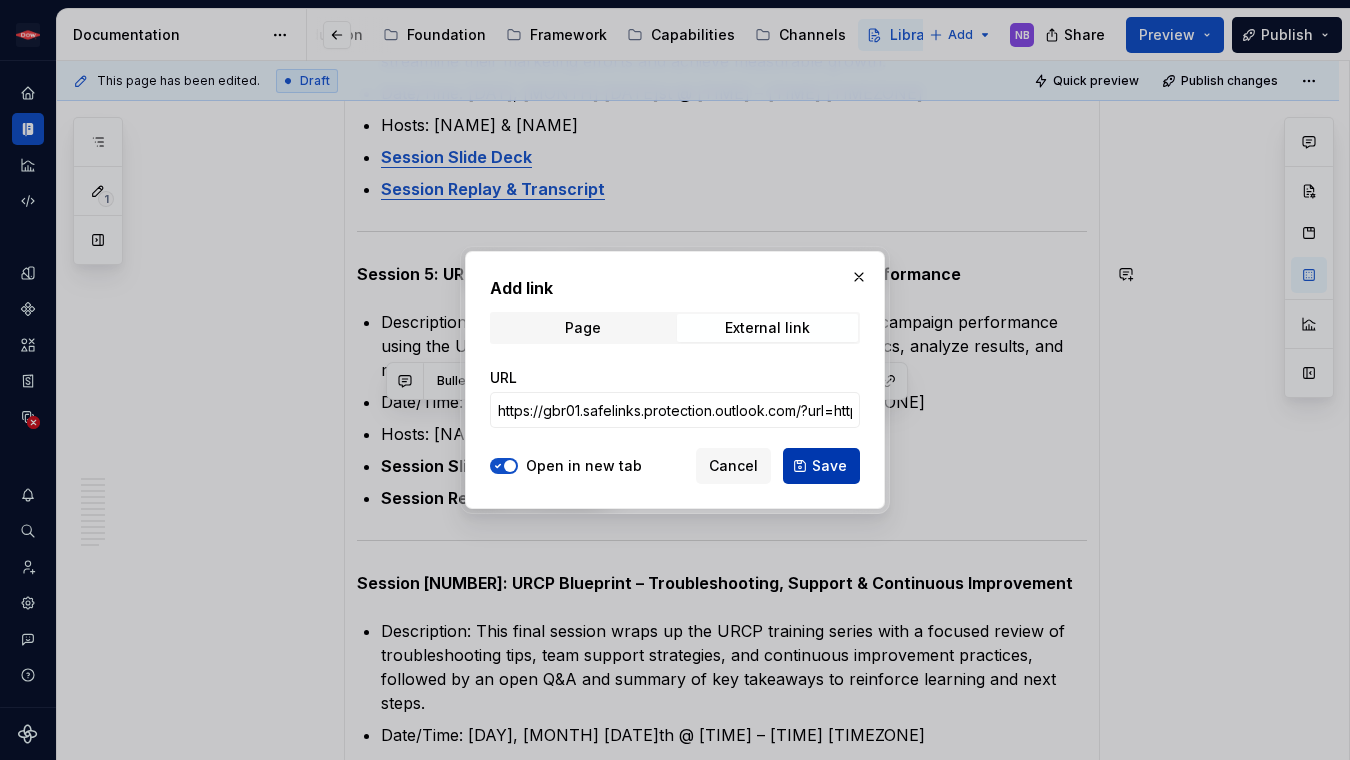 click on "Save" at bounding box center [829, 466] 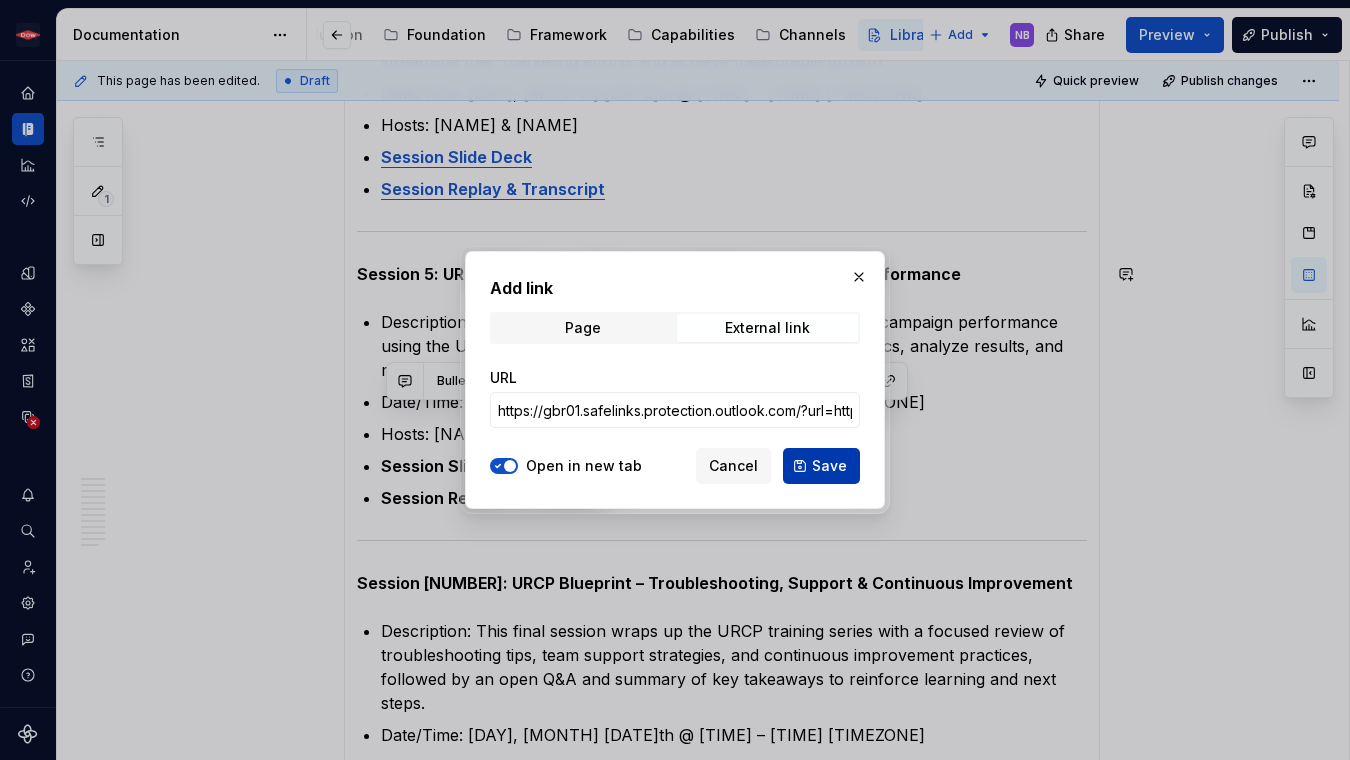 type on "*" 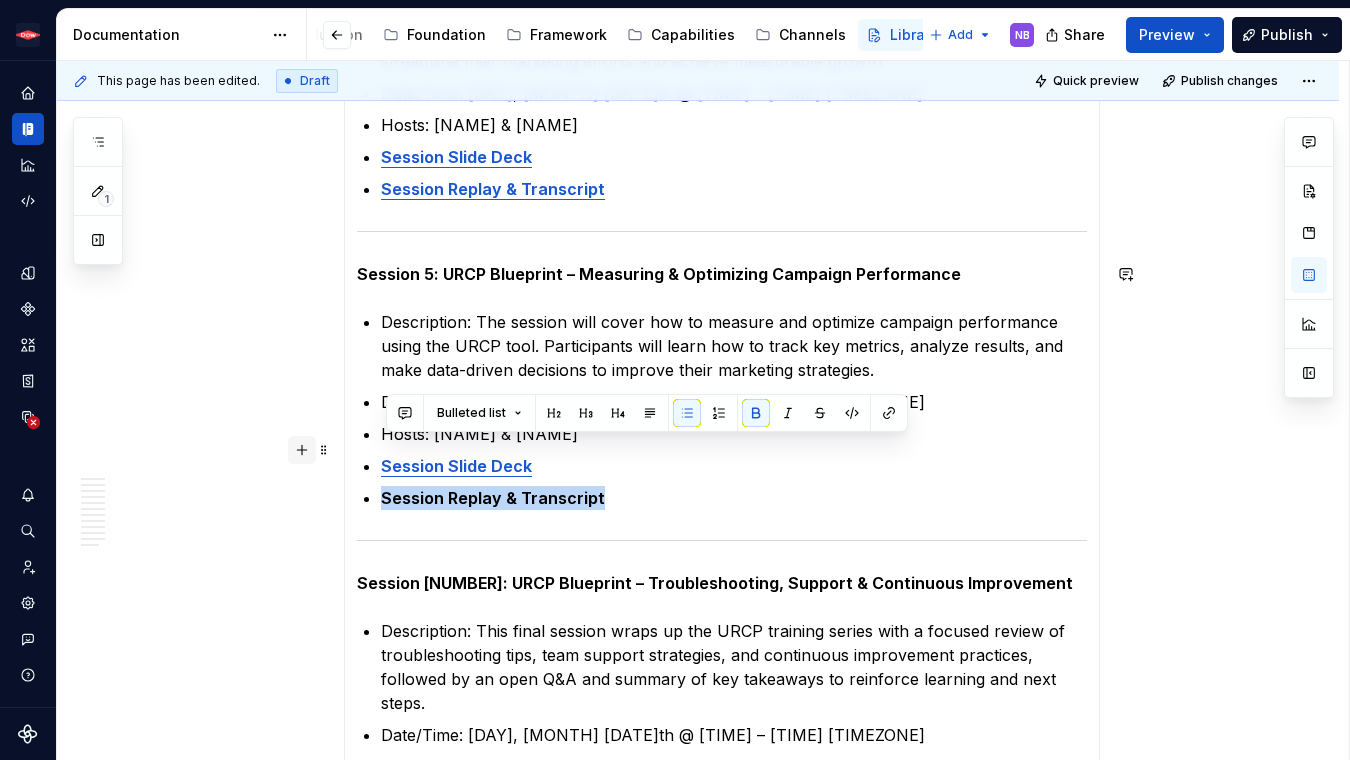 drag, startPoint x: 607, startPoint y: 455, endPoint x: 315, endPoint y: 455, distance: 292 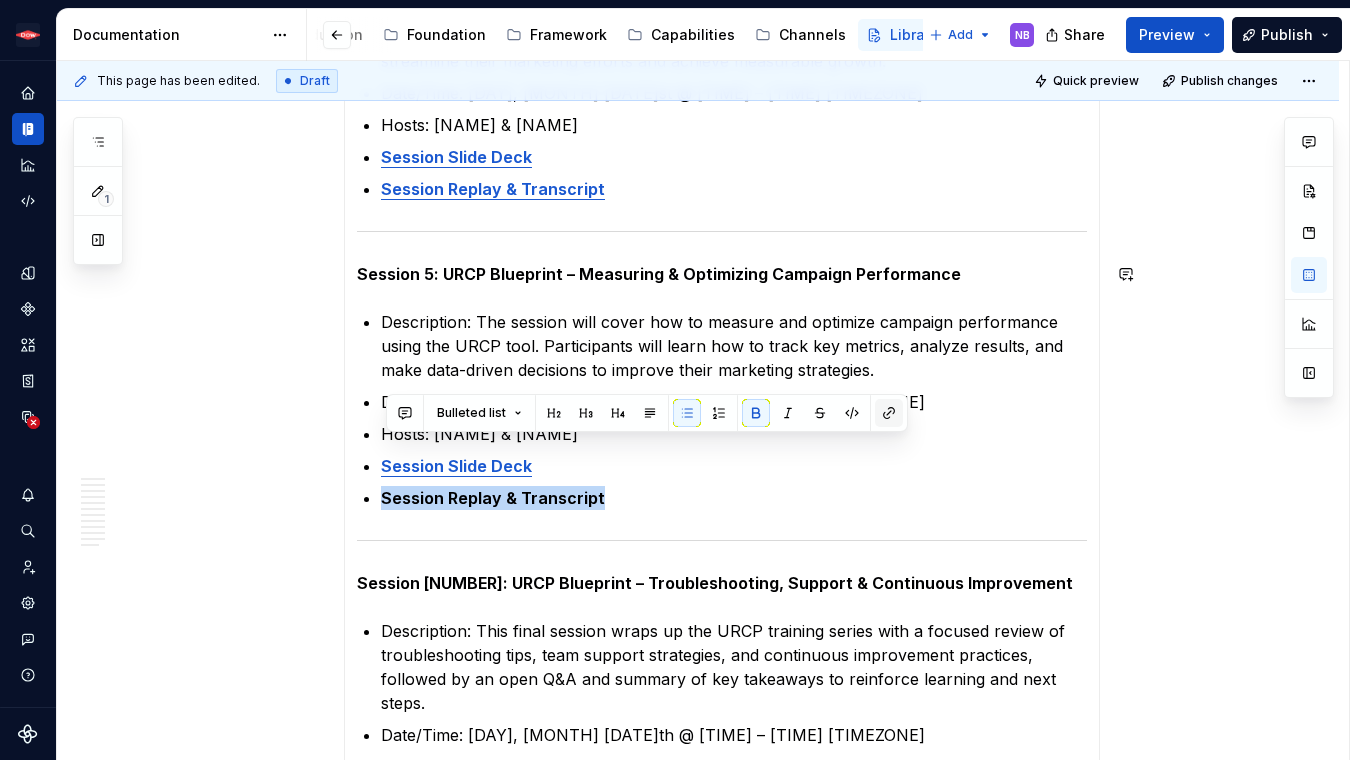 click at bounding box center (889, 413) 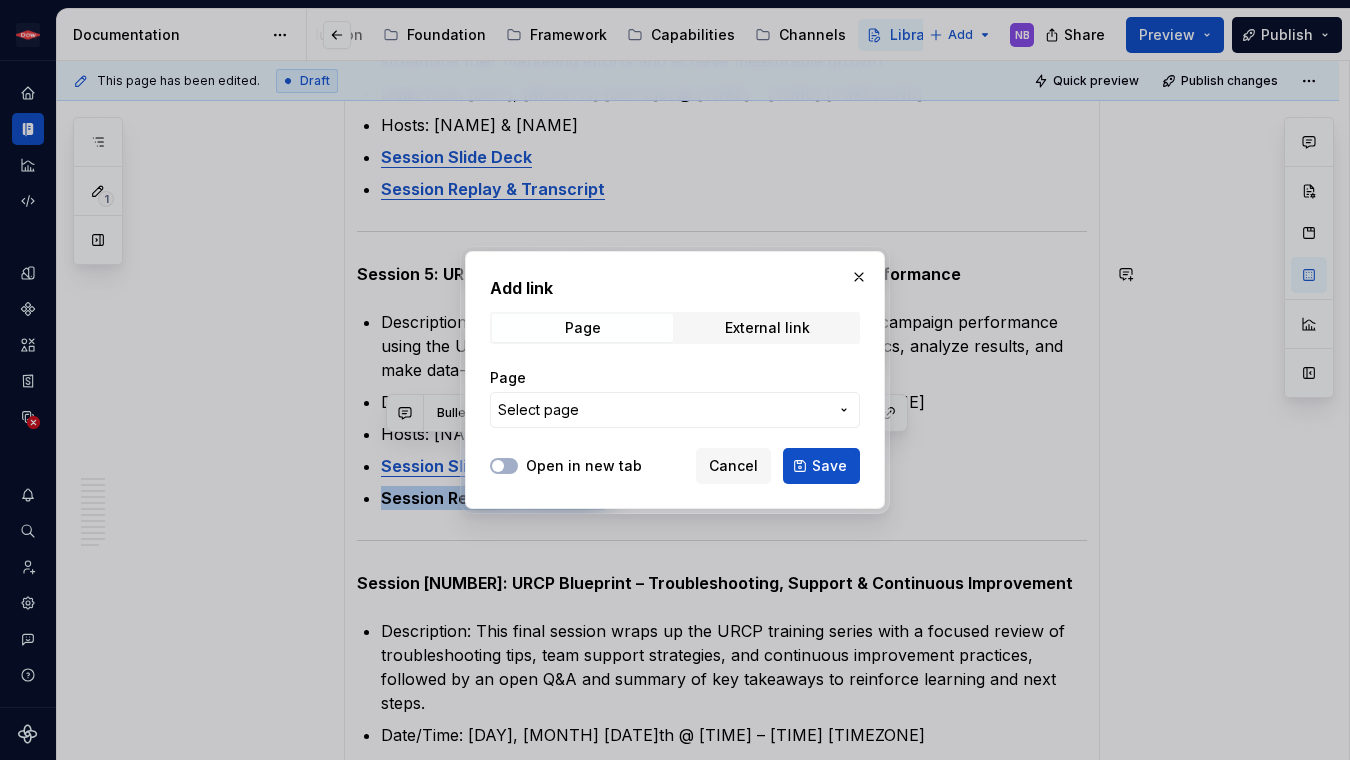 click on "Select page" at bounding box center (663, 410) 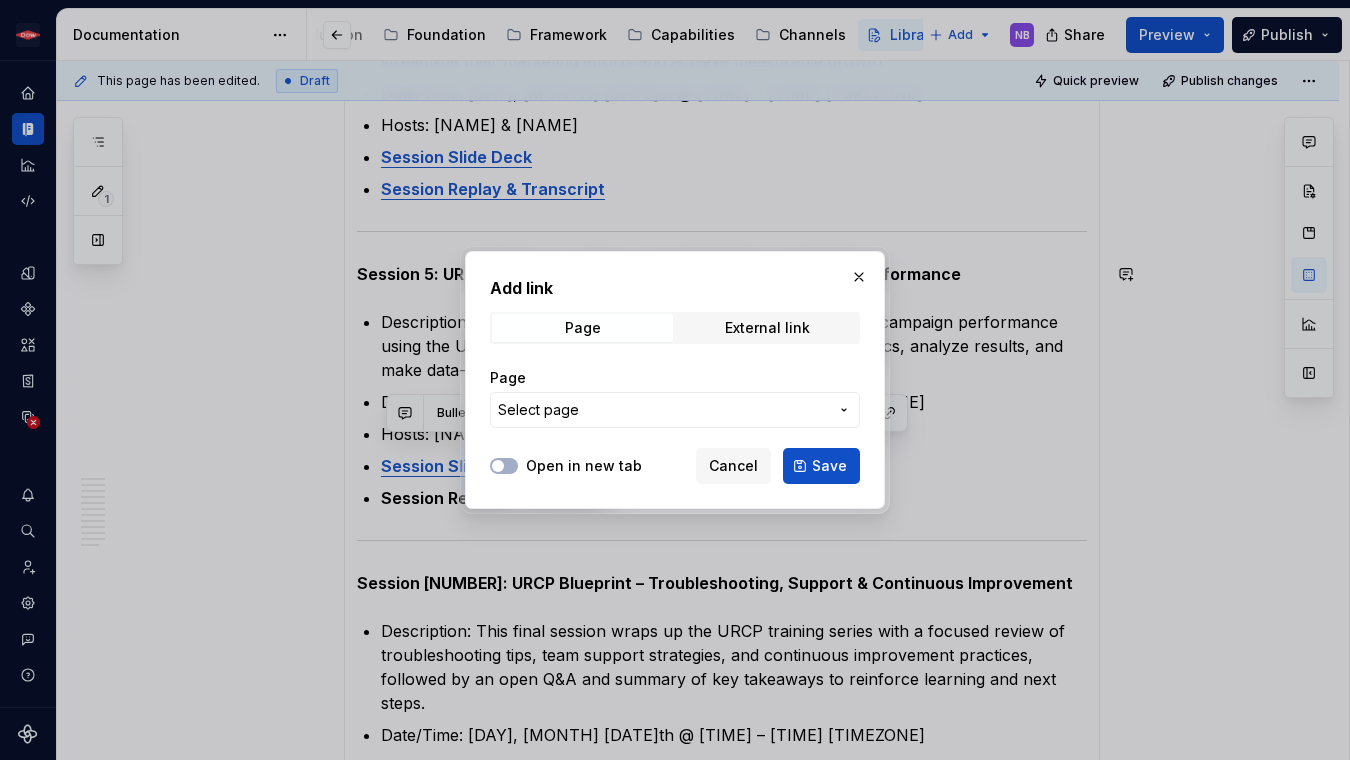 click on "Add link Page External link Page Select page Open in new tab Cancel Save" at bounding box center [675, 380] 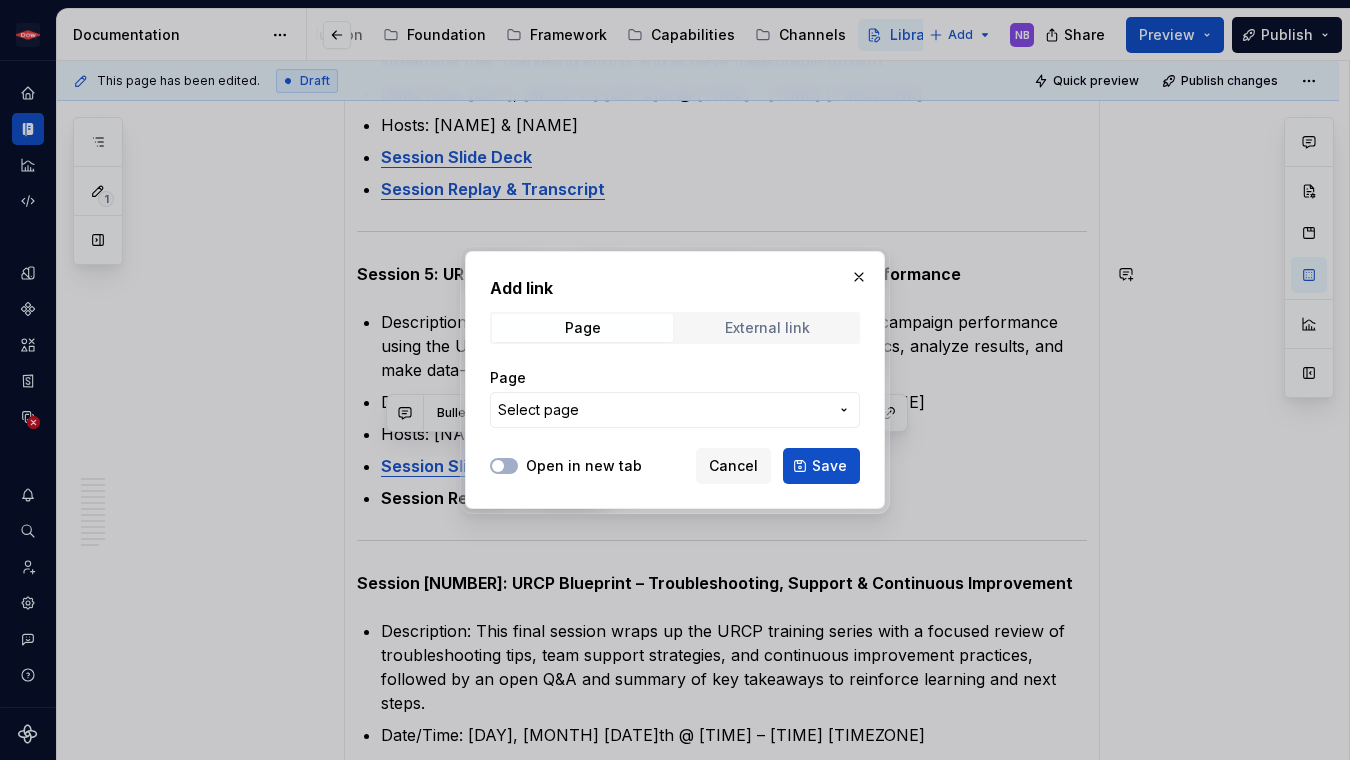 click on "External link" at bounding box center [767, 328] 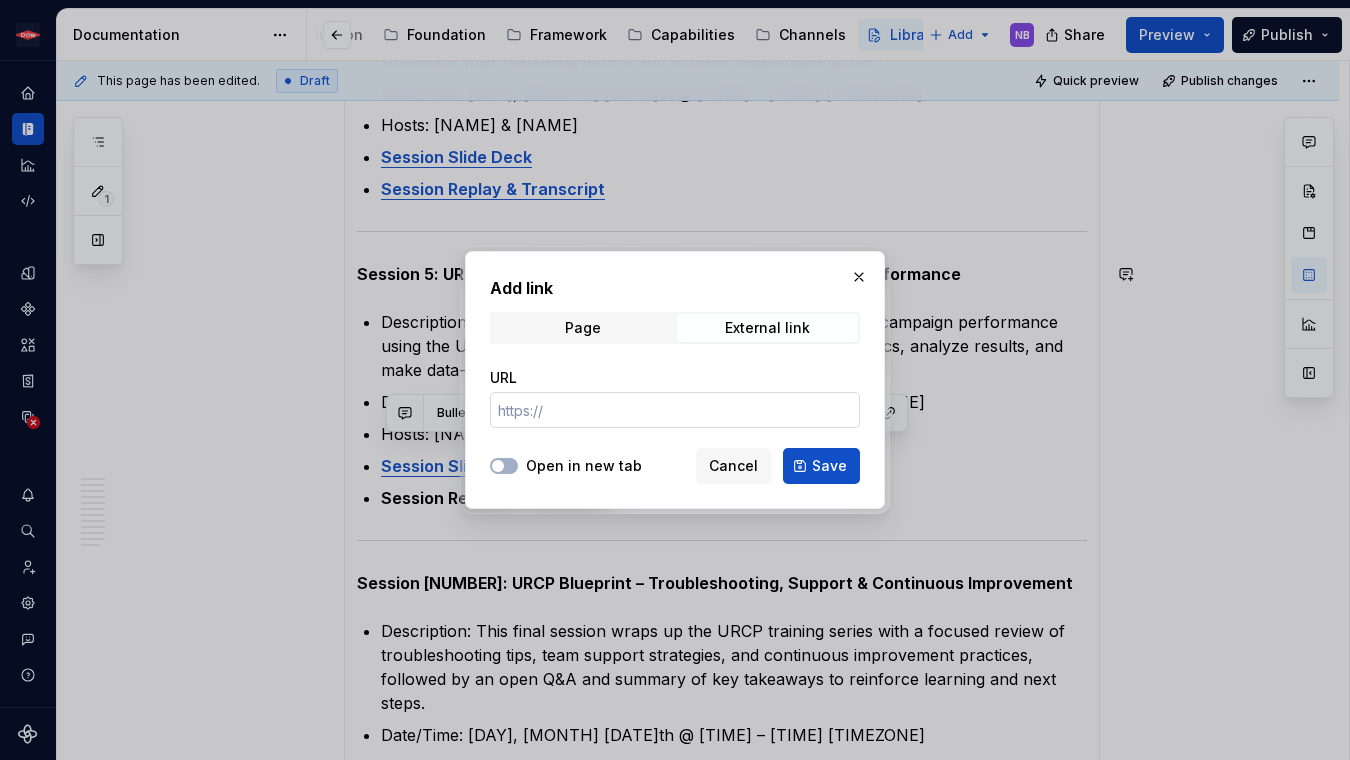 click on "URL" at bounding box center (675, 410) 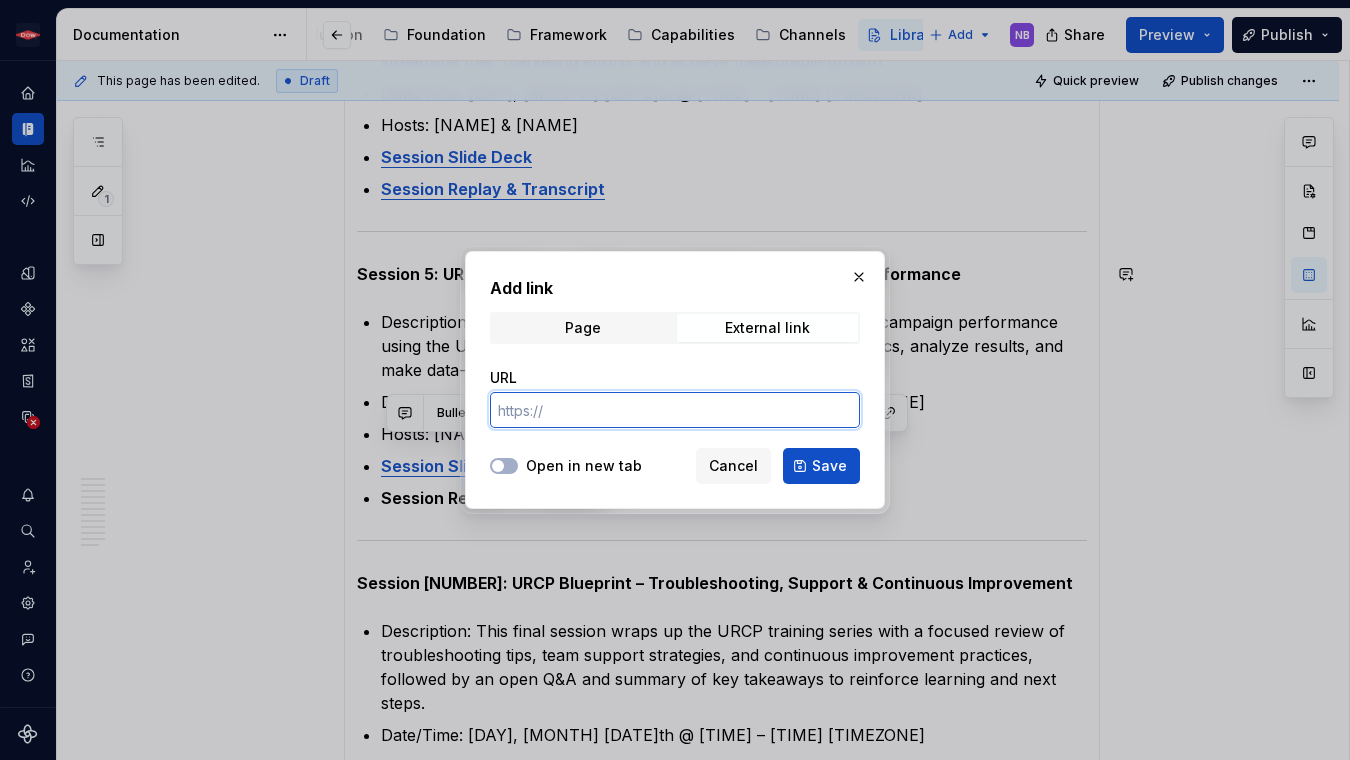 paste on "https://gbr01.safelinks.protection.outlook.com/?url=https%3A%2F%2Fprotect.checkpoint.com%2Fv2%2Fr06%2F___https%3A%2F%2Fworkspaces.bsnconnect.com%2F%3Av%3A%2Fr%2Fsites%2FCommercial%2FMarketing%2FURCP%2FSession%25205%2520Measuring%2520%2526%2520Optimizing%2520Campaign%2520Performance-20250729_080036-Meeting%2520Recording.mp4%3Fcsf%3D1%26web%3D1%26e%3DJGX4zY___.ZXV3MjpicmFuZHdpZHRoOmM6bzo5OGI3Y2JlMDJhZTJhMDc1YTMyNGZjYWExZmMwOTc5ZDo3OjE3ODk6ZTc1M2U5NmNmOGMwMTkxY2IzM2VjY2JiNjhiNDY2Zjg1NWU3ZjRlNDc0NmJiOGMxMGVkYWU2MGU3MDY0YzFhZjpoOlQ6Tg%26sdata=o195yCKFcNtYqGBF%2Bltl%2FglN290nk0OzU7R%2Bcoj%2BVak%3D%26reserved=0" 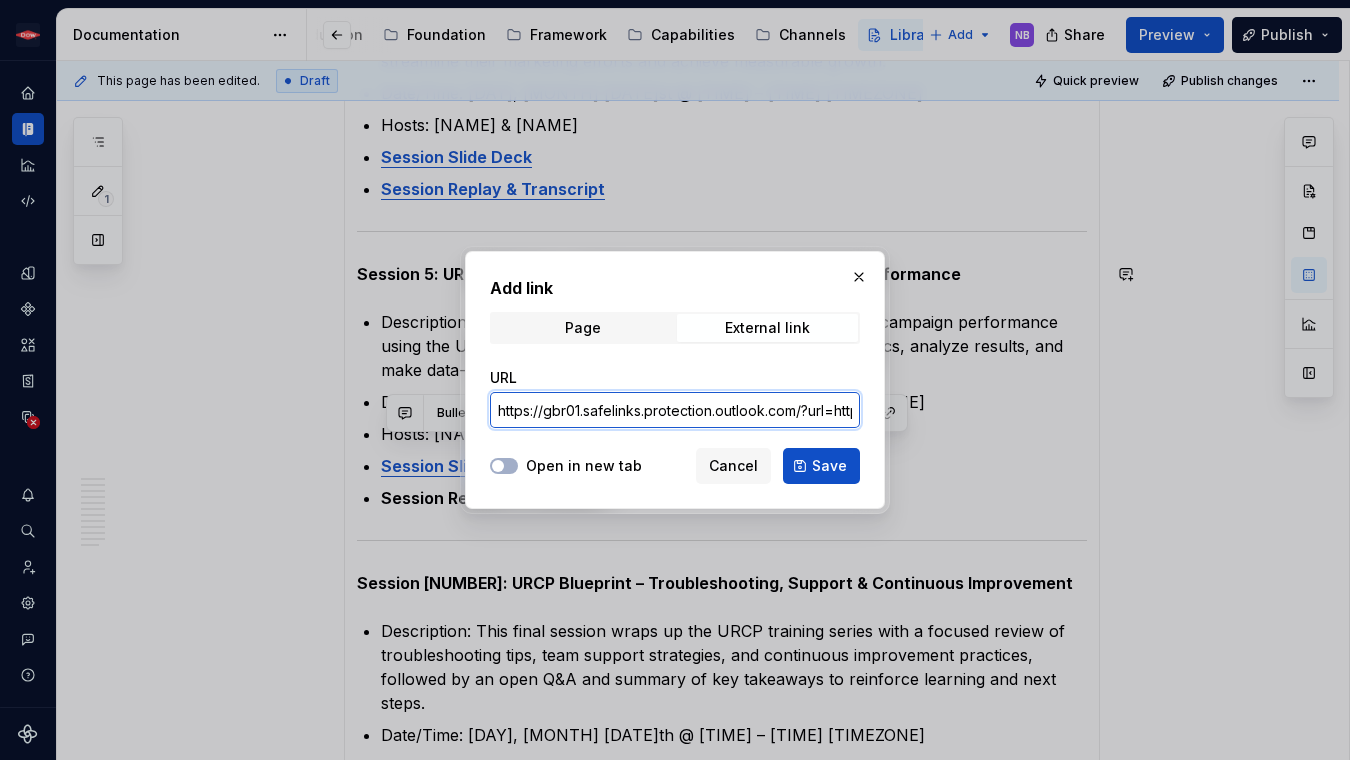 scroll, scrollTop: 0, scrollLeft: 7078, axis: horizontal 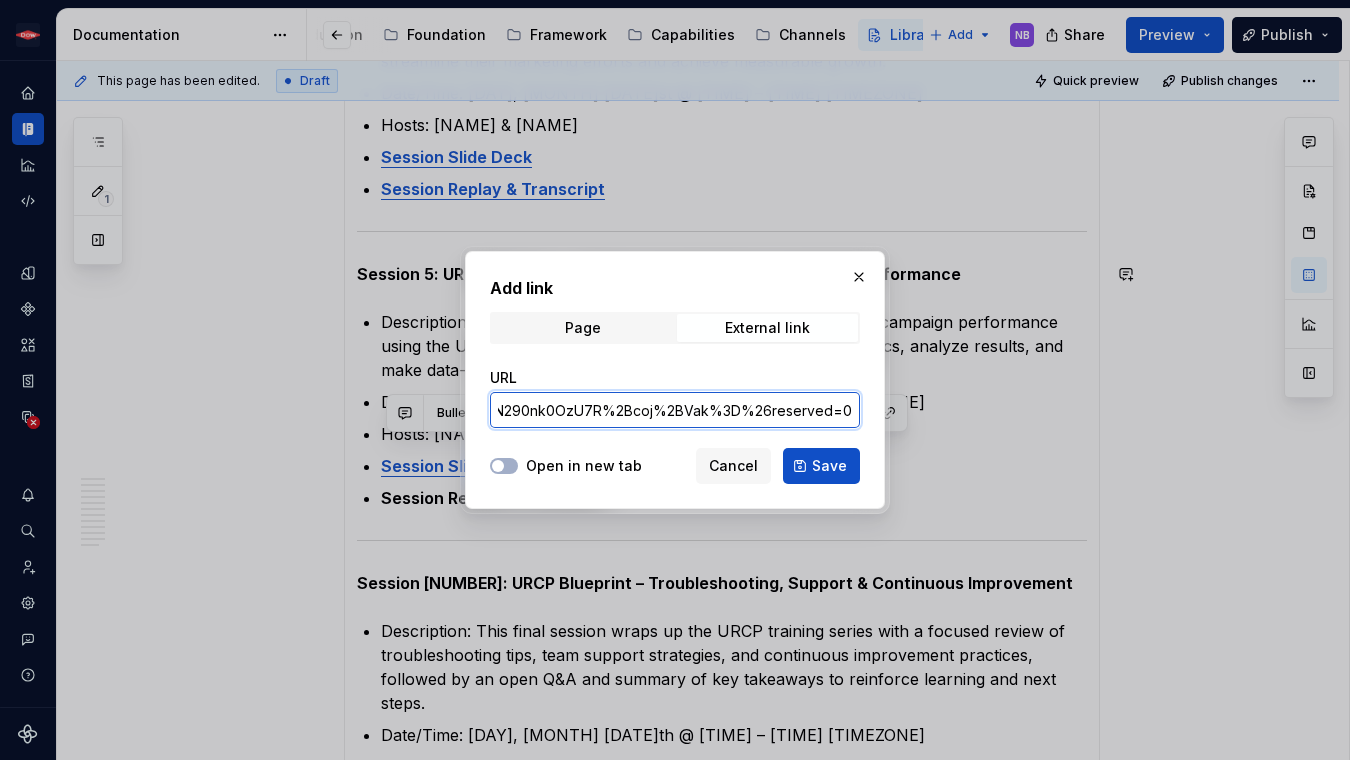 type on "https://gbr01.safelinks.protection.outlook.com/?url=https%3A%2F%2Fprotect.checkpoint.com%2Fv2%2Fr06%2F___https%3A%2F%2Fworkspaces.bsnconnect.com%2F%3Av%3A%2Fr%2Fsites%2FCommercial%2FMarketing%2FURCP%2FSession%25205%2520Measuring%2520%2526%2520Optimizing%2520Campaign%2520Performance-20250729_080036-Meeting%2520Recording.mp4%3Fcsf%3D1%26web%3D1%26e%3DJGX4zY___.ZXV3MjpicmFuZHdpZHRoOmM6bzo5OGI3Y2JlMDJhZTJhMDc1YTMyNGZjYWExZmMwOTc5ZDo3OjE3ODk6ZTc1M2U5NmNmOGMwMTkxY2IzM2VjY2JiNjhiNDY2Zjg1NWU3ZjRlNDc0NmJiOGMxMGVkYWU2MGU3MDY0YzFhZjpoOlQ6Tg%26sdata=o195yCKFcNtYqGBF%2Bltl%2FglN290nk0OzU7R%2Bcoj%2BVak%3D%26reserved=0" 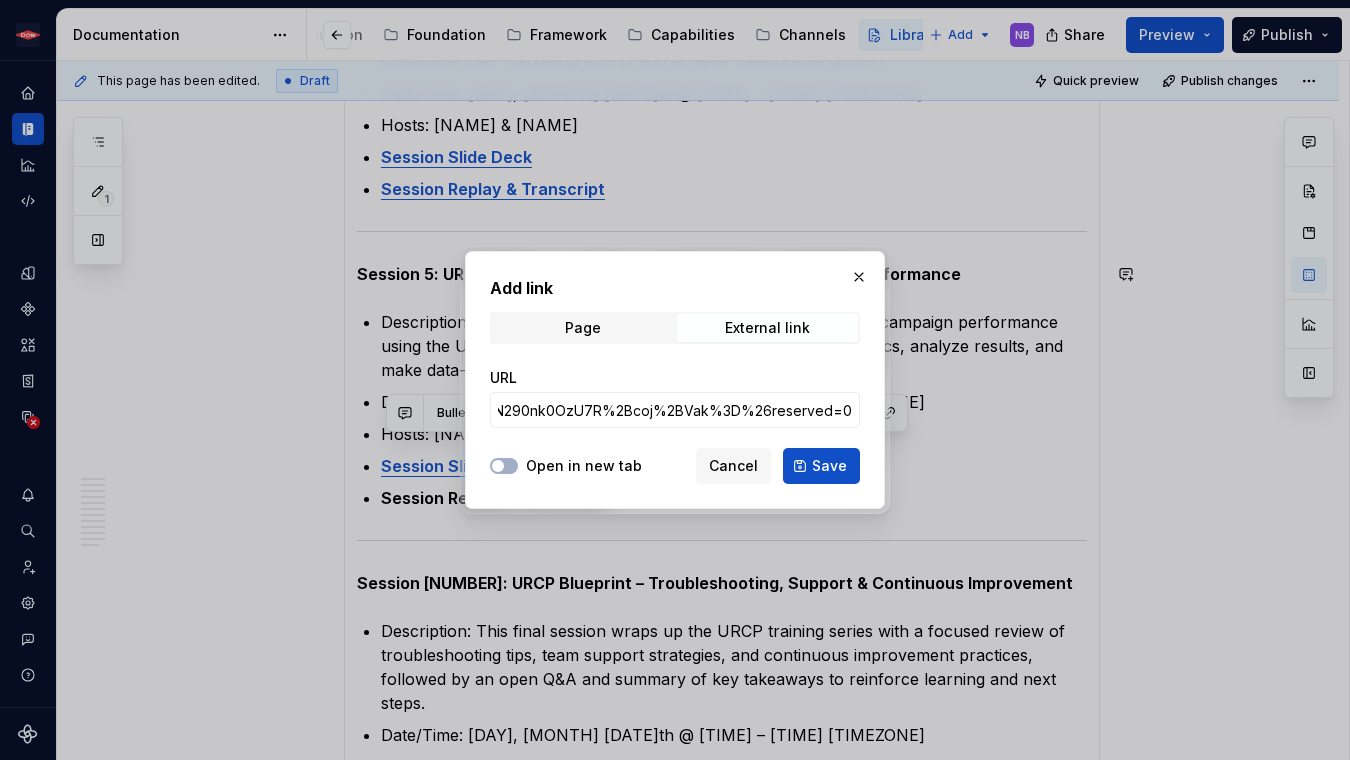 click on "Open in new tab" at bounding box center (584, 466) 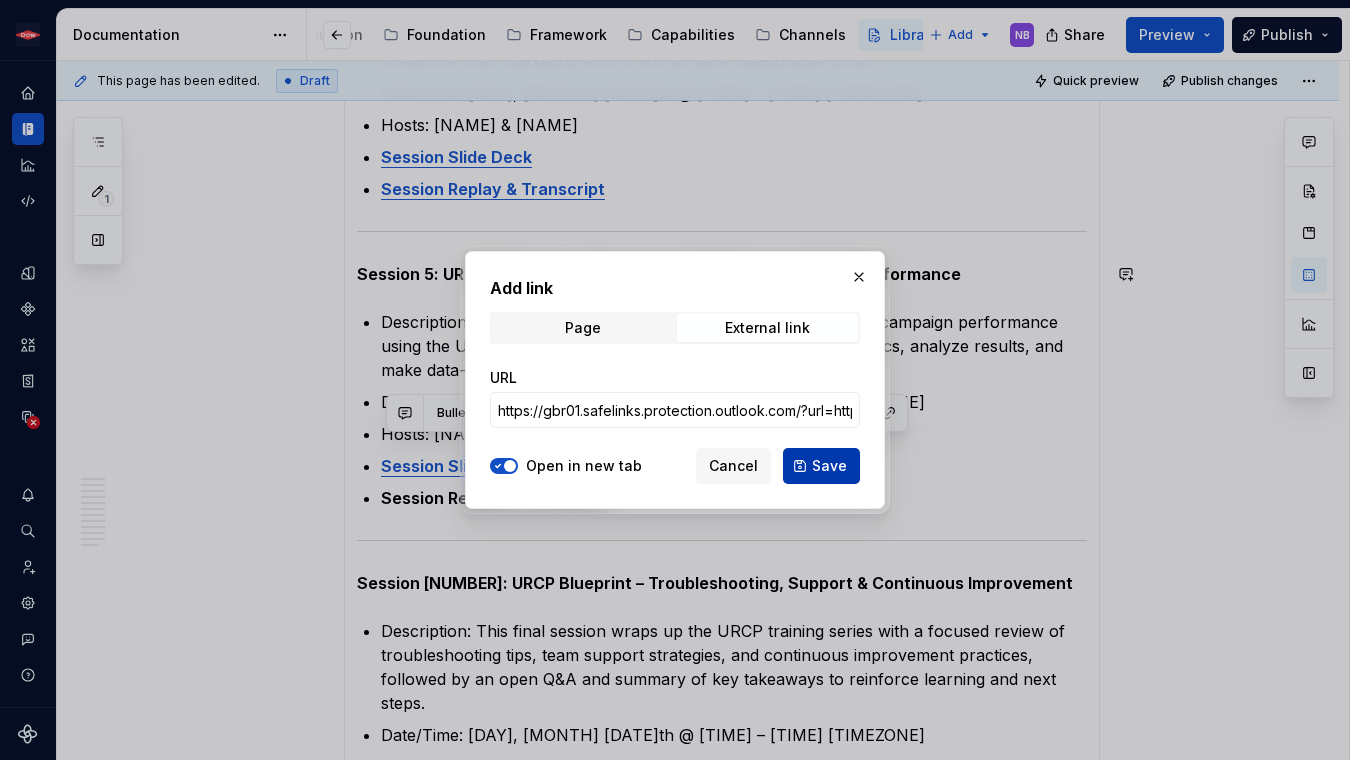click on "Save" at bounding box center [829, 466] 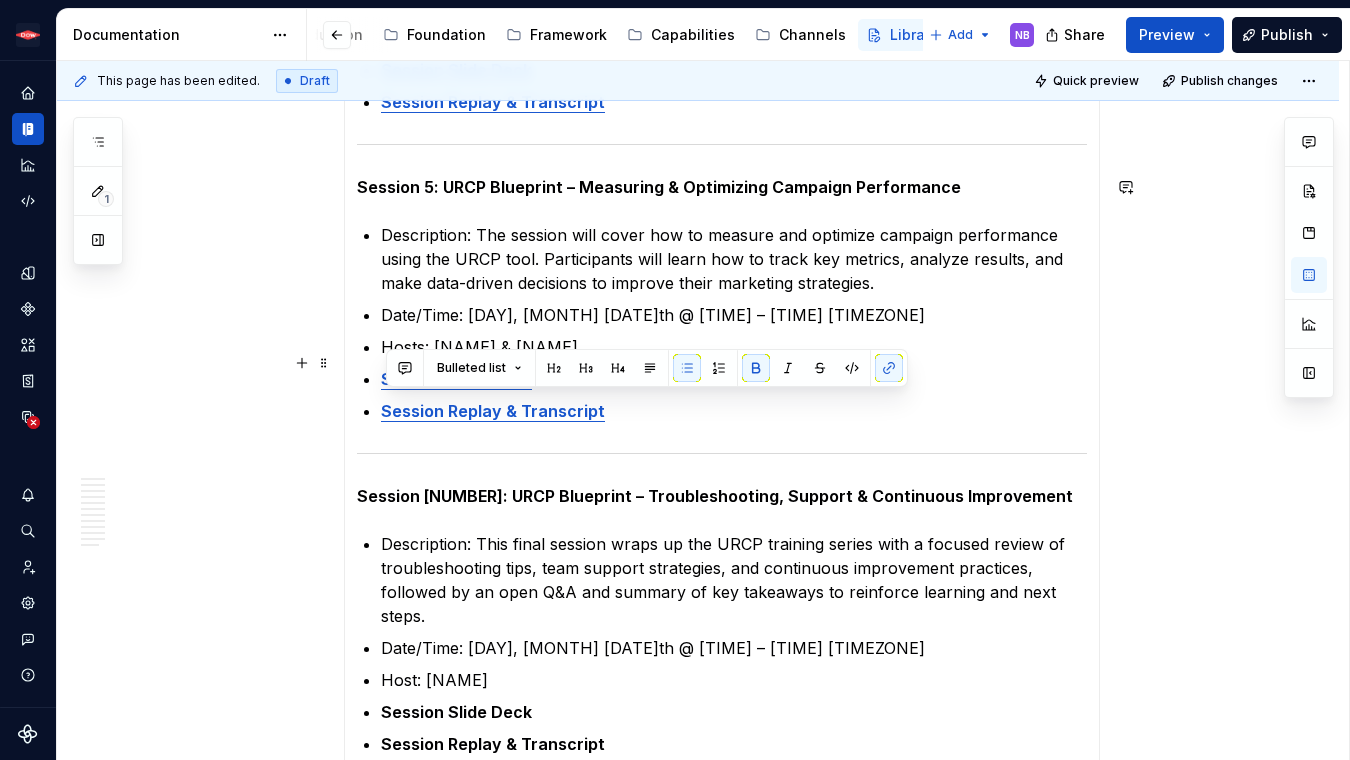 scroll, scrollTop: 1465, scrollLeft: 0, axis: vertical 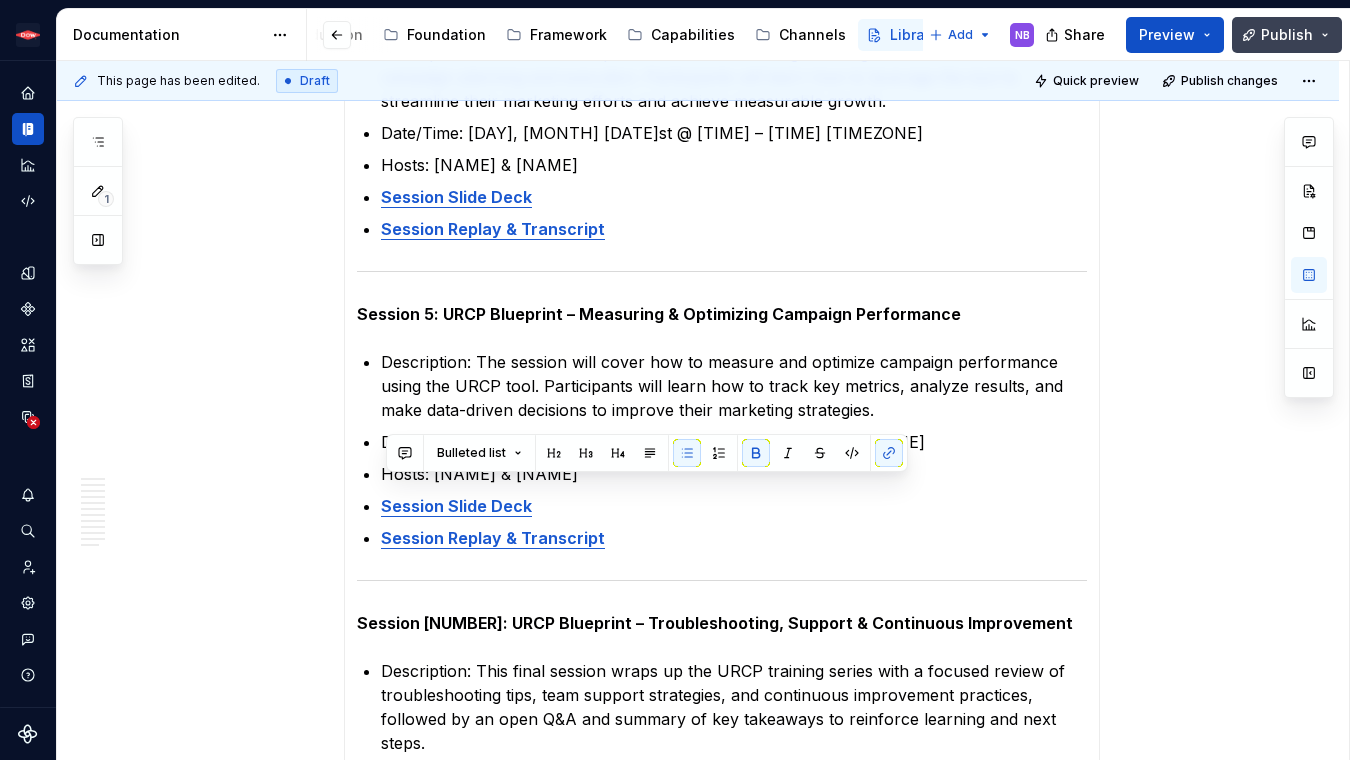 click on "Publish" at bounding box center (1287, 35) 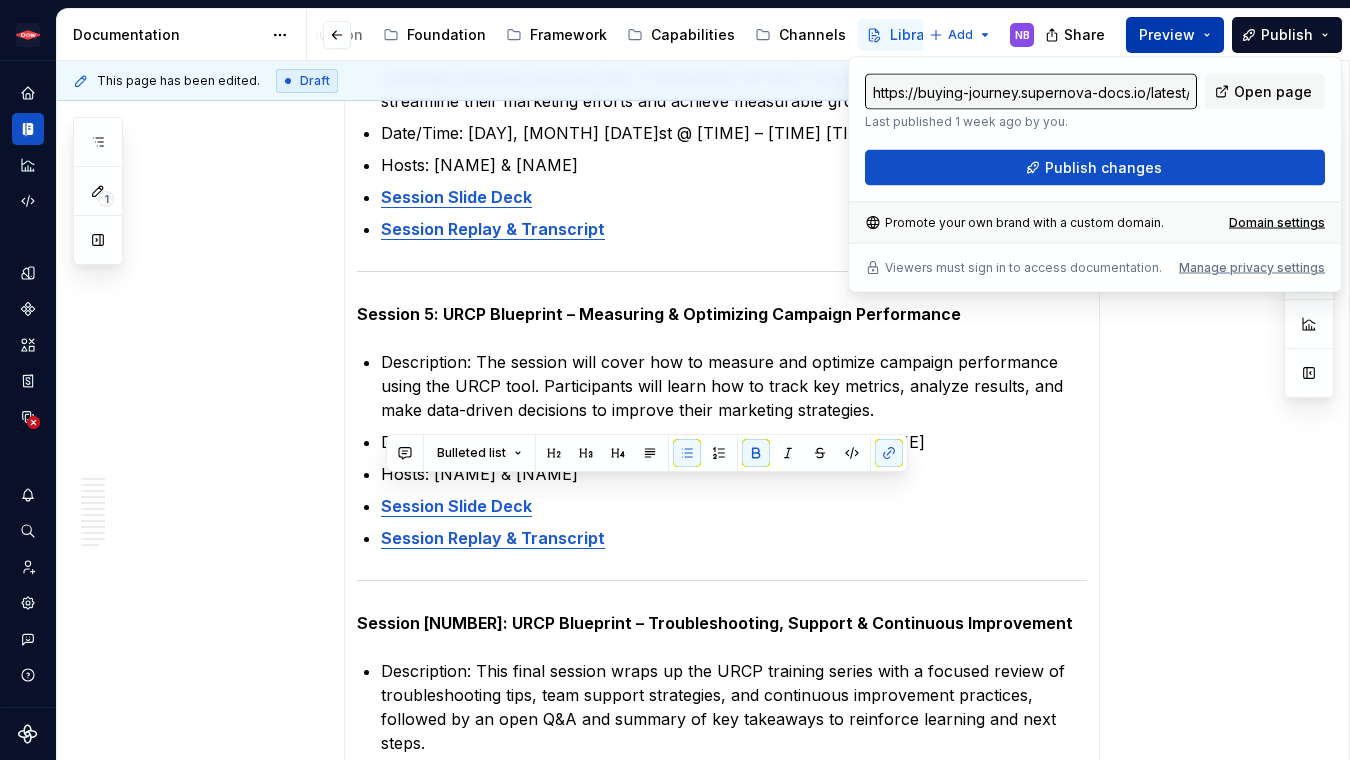 click on "Preview" at bounding box center (1167, 35) 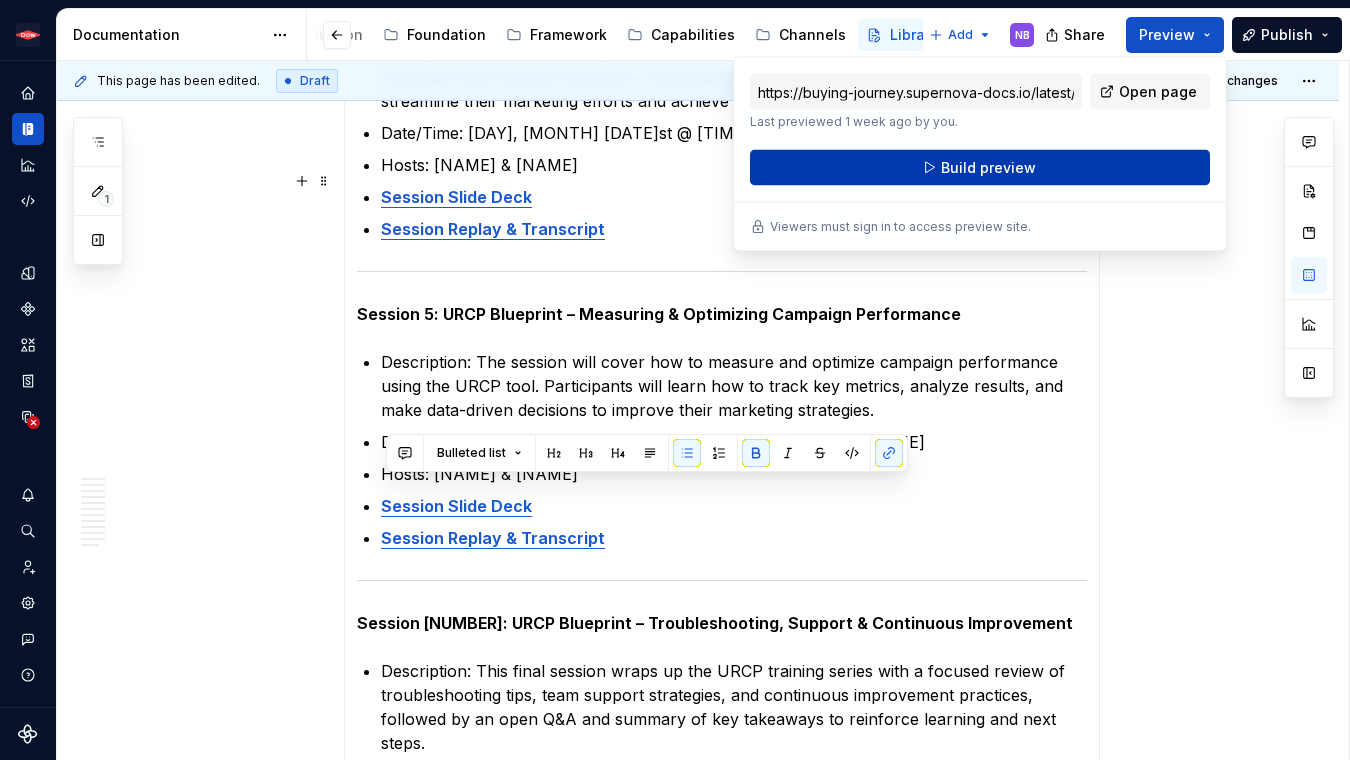 click on "Build preview" at bounding box center (980, 168) 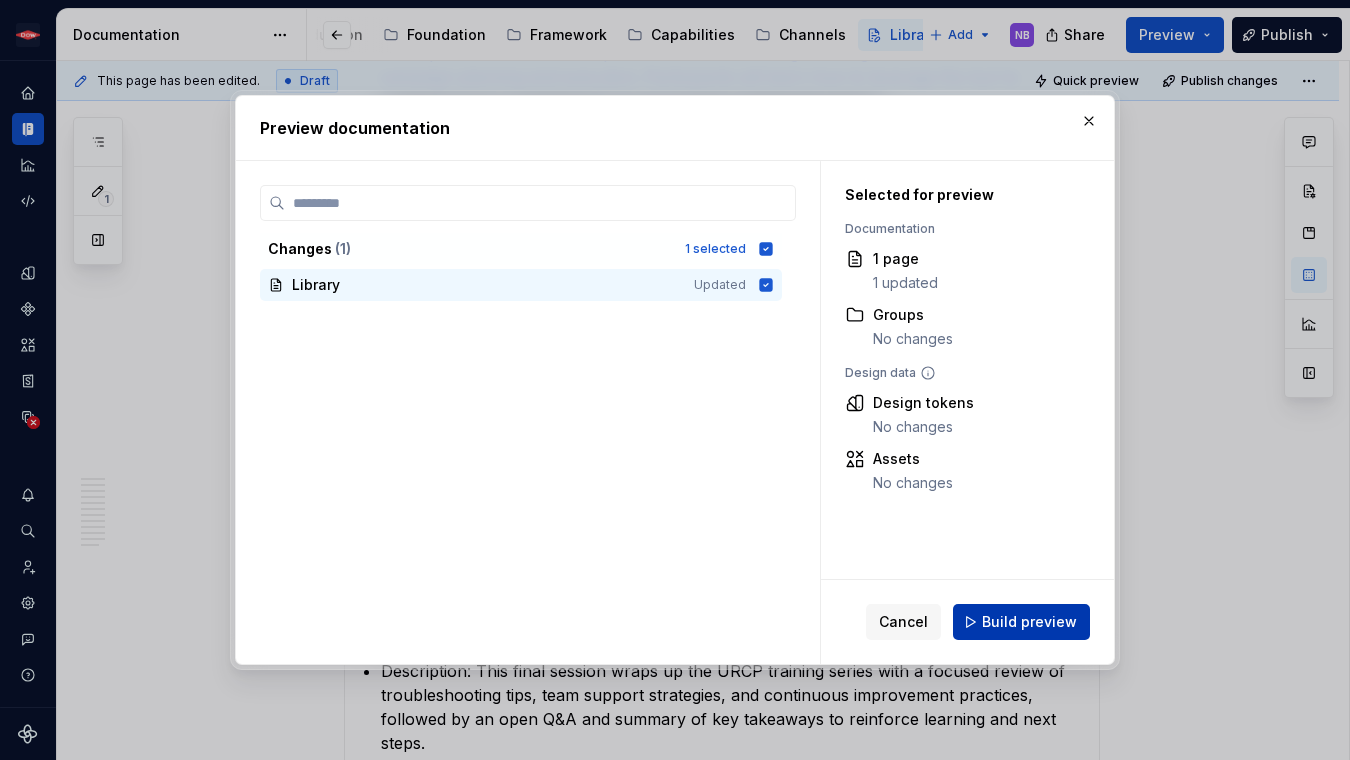 click on "Build preview" at bounding box center [1029, 622] 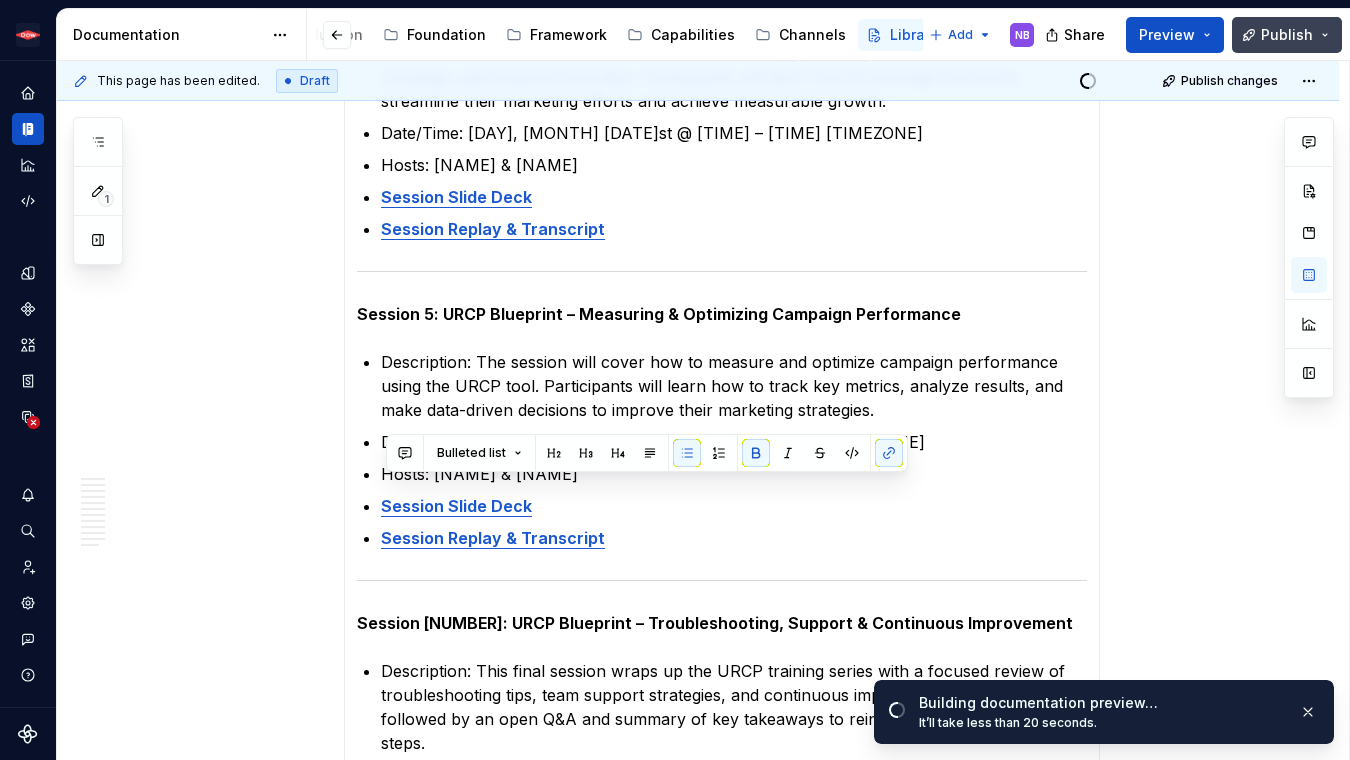 click on "Publish" at bounding box center (1287, 35) 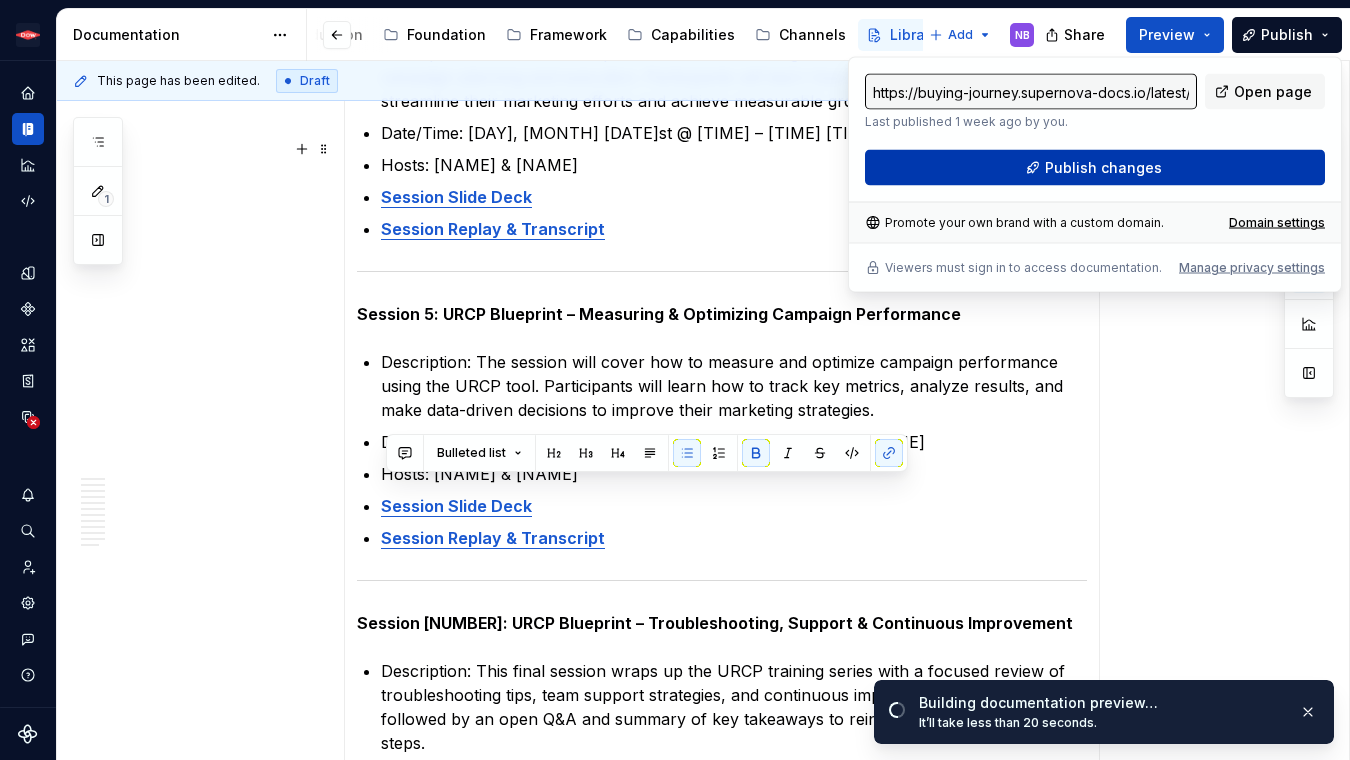 click on "Publish changes" at bounding box center [1095, 168] 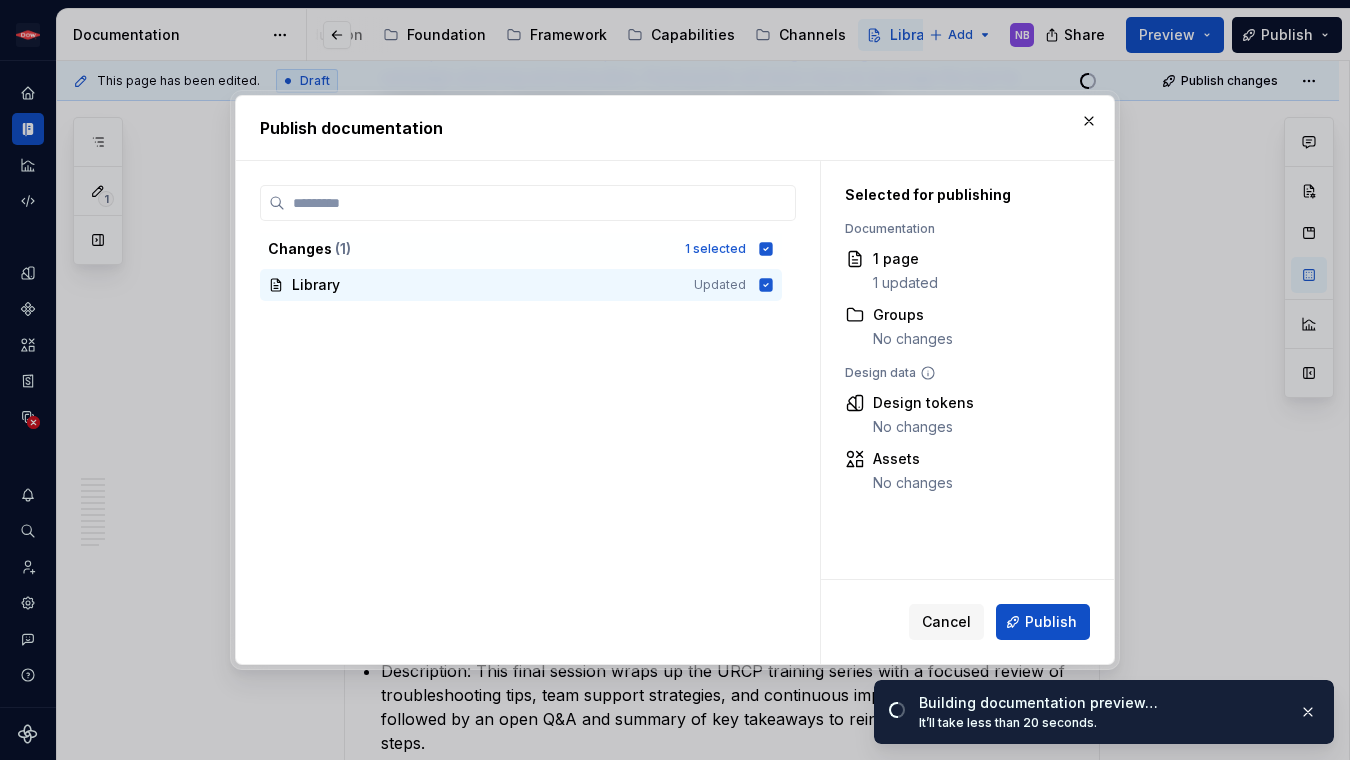 click on "Cancel Publish" at bounding box center [967, 622] 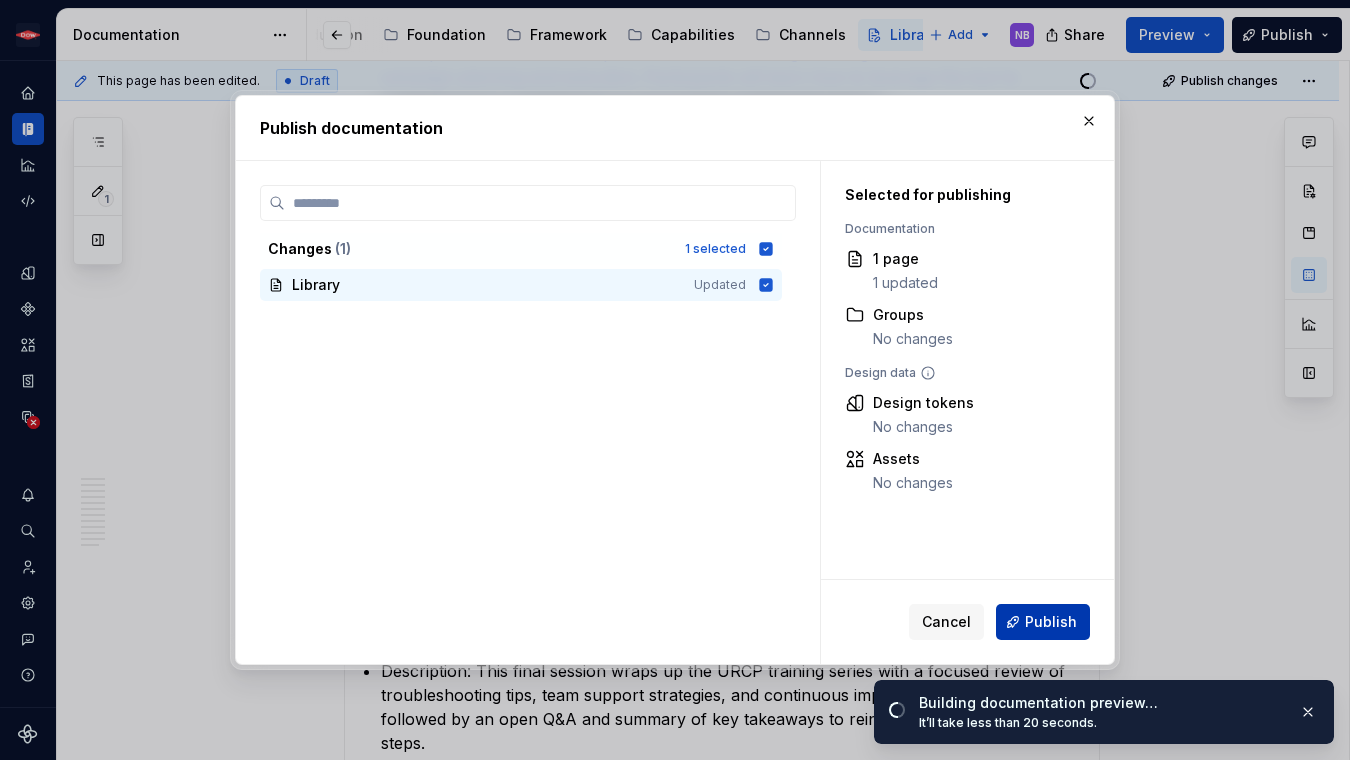 click on "Publish" at bounding box center [1051, 622] 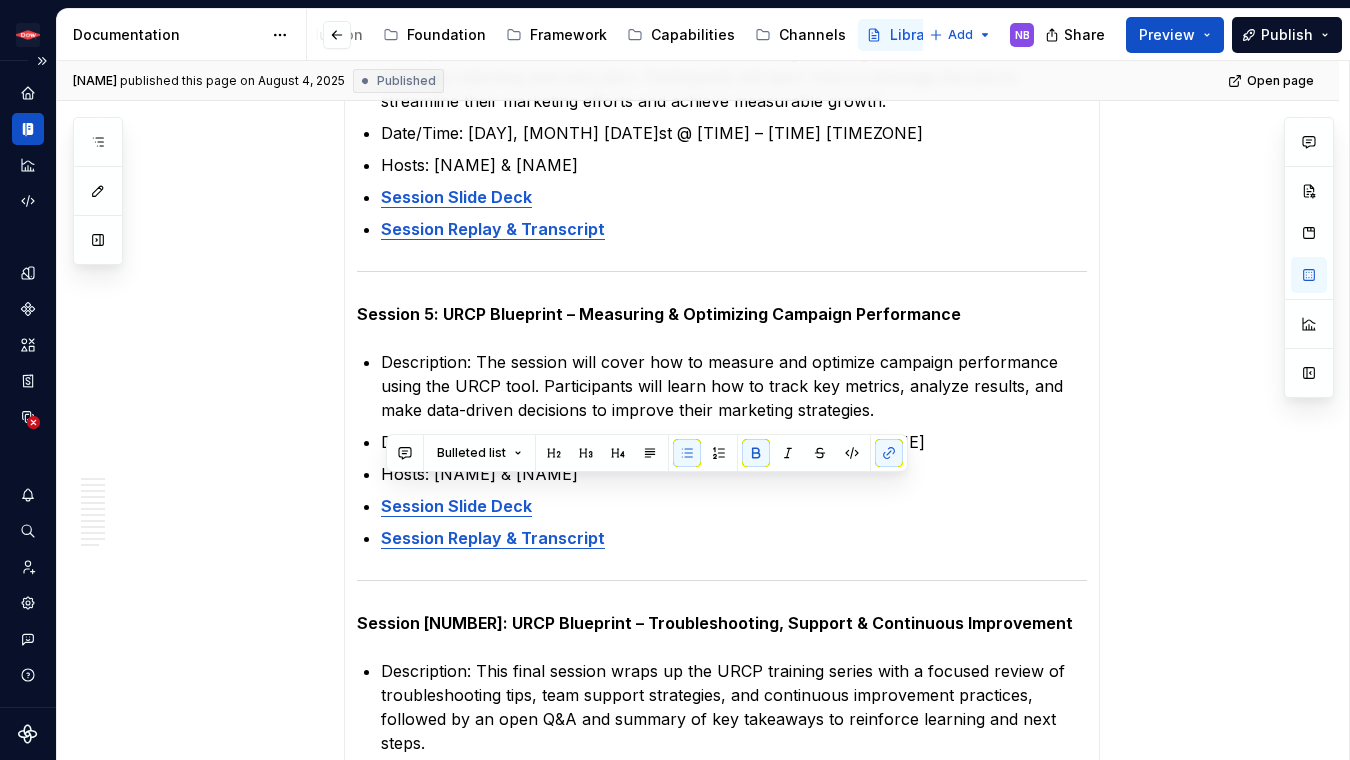 type on "*" 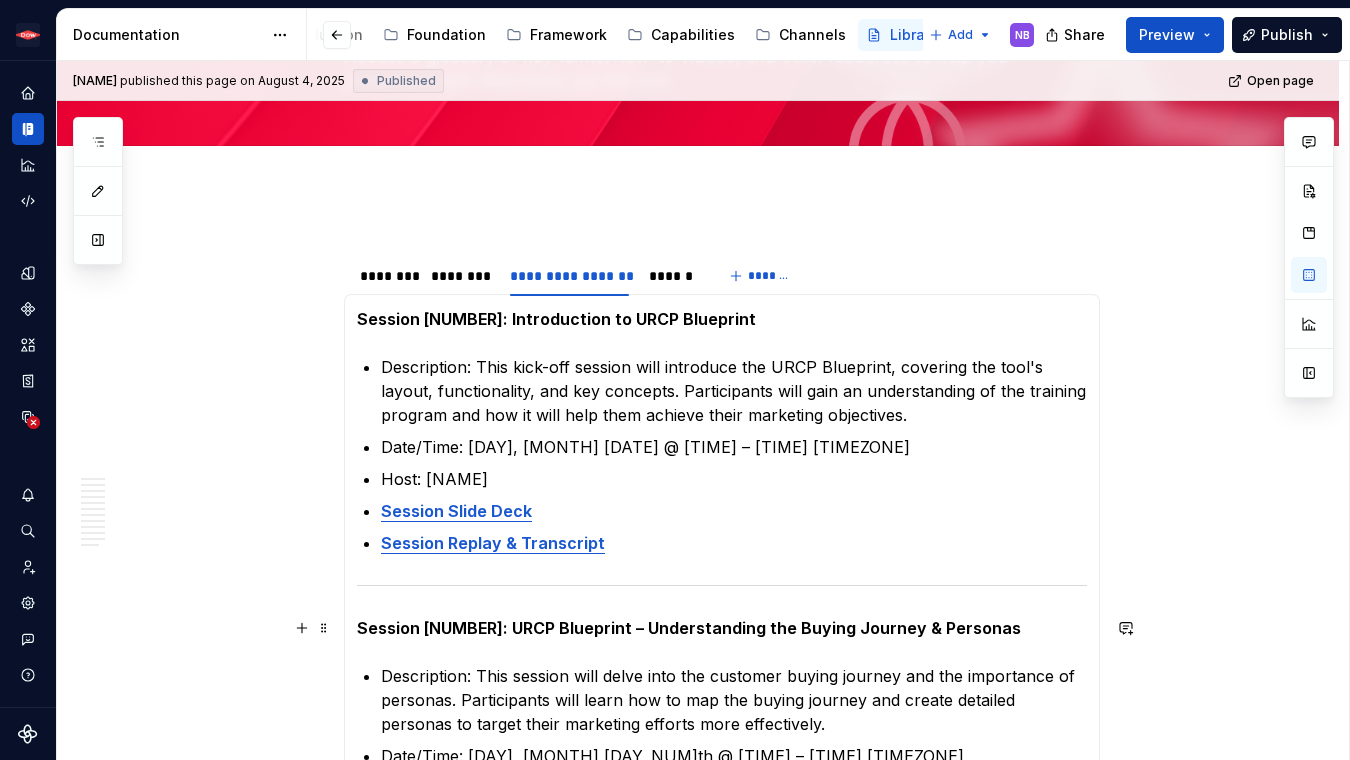 scroll, scrollTop: 0, scrollLeft: 0, axis: both 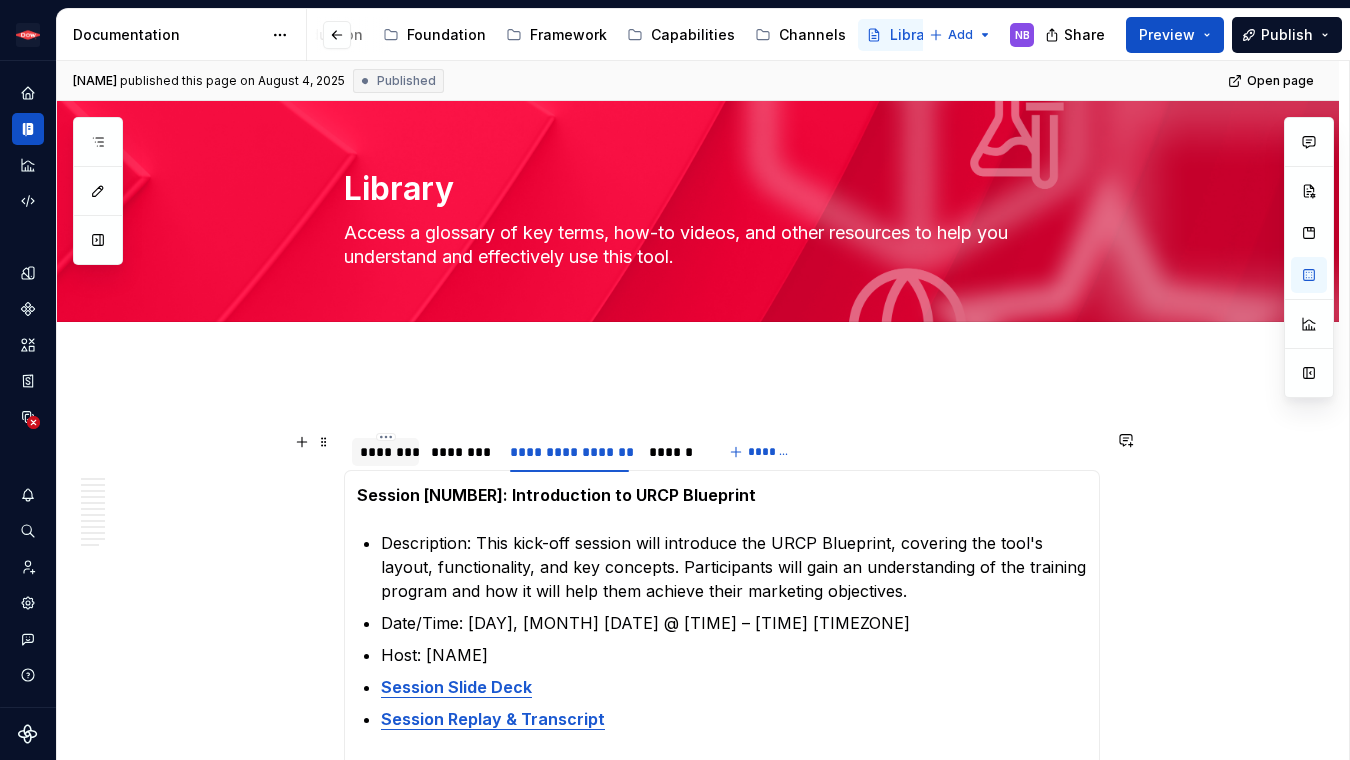 click on "********" at bounding box center (385, 452) 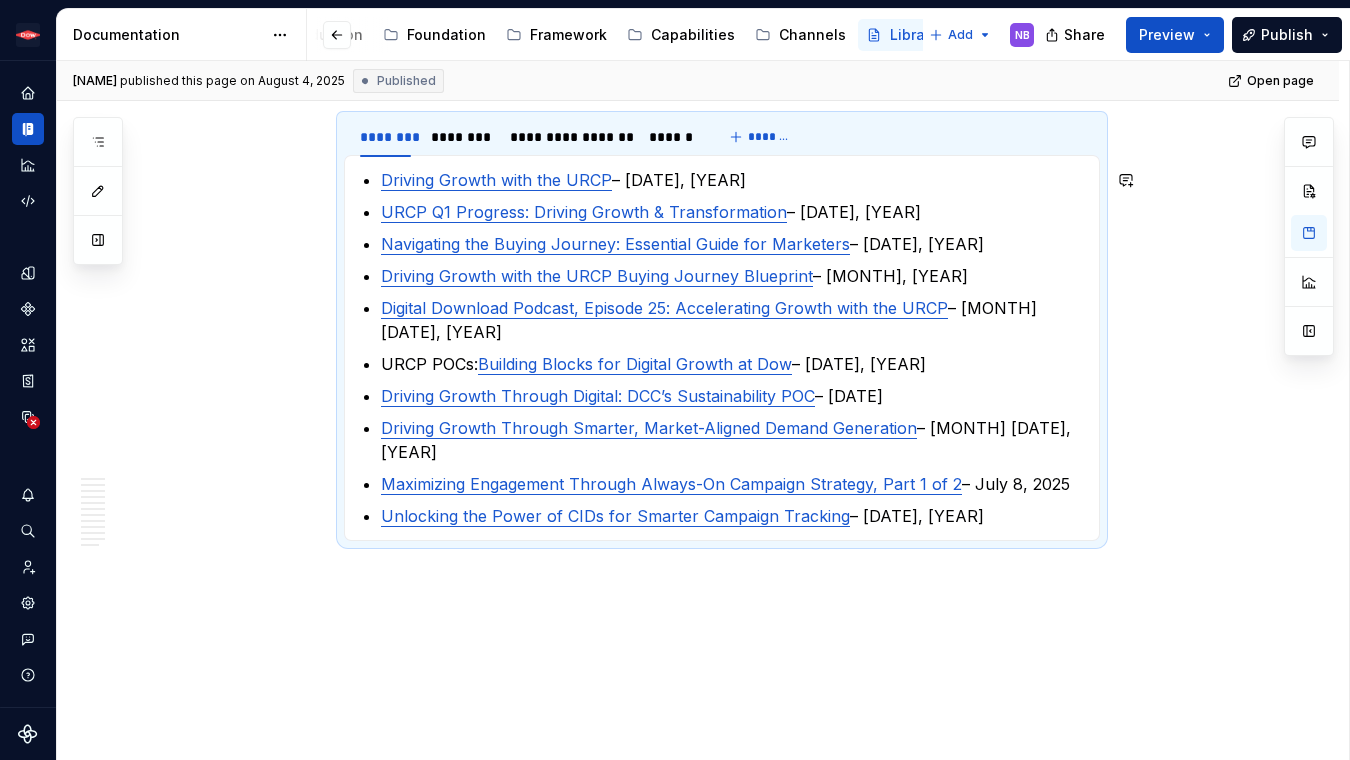 scroll, scrollTop: 347, scrollLeft: 0, axis: vertical 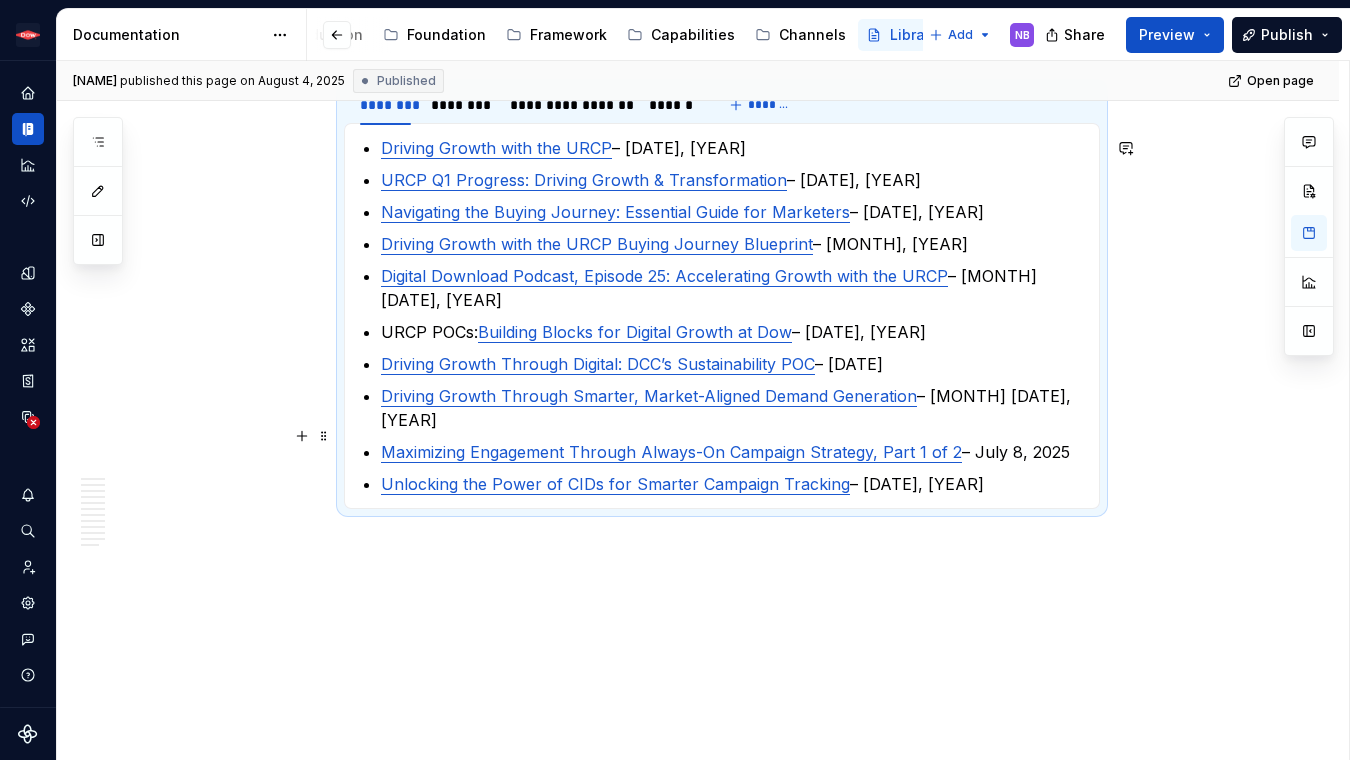 click on "Unlocking the Power of CIDs for Smarter Campaign Tracking – [MONTH], [YEAR]" at bounding box center (734, 484) 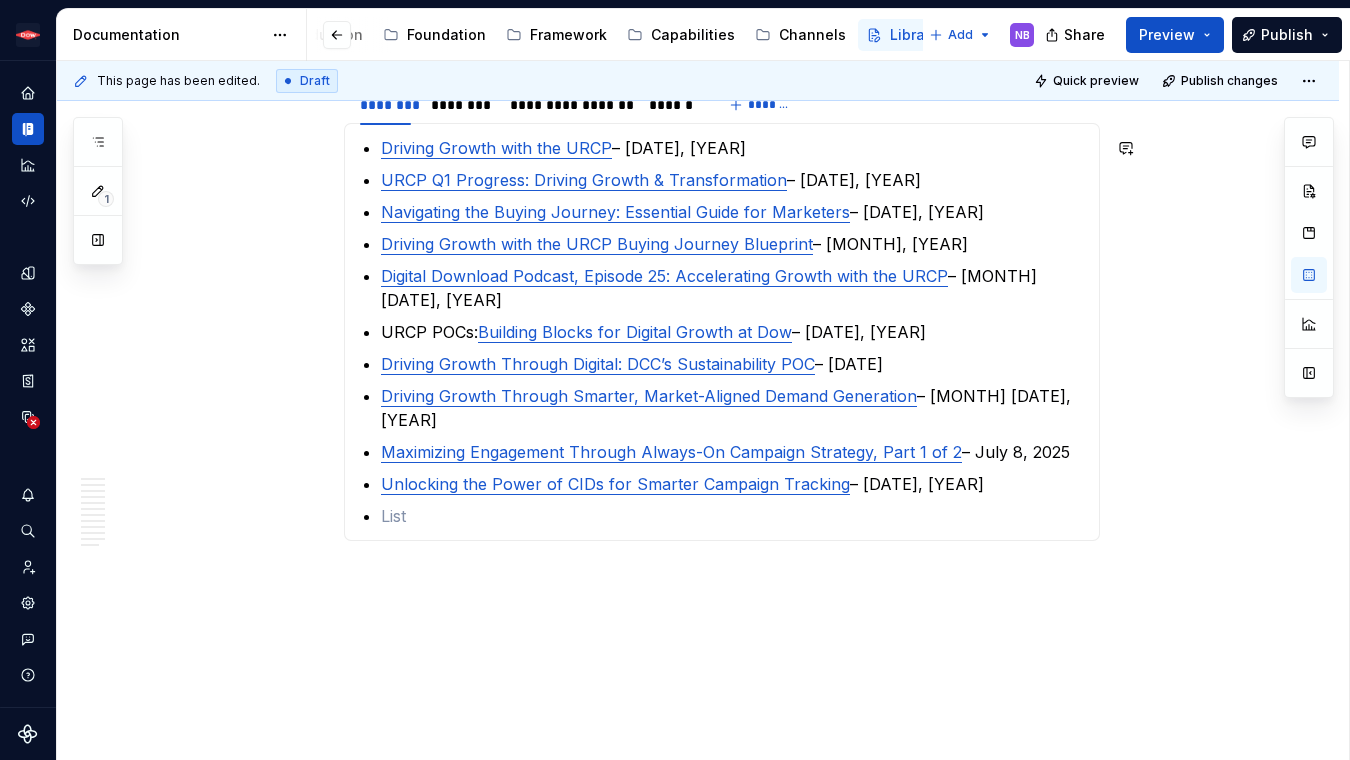 paste 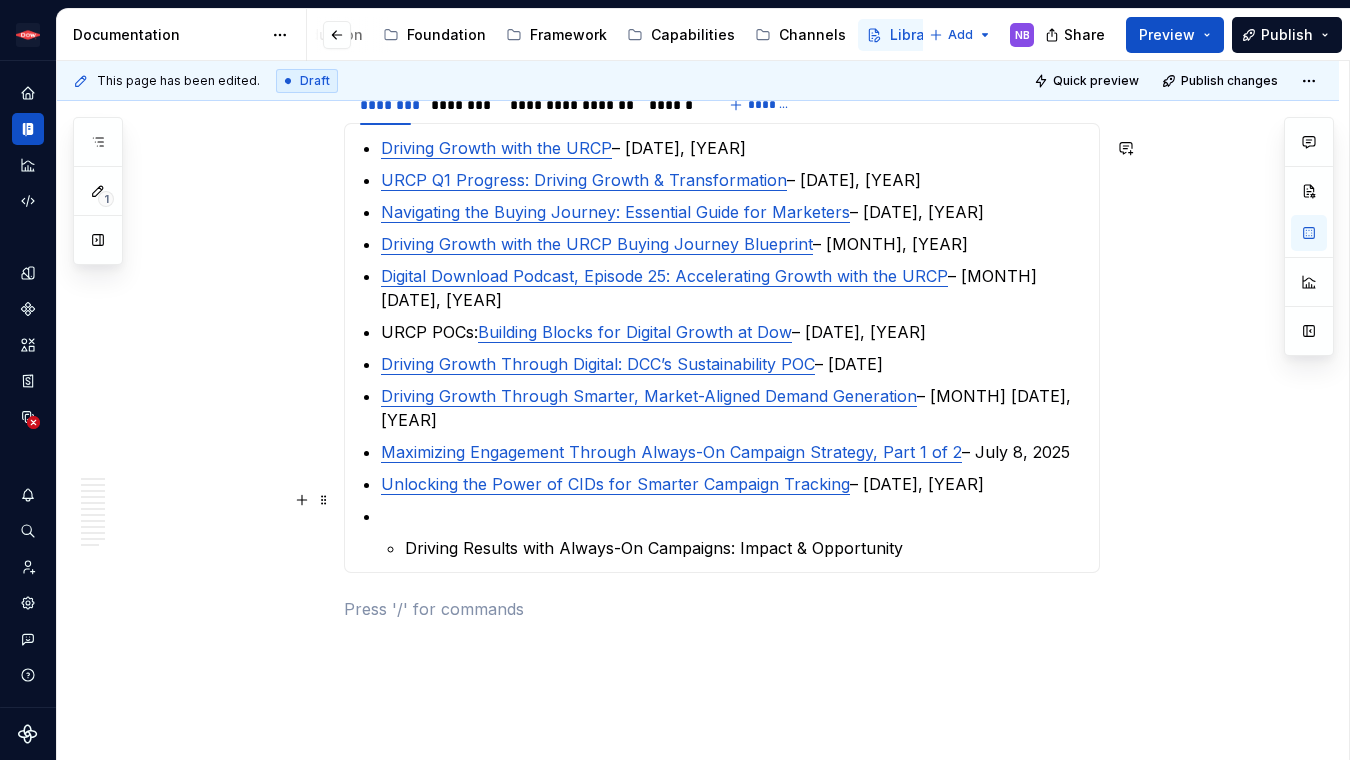click on "Driving Results with Always-On Campaigns: Impact & Opportunity" at bounding box center [734, 532] 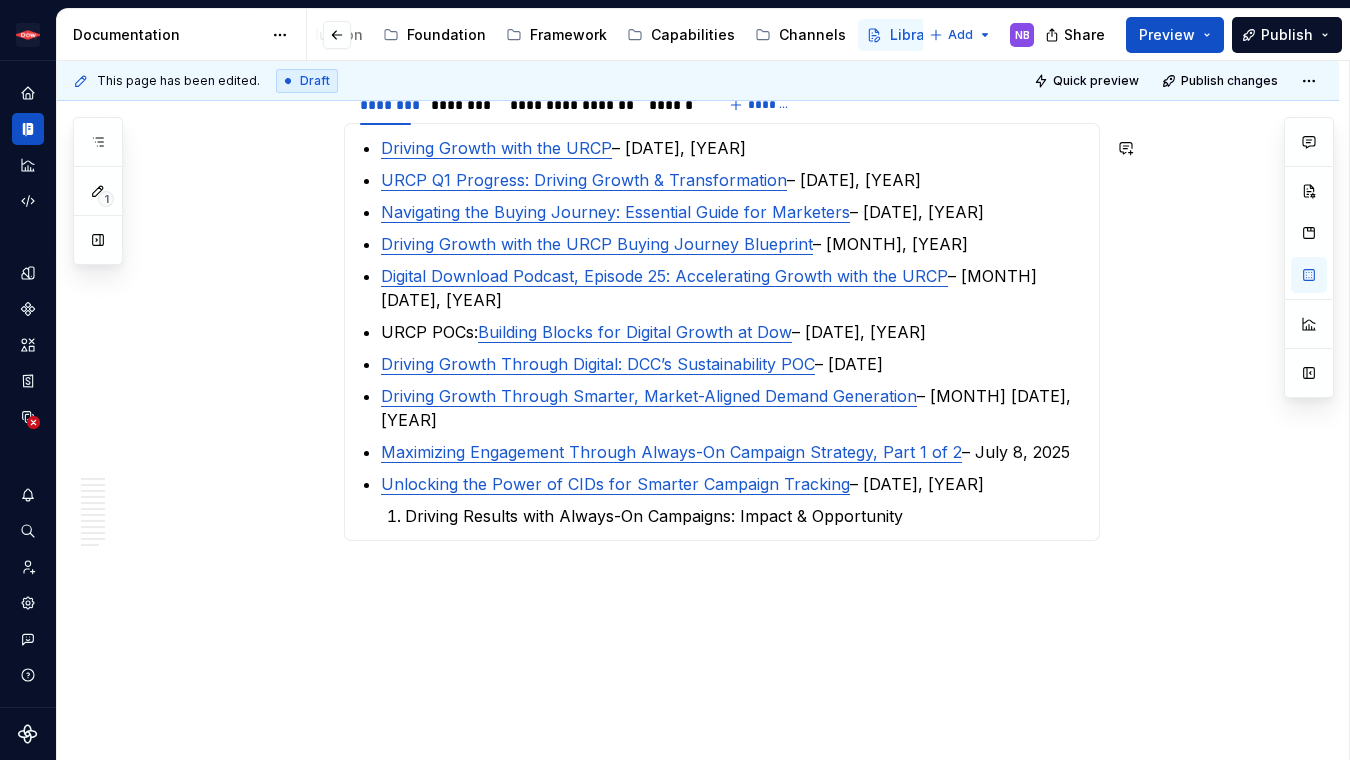 type 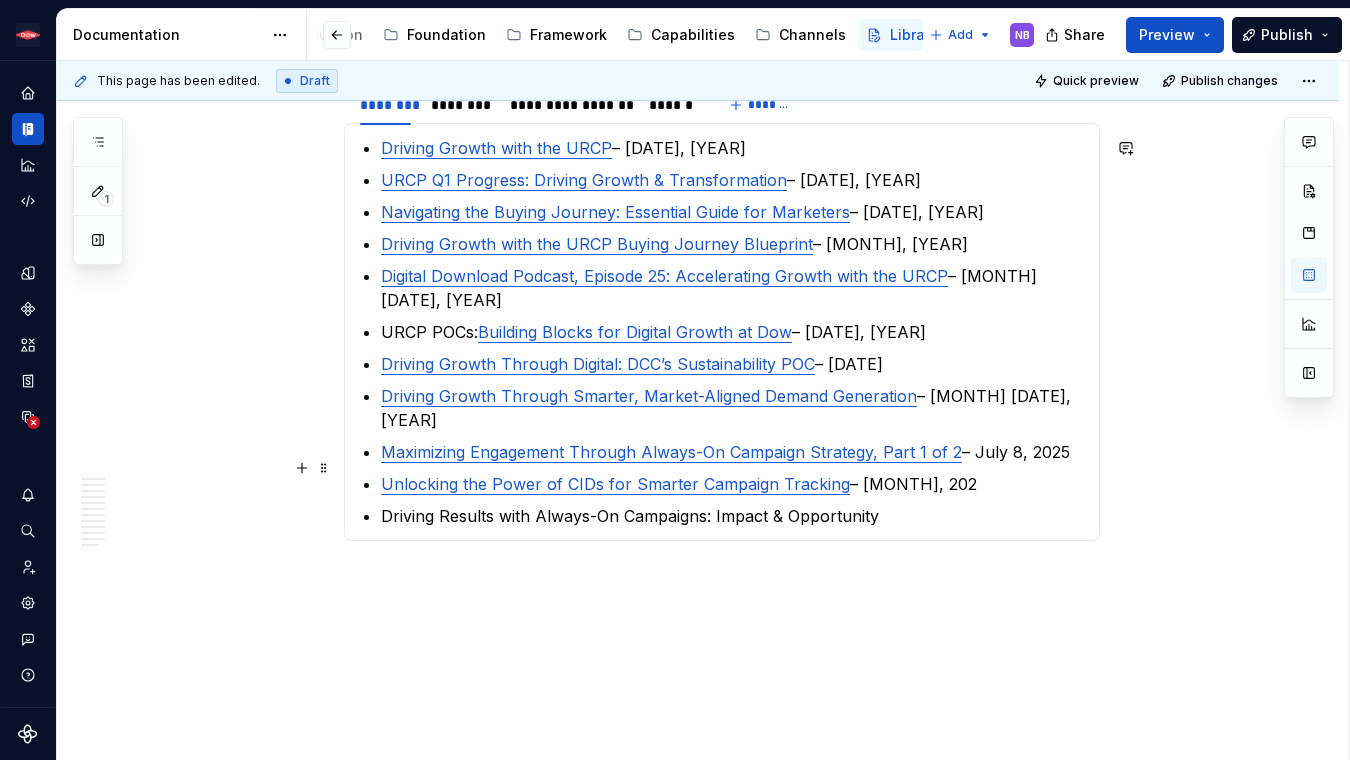 click on "Driving Results with Always-On Campaigns: Impact & Opportunity" at bounding box center [734, 516] 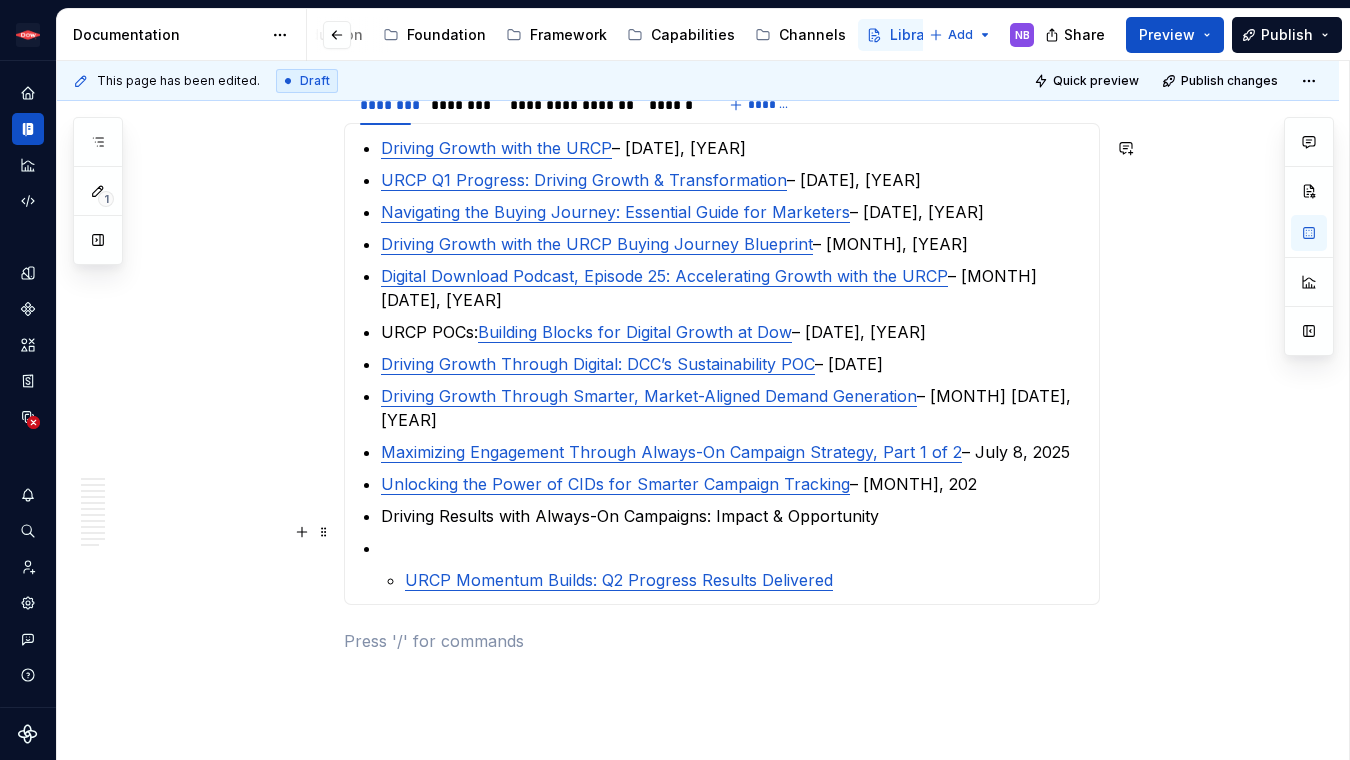 click on "URCP Momentum Builds: Q2 Progress Results Delivered" at bounding box center [734, 564] 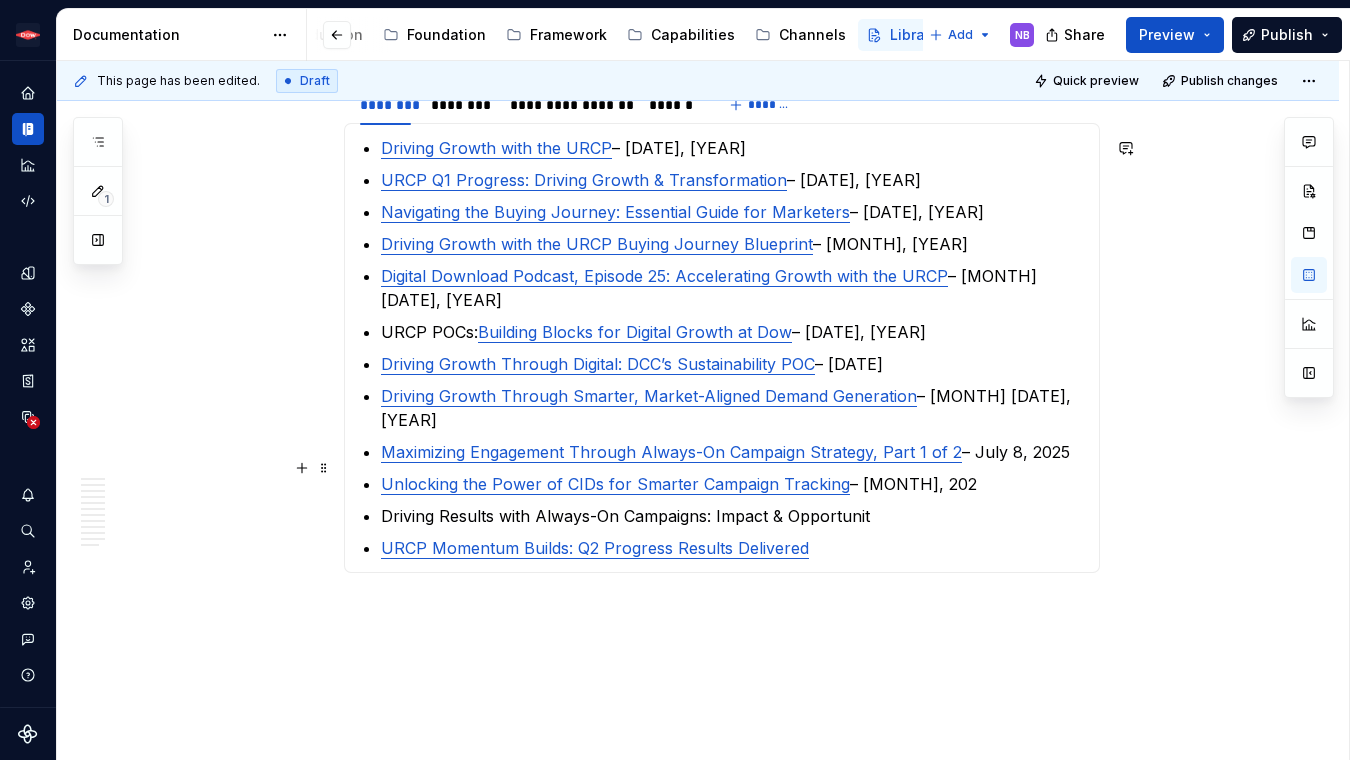 click on "Driving Results with Always-On Campaigns: Impact & Opportunit" at bounding box center (734, 516) 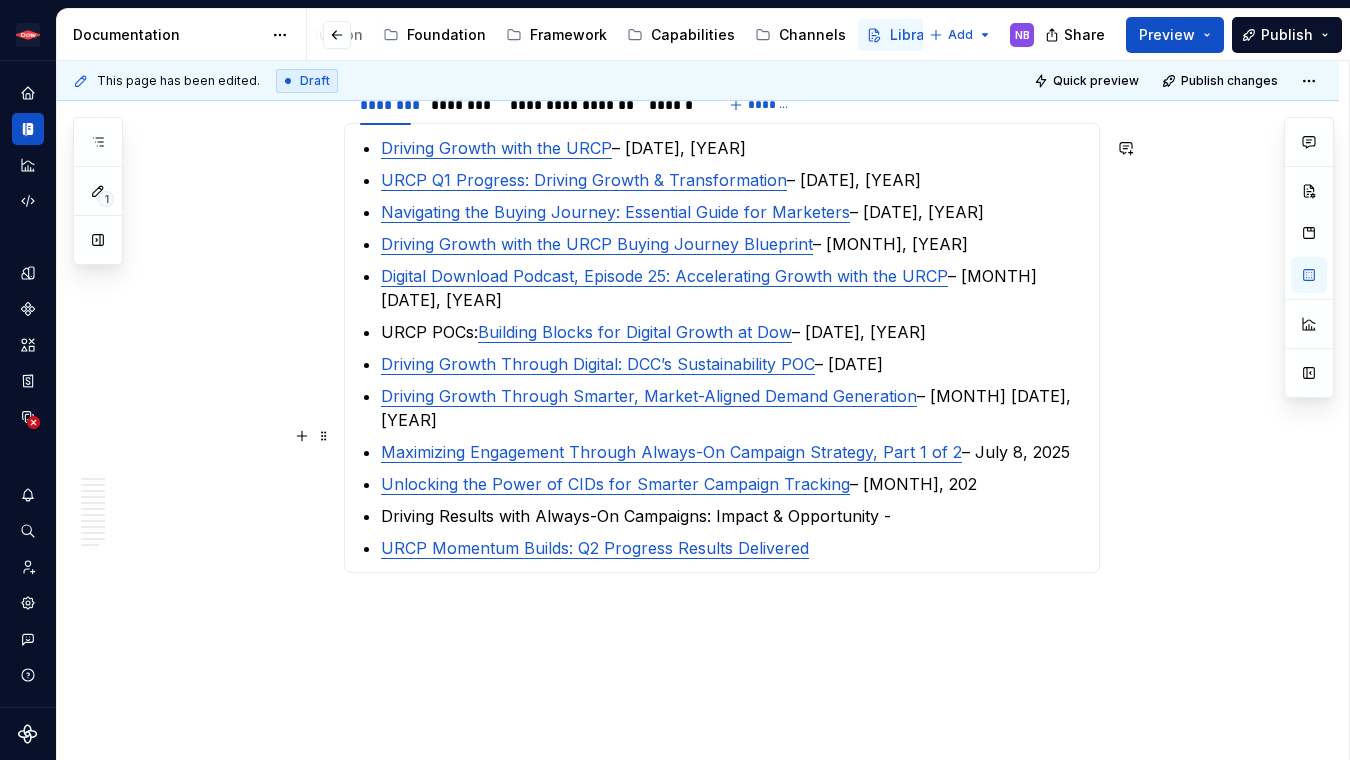 click on "Unlocking the Power of CIDs for Smarter Campaign Tracking – [MONTH] [DATE], 202" at bounding box center [734, 484] 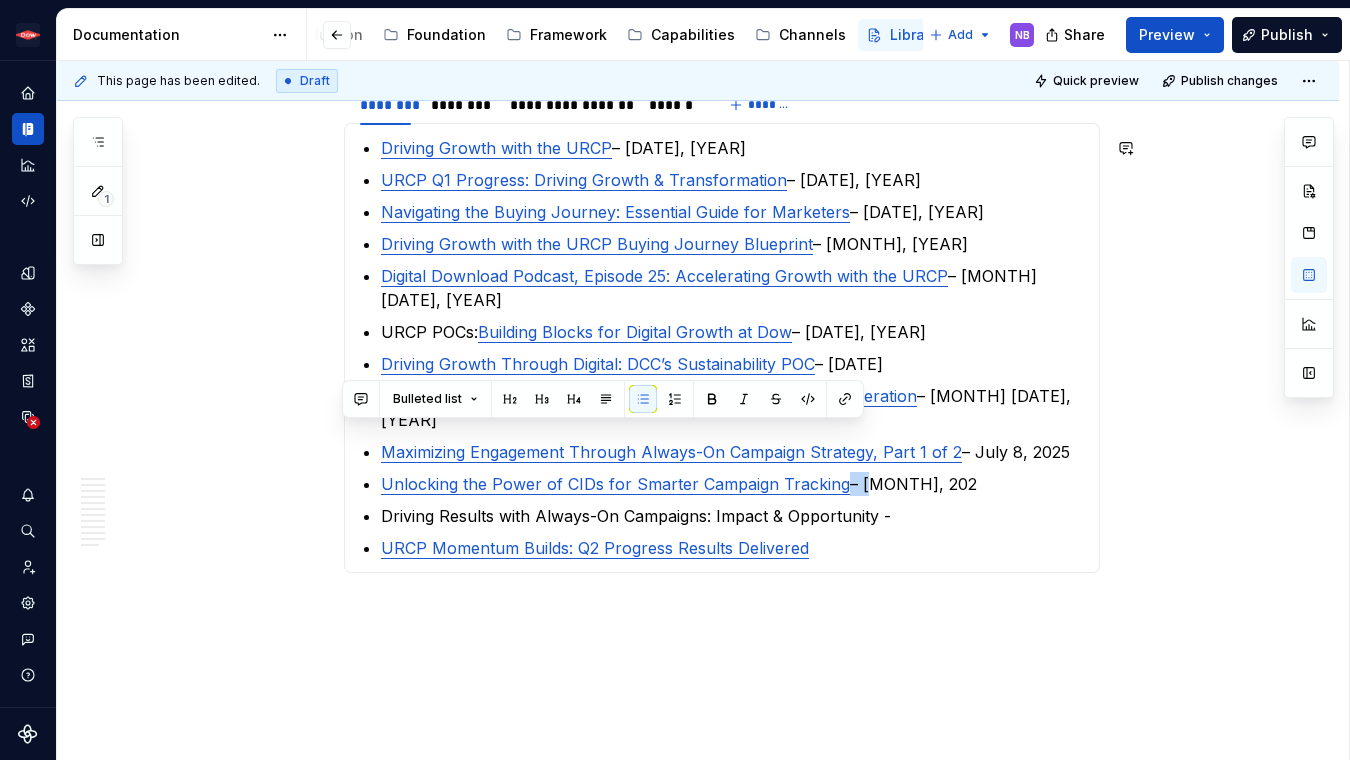 copy on "–" 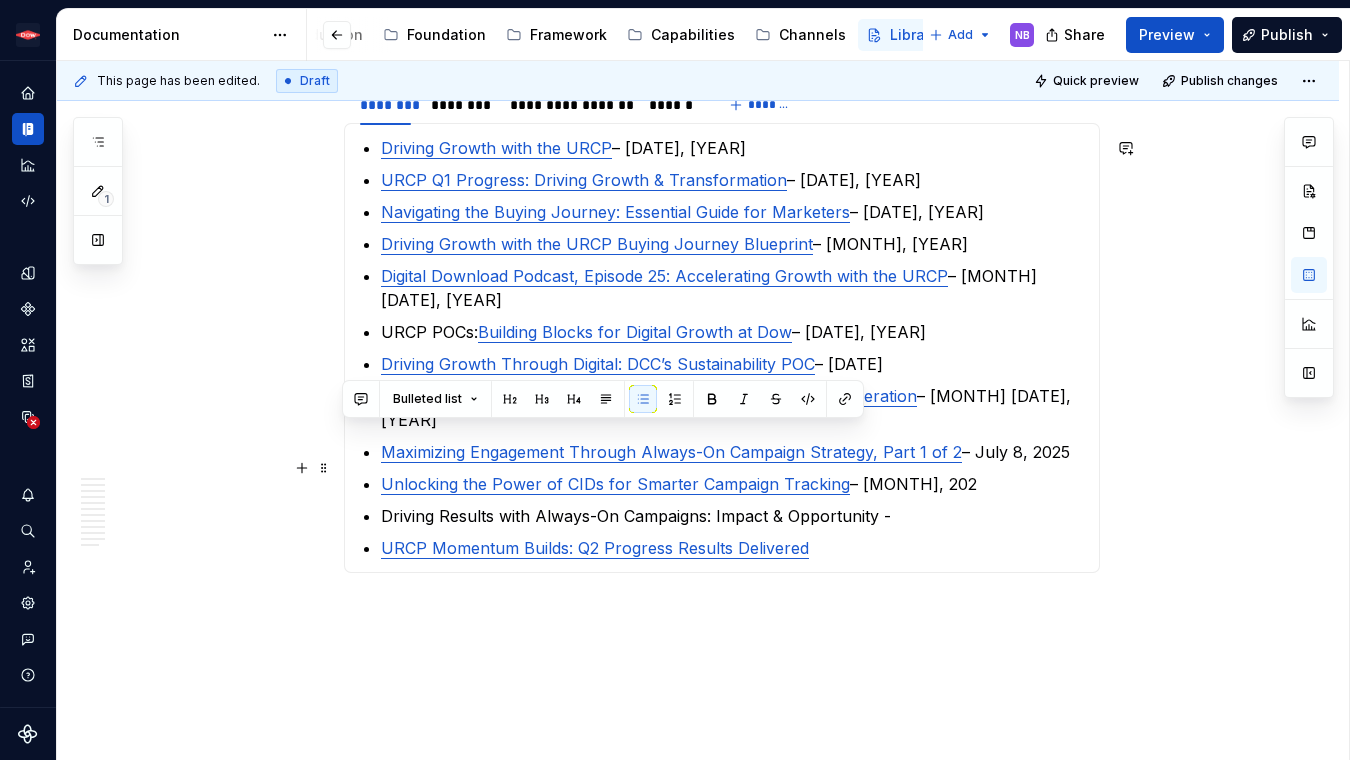 click on "Driving Results with Always-On Campaigns: Impact & Opportunity -" at bounding box center [734, 516] 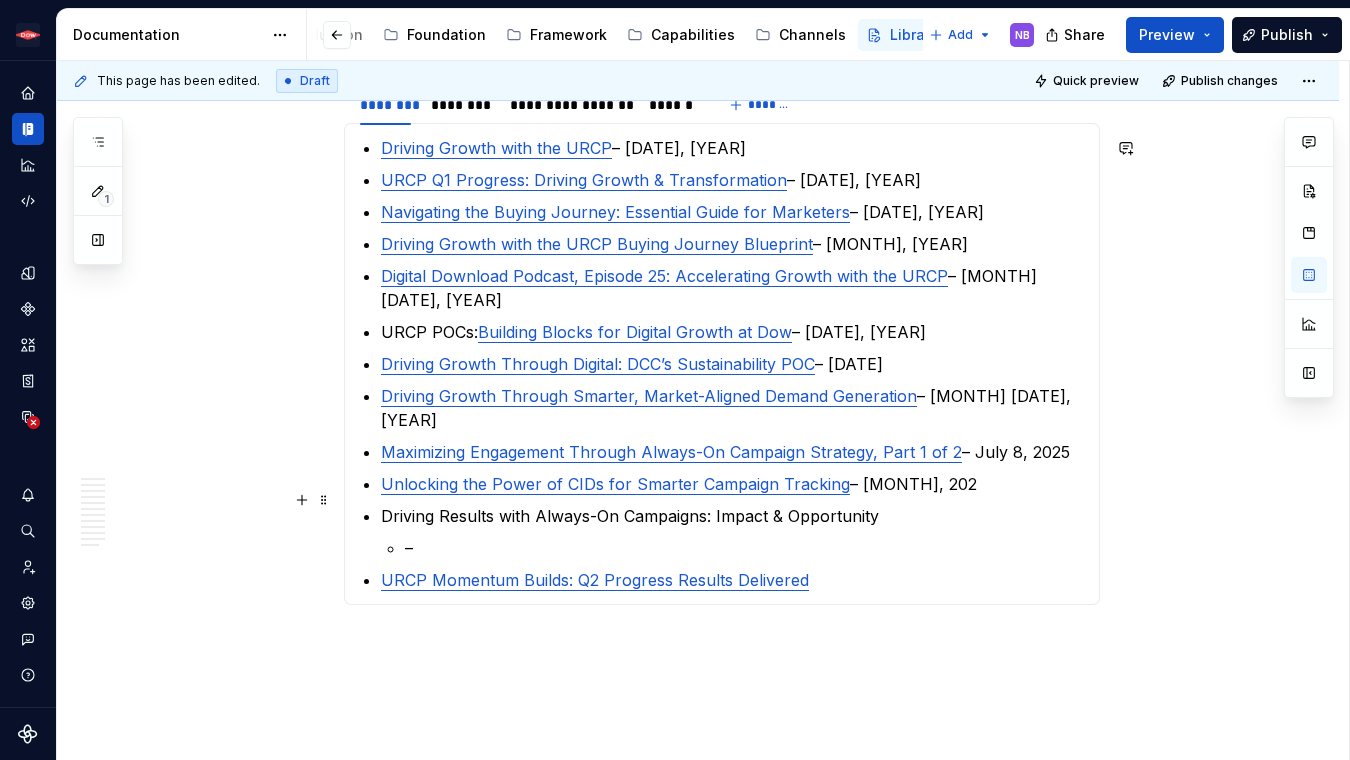 click on "–" at bounding box center (746, 548) 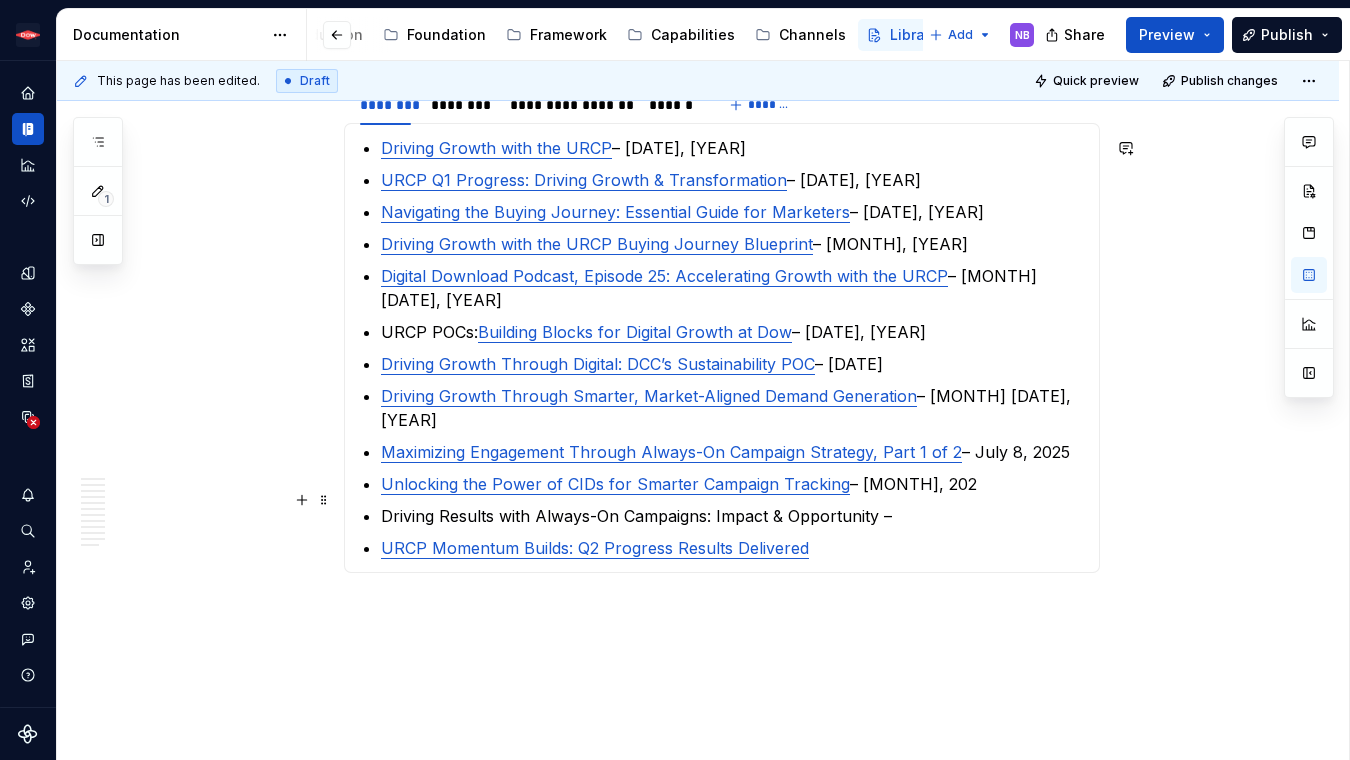 click on "**********" at bounding box center (734, 348) 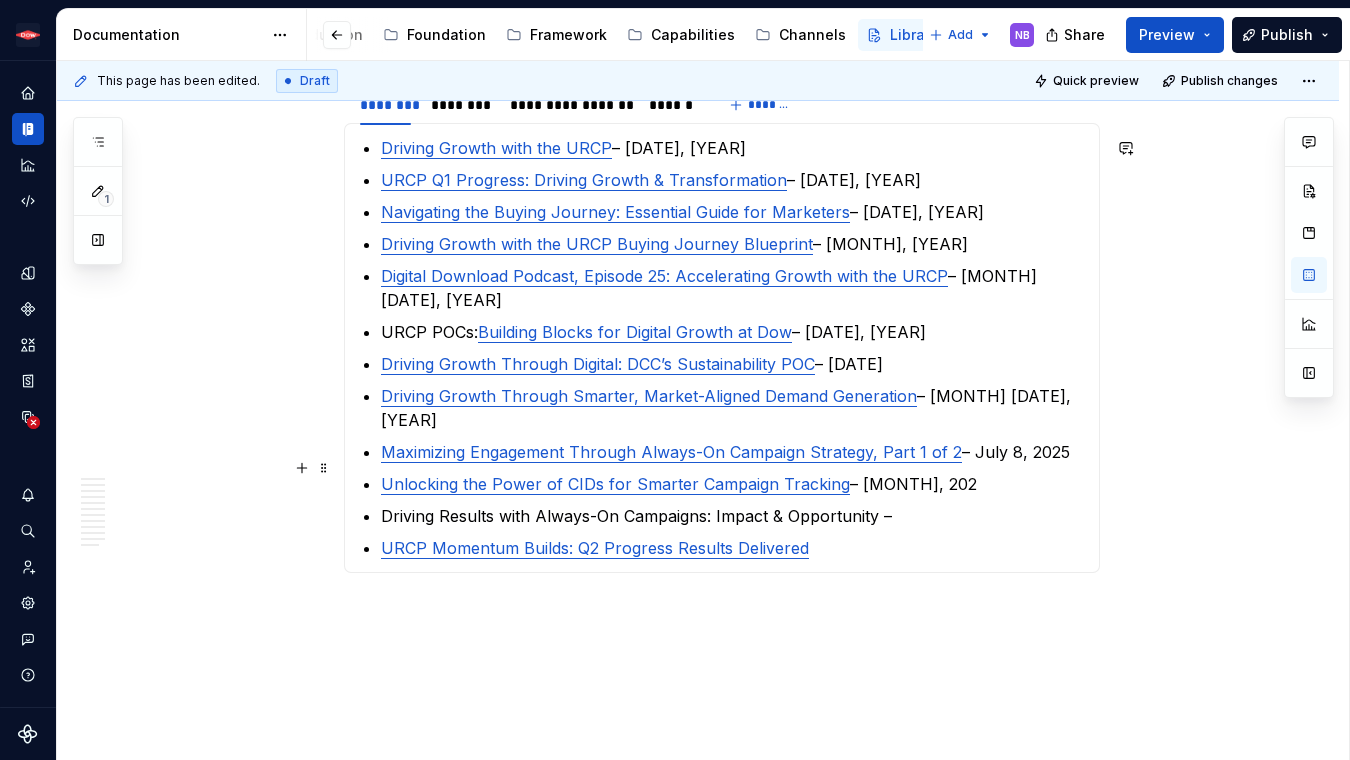 click on "Driving Results with Always-On Campaigns: Impact & Opportunity –" at bounding box center [734, 516] 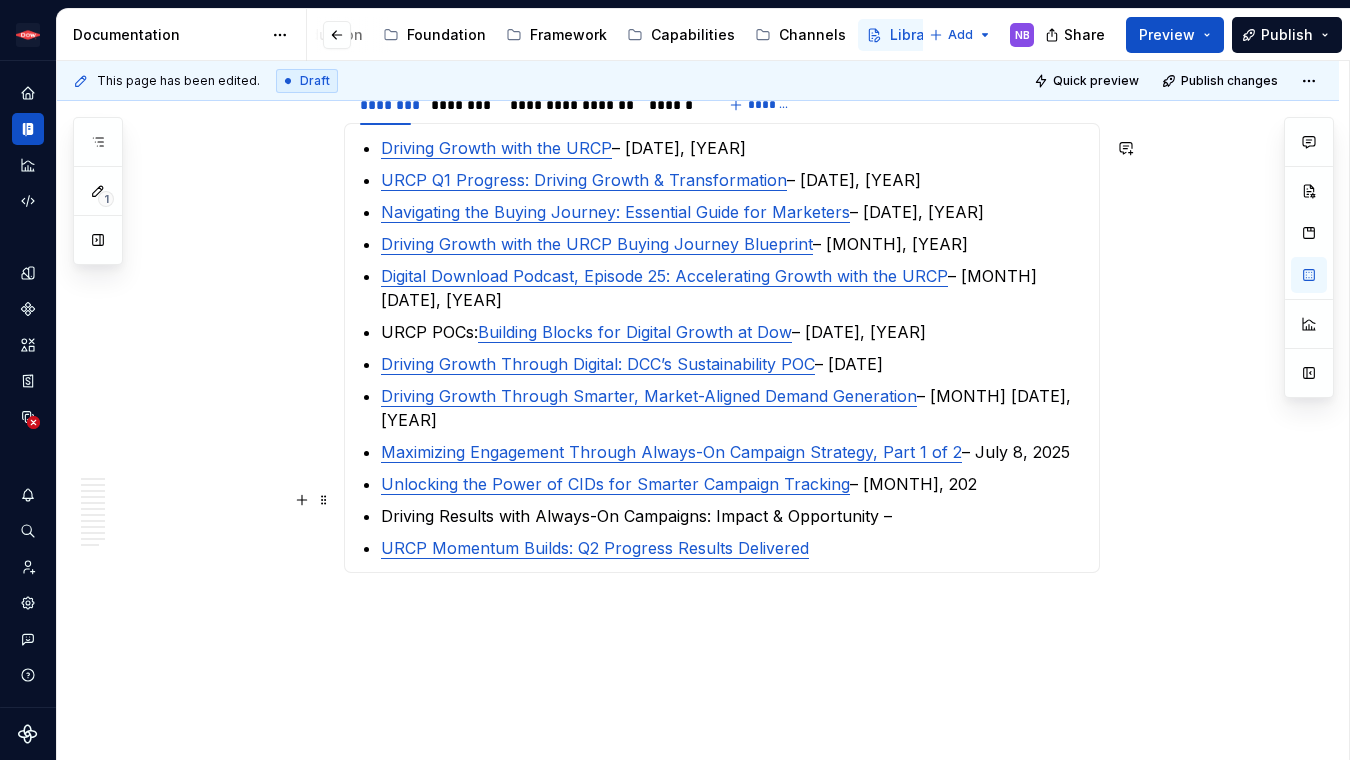 click on "URCP Momentum Builds: Q2 Progress Results Delivered" at bounding box center (734, 548) 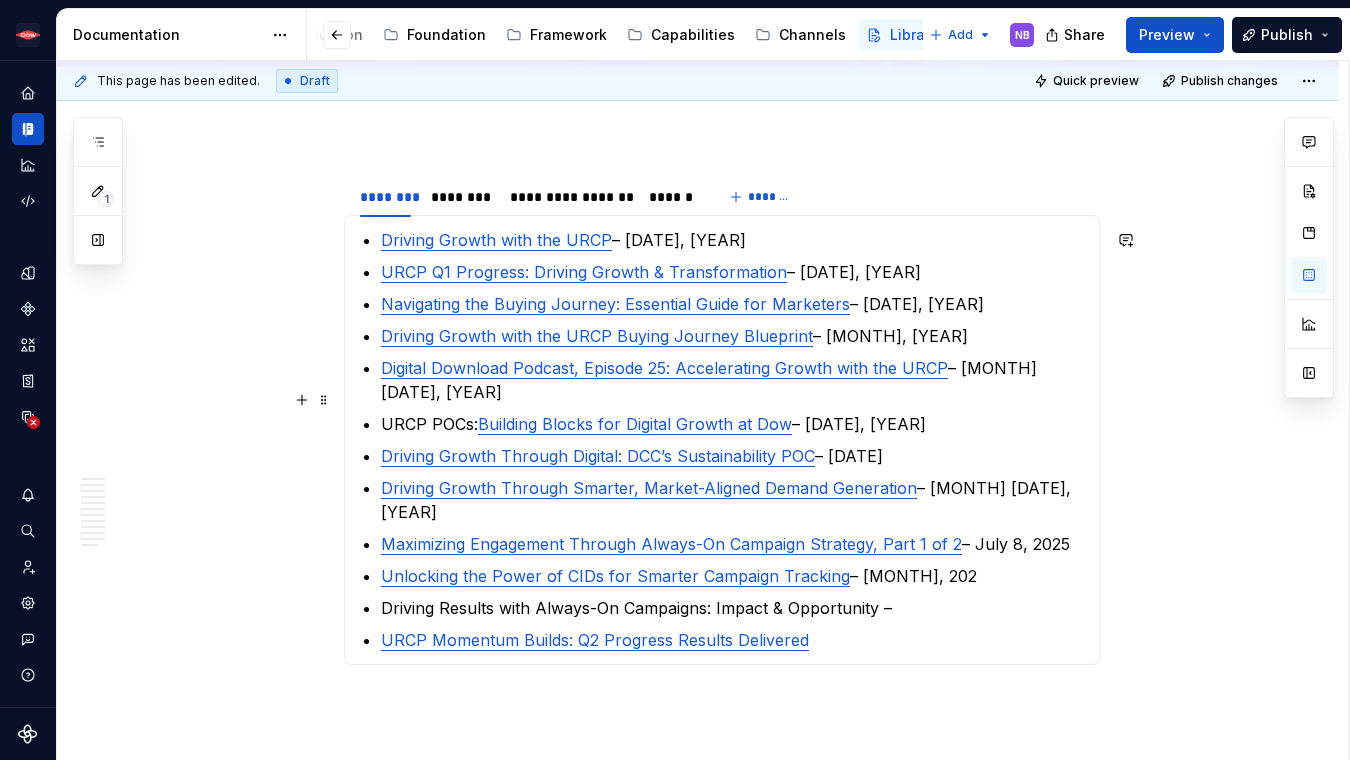 scroll, scrollTop: 411, scrollLeft: 0, axis: vertical 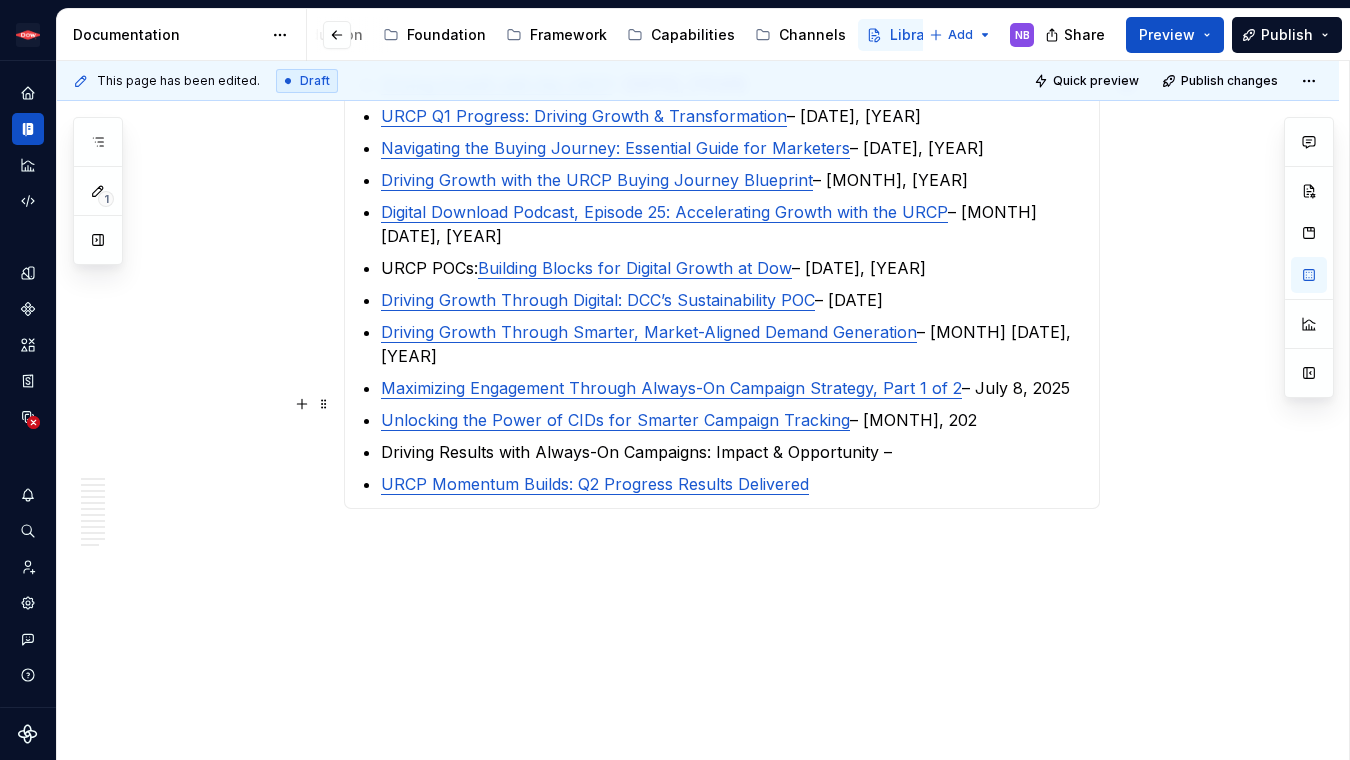 click on "Driving Results with Always-On Campaigns: Impact & Opportunity –" at bounding box center [734, 452] 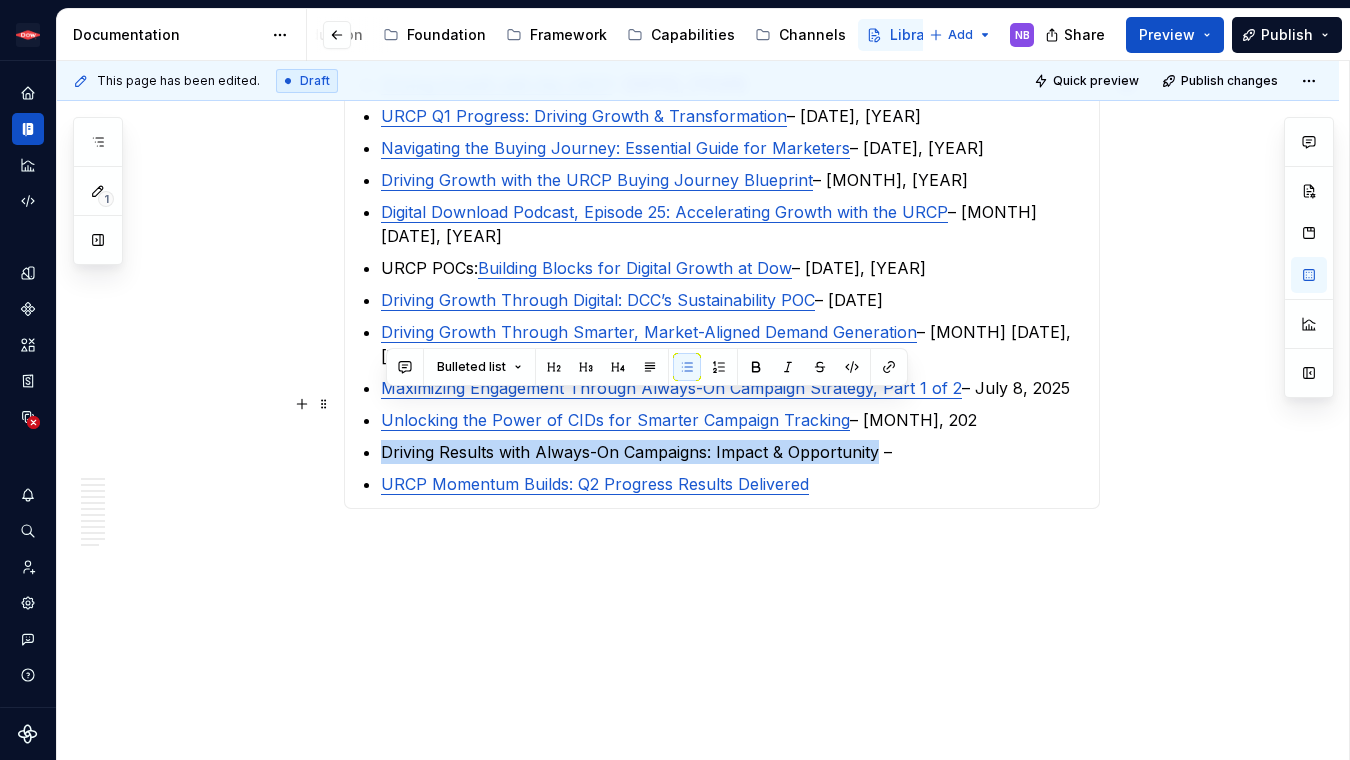 drag, startPoint x: 882, startPoint y: 402, endPoint x: 385, endPoint y: 410, distance: 497.0644 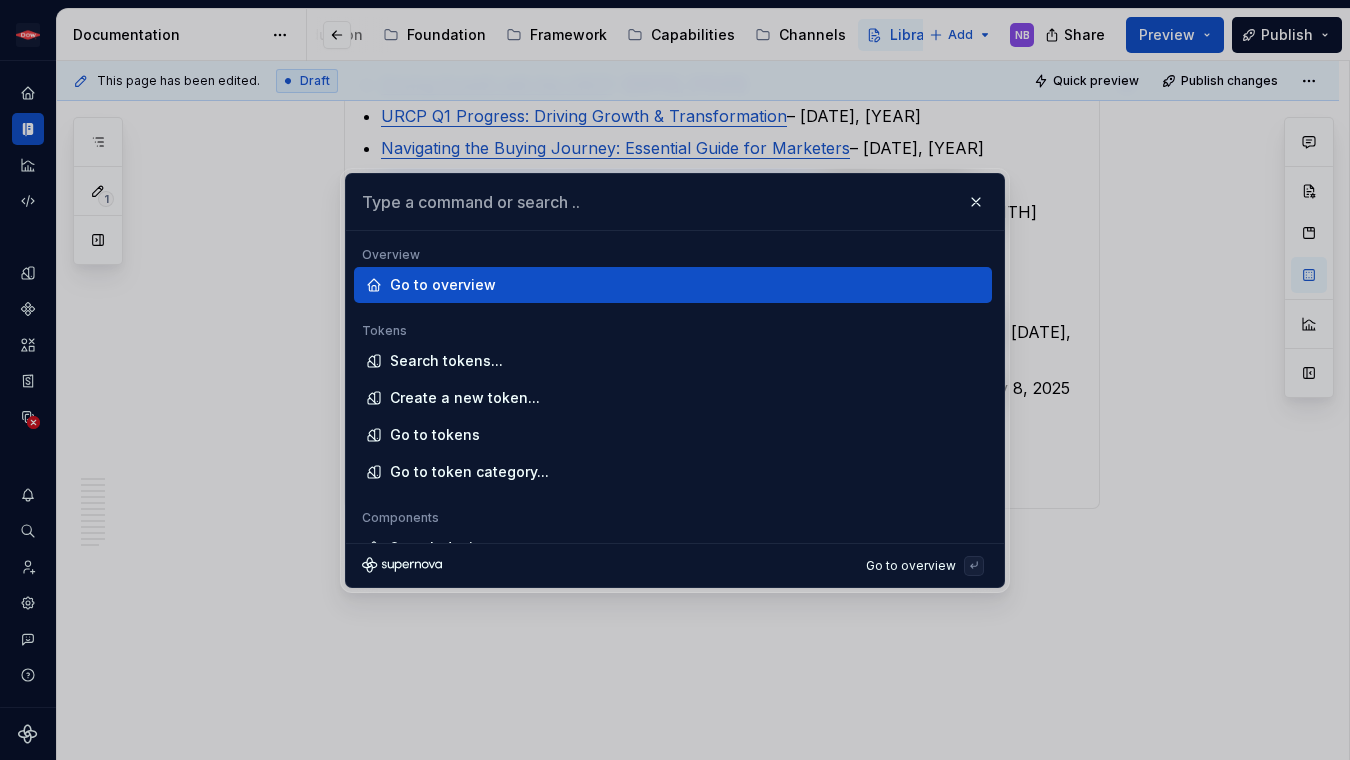 click at bounding box center [675, 202] 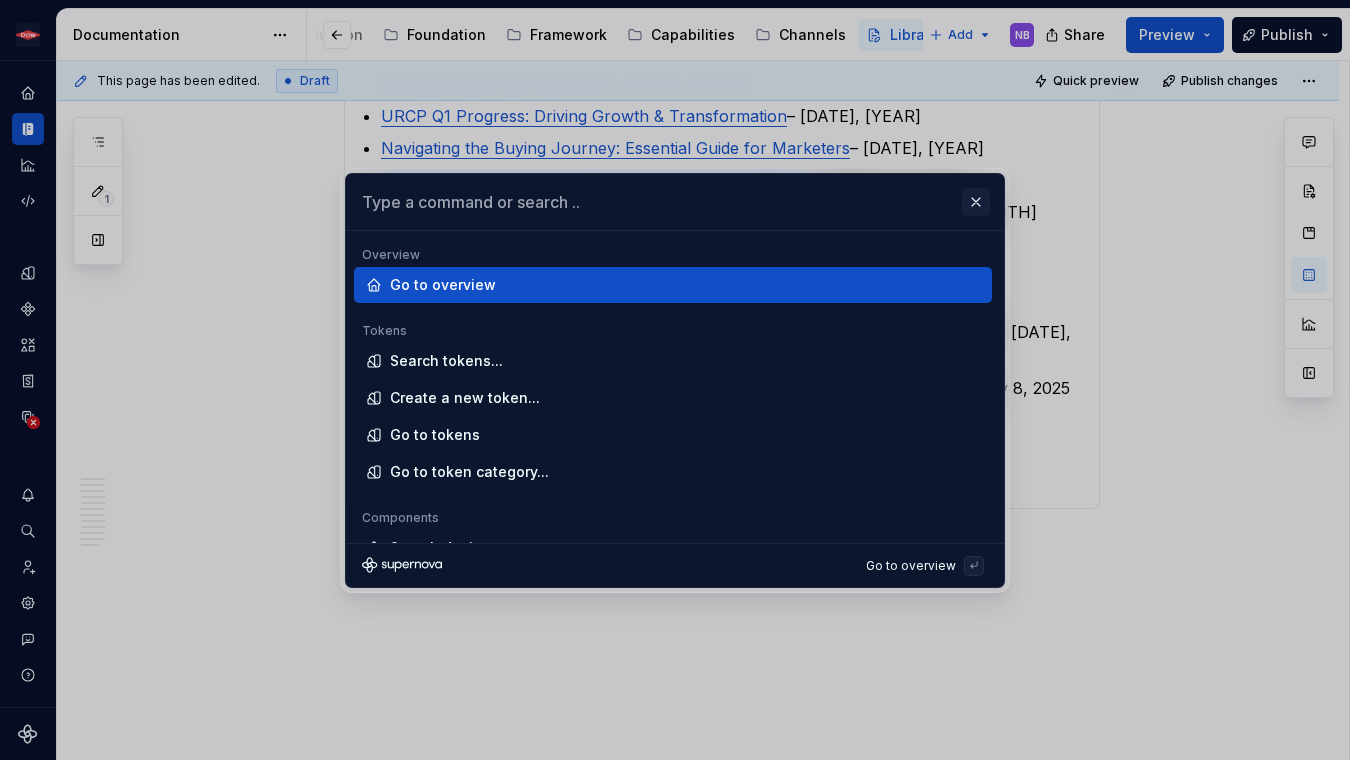 click at bounding box center [976, 202] 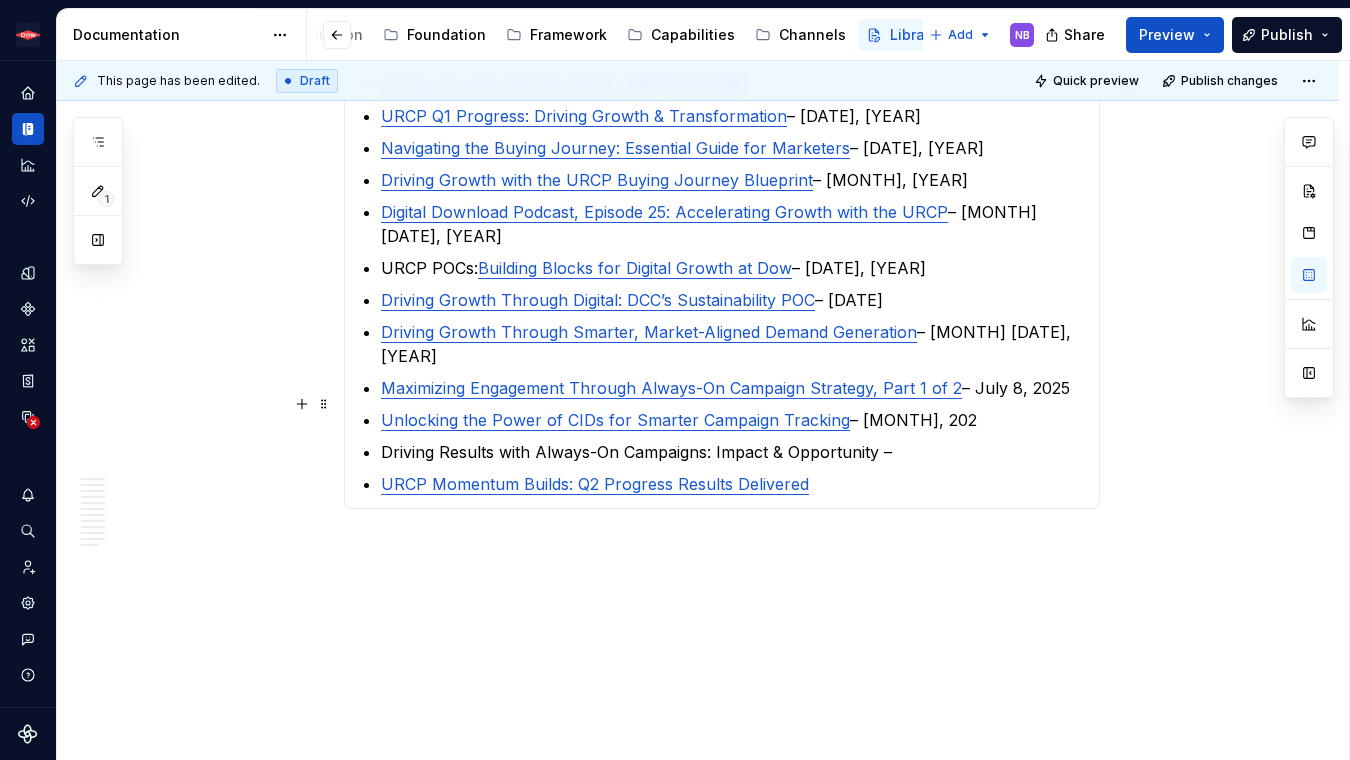drag, startPoint x: 877, startPoint y: 402, endPoint x: 866, endPoint y: 401, distance: 11.045361 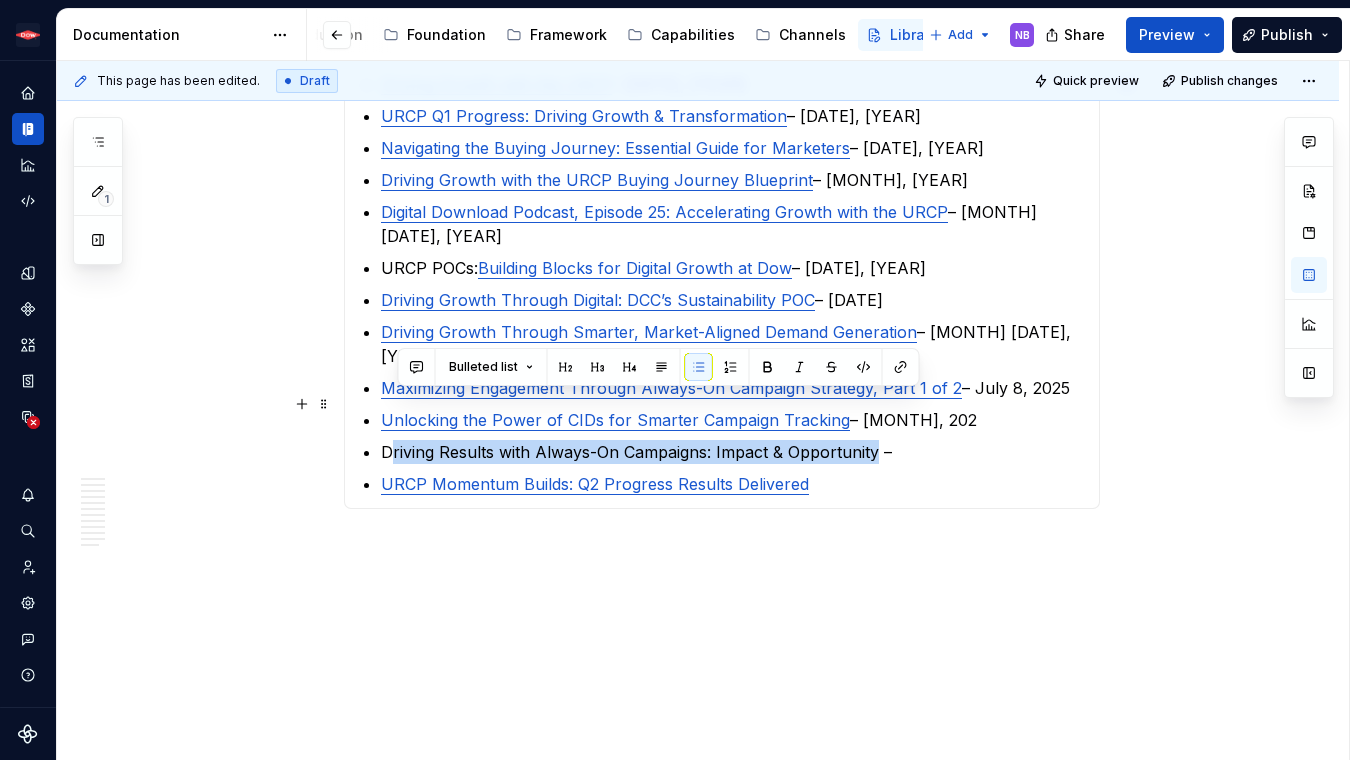 drag, startPoint x: 884, startPoint y: 406, endPoint x: 392, endPoint y: 411, distance: 492.0254 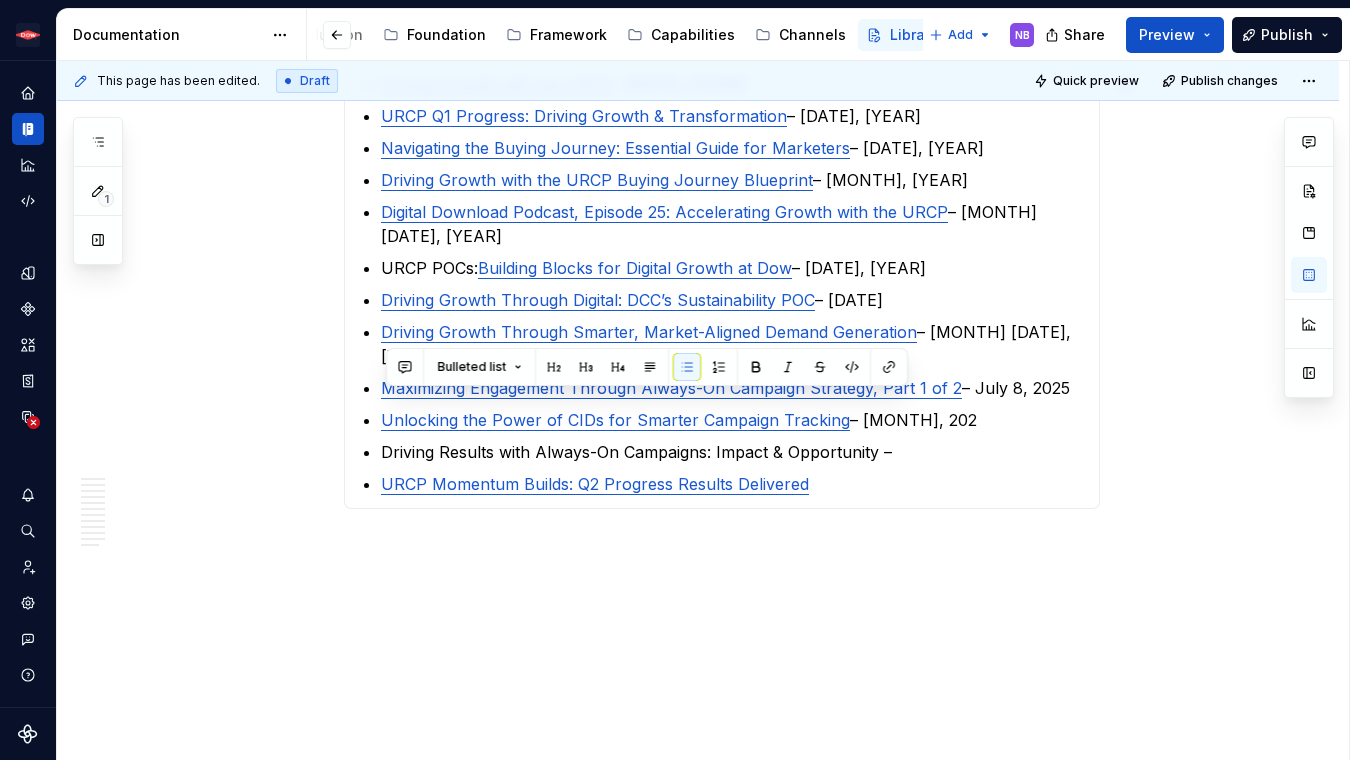 click on "Bulleted list" at bounding box center (647, 367) 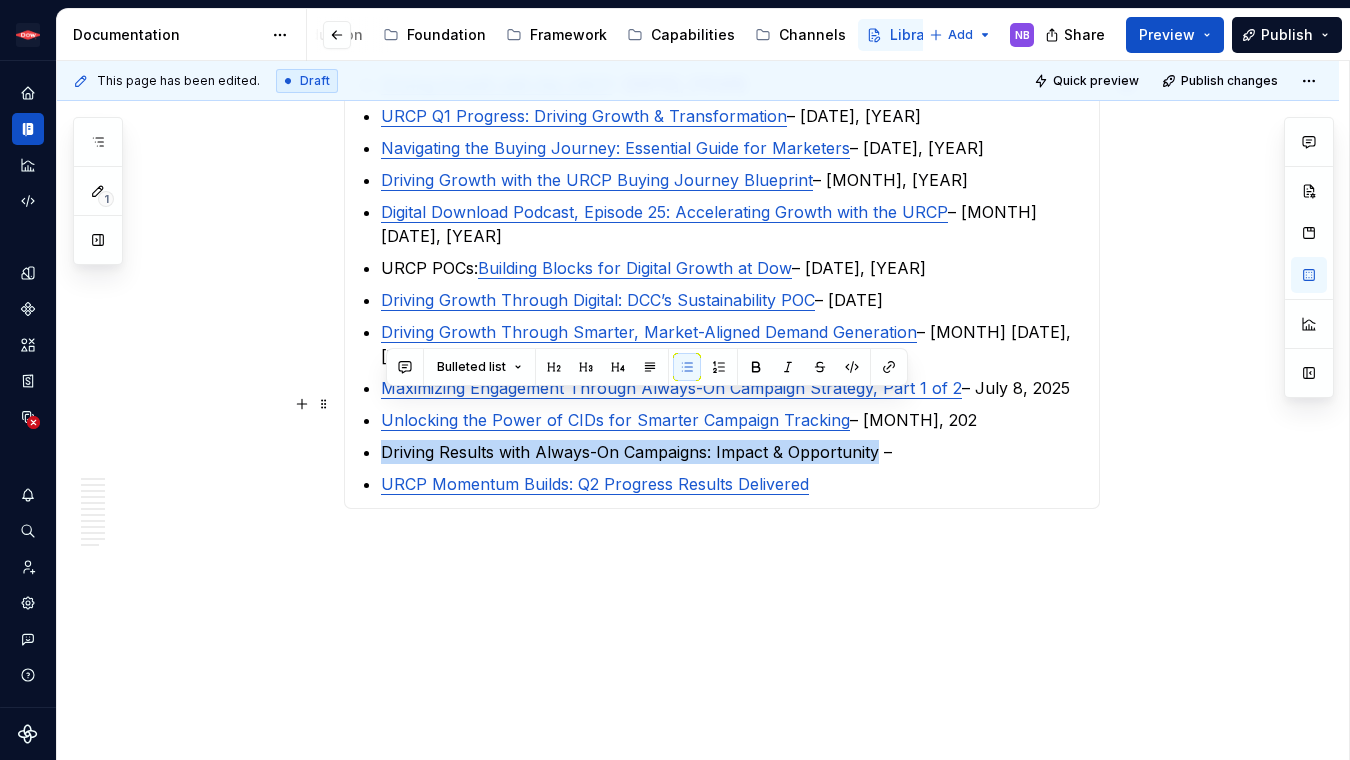 drag, startPoint x: 884, startPoint y: 405, endPoint x: 195, endPoint y: 398, distance: 689.0356 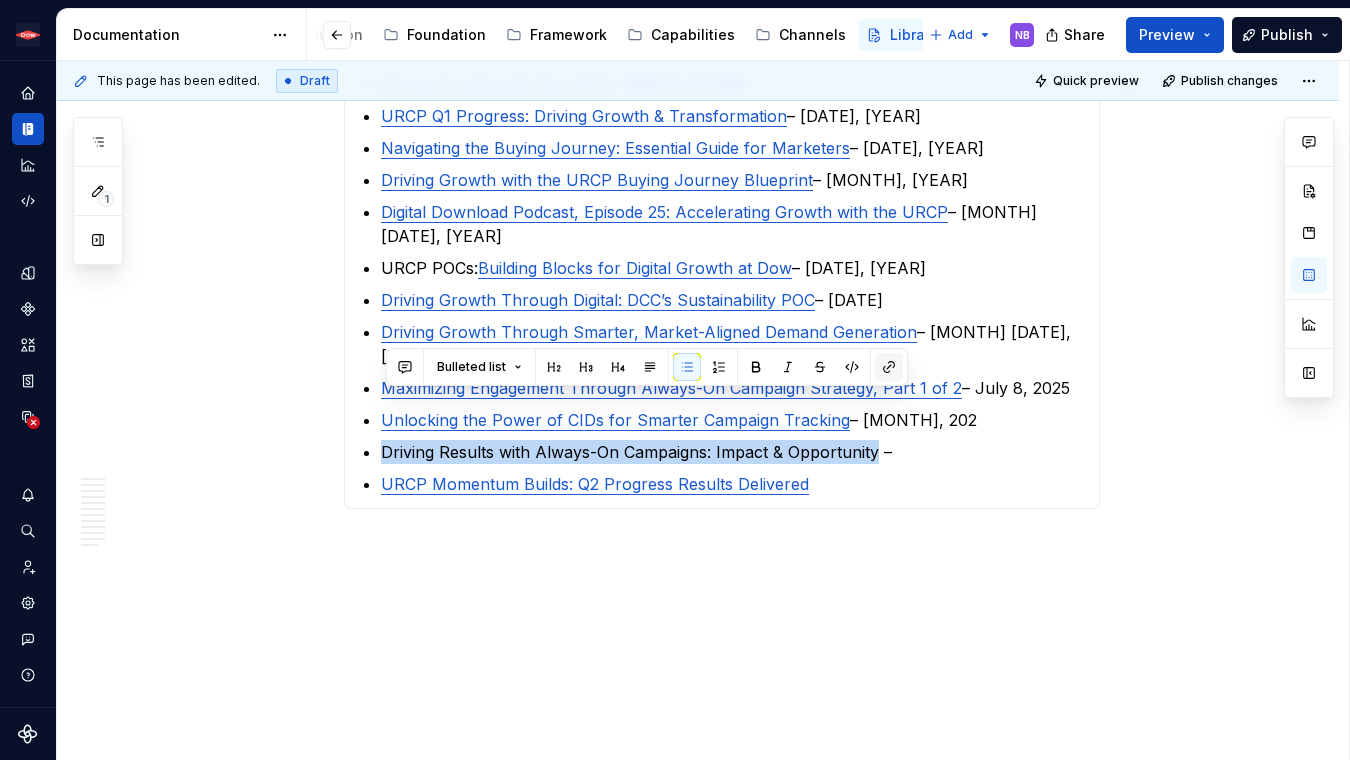 click at bounding box center [889, 367] 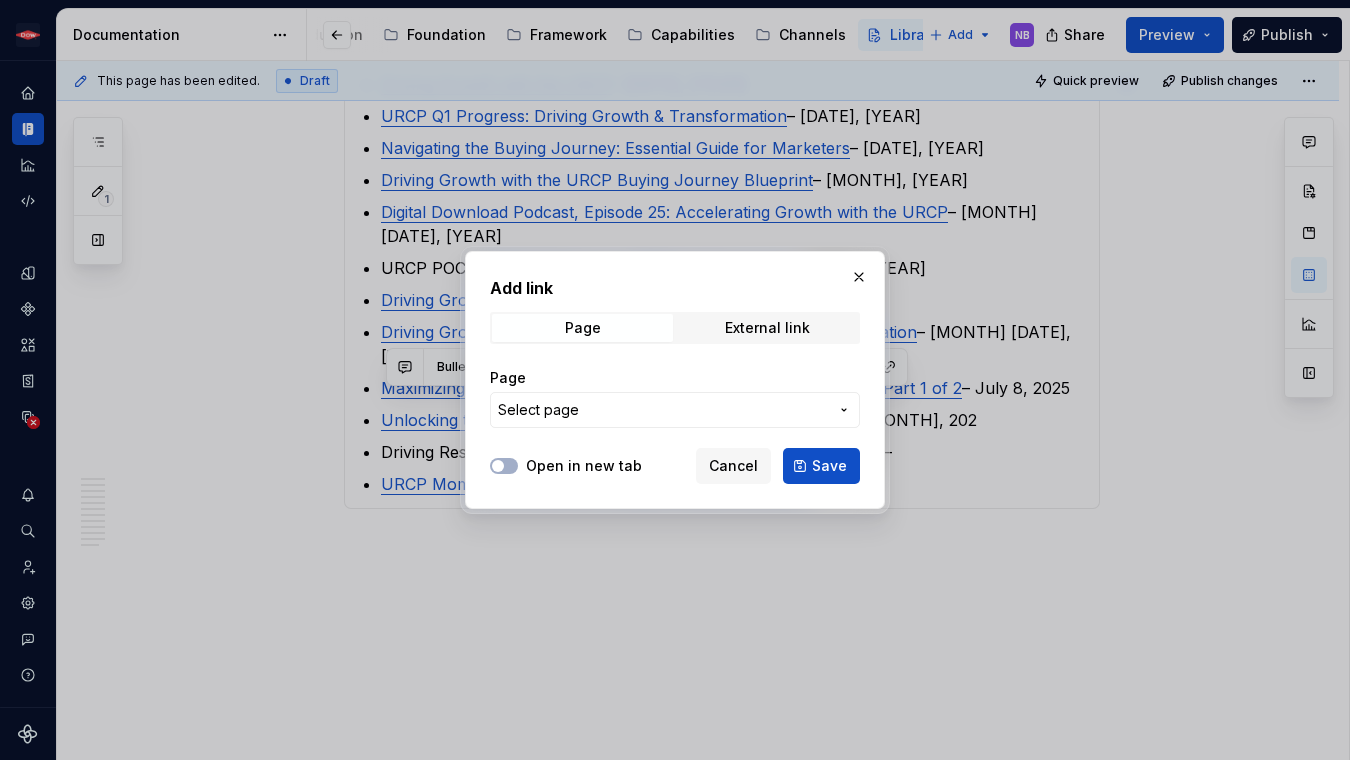 click on "Add link Page External link Page Select page" at bounding box center [675, 358] 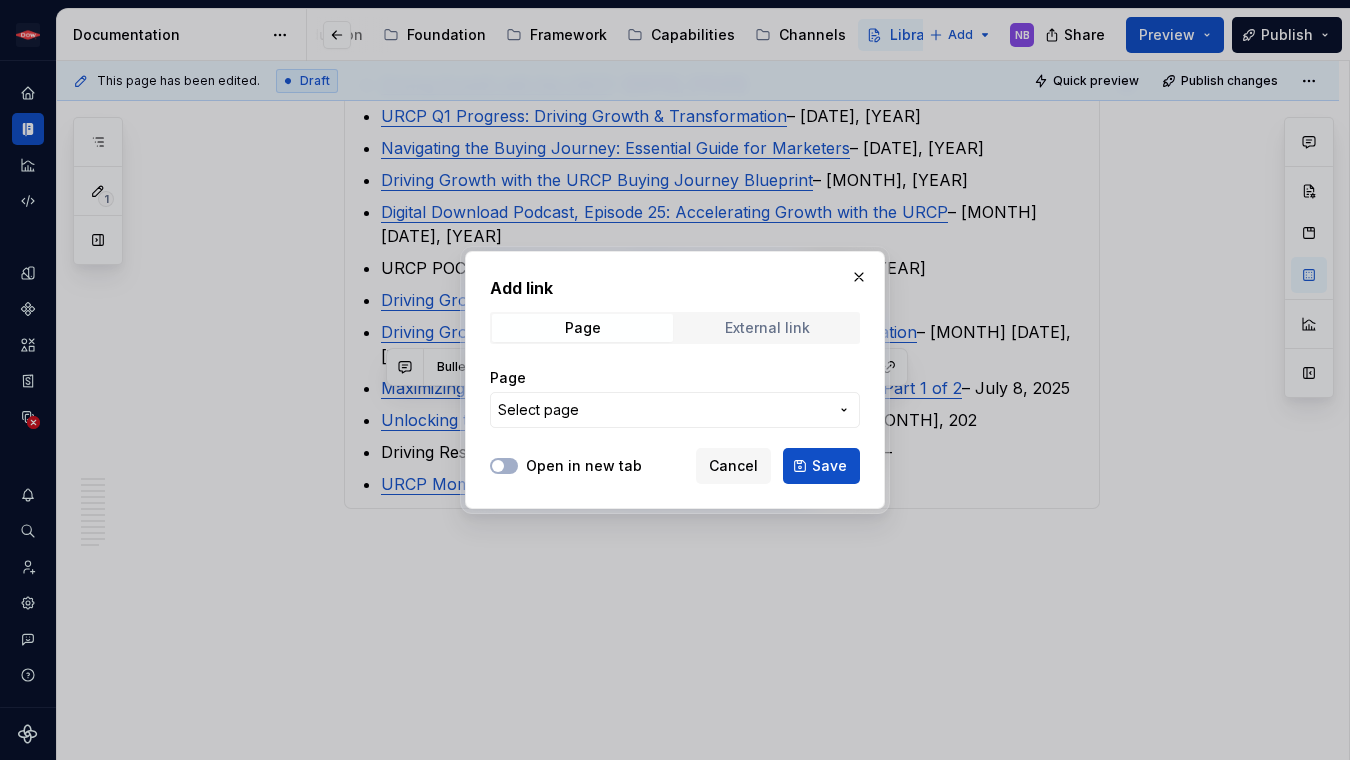 click on "External link" at bounding box center [767, 328] 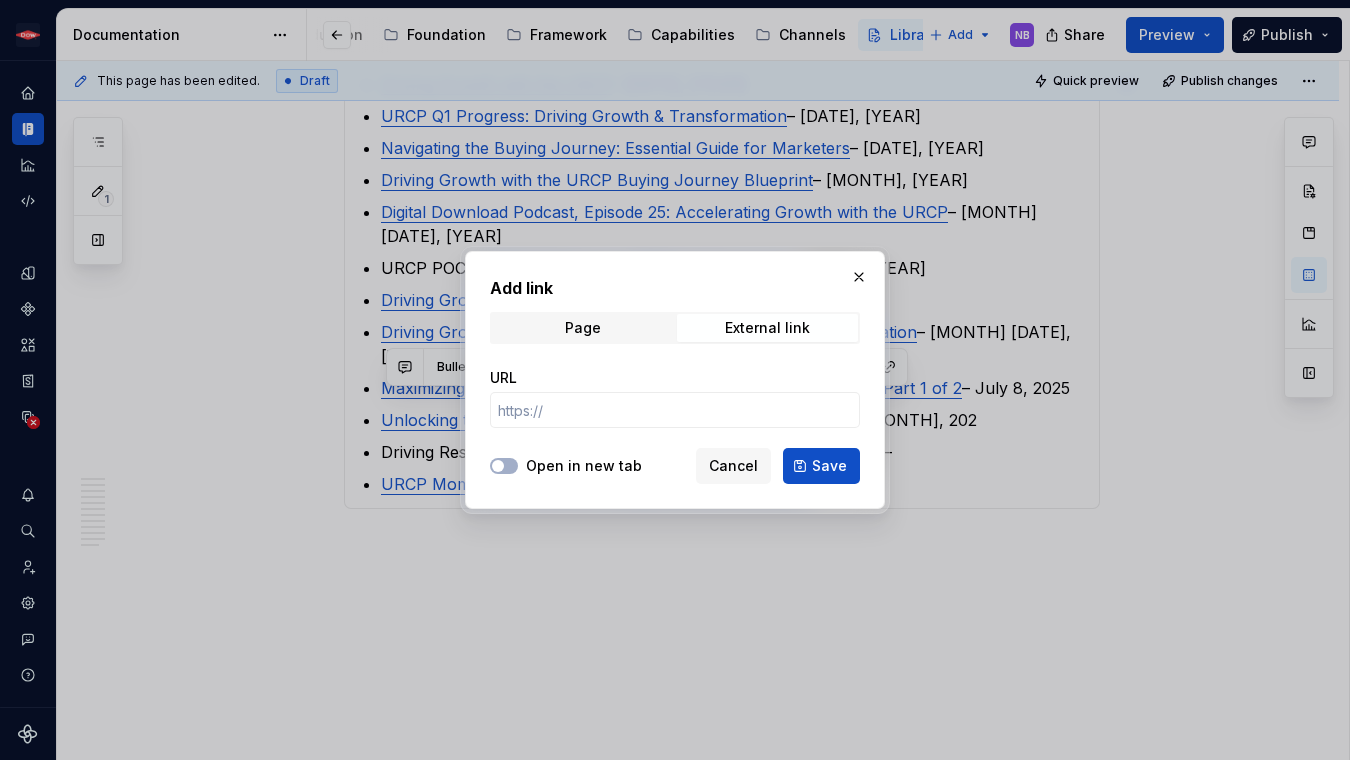 click on "URL" at bounding box center (675, 398) 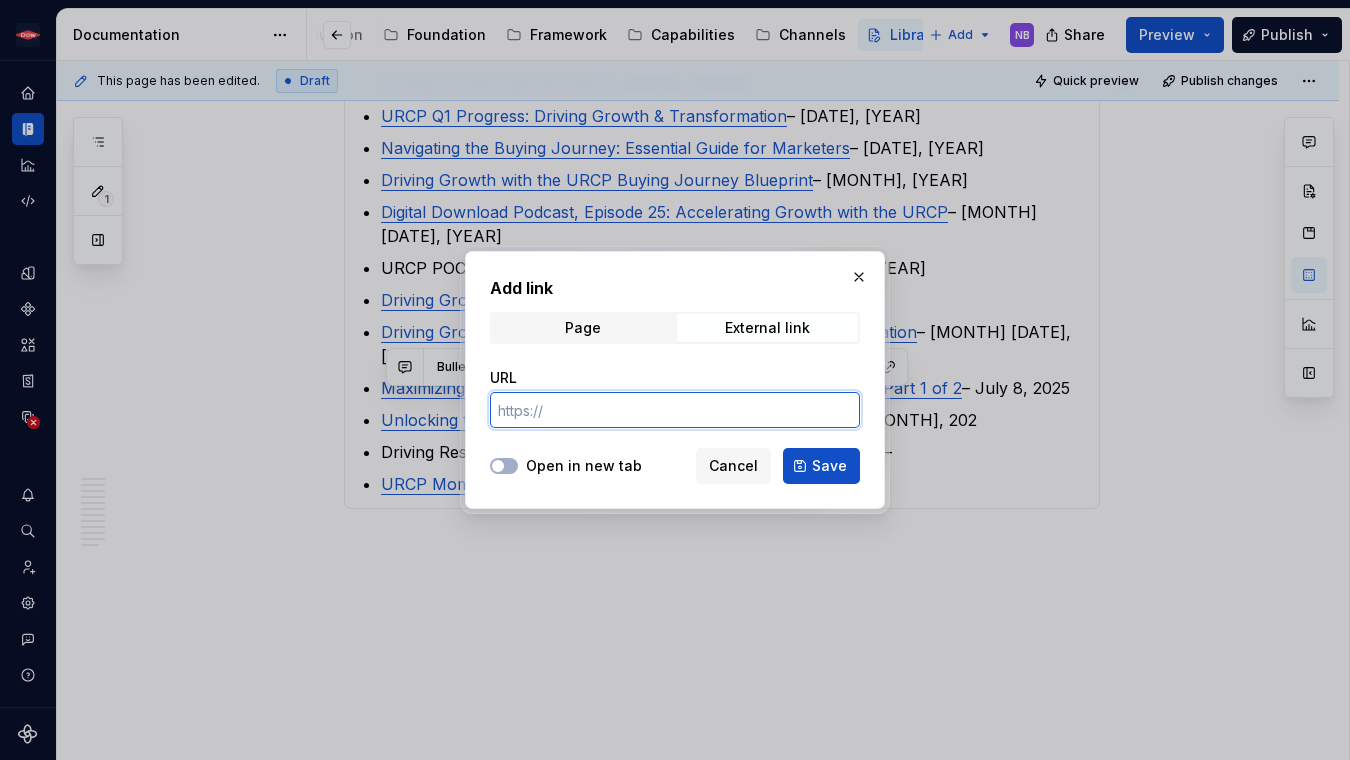 click on "URL" at bounding box center [675, 410] 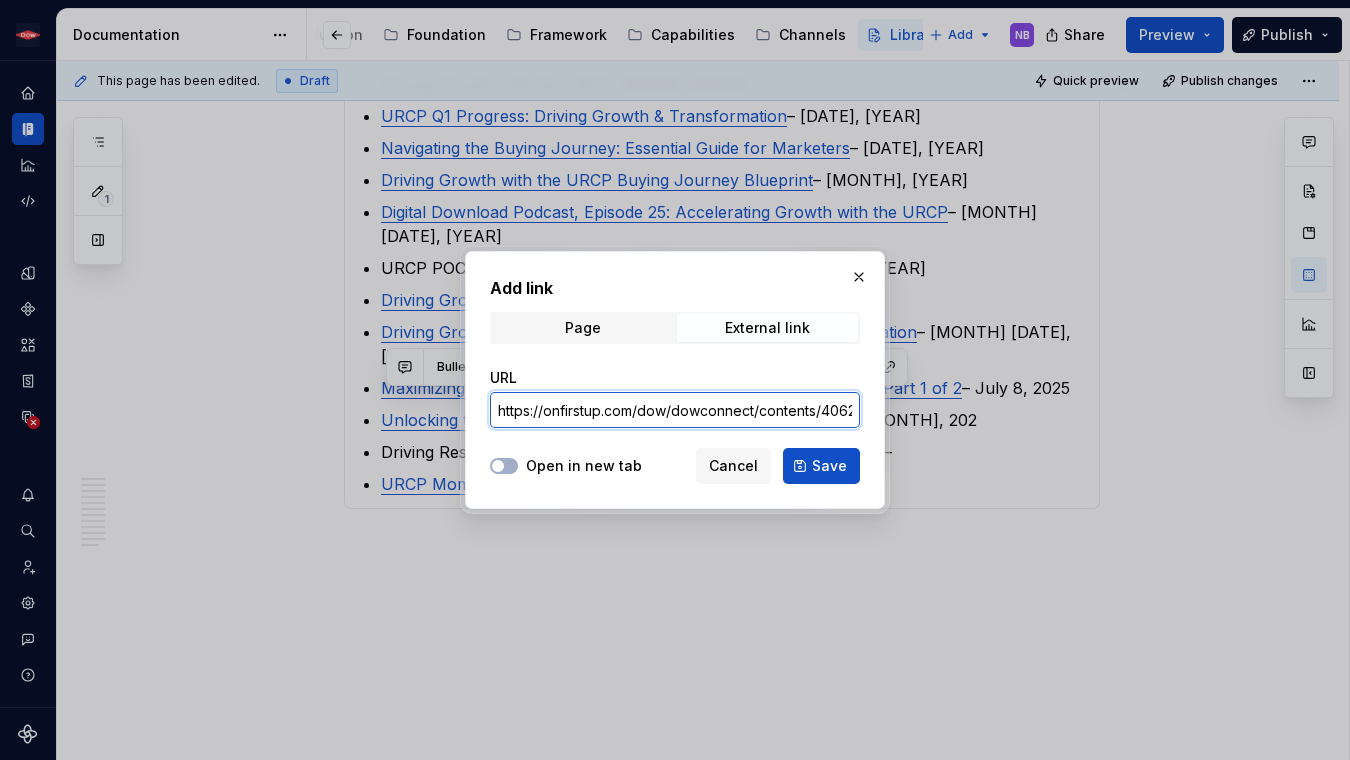 scroll, scrollTop: 0, scrollLeft: 36, axis: horizontal 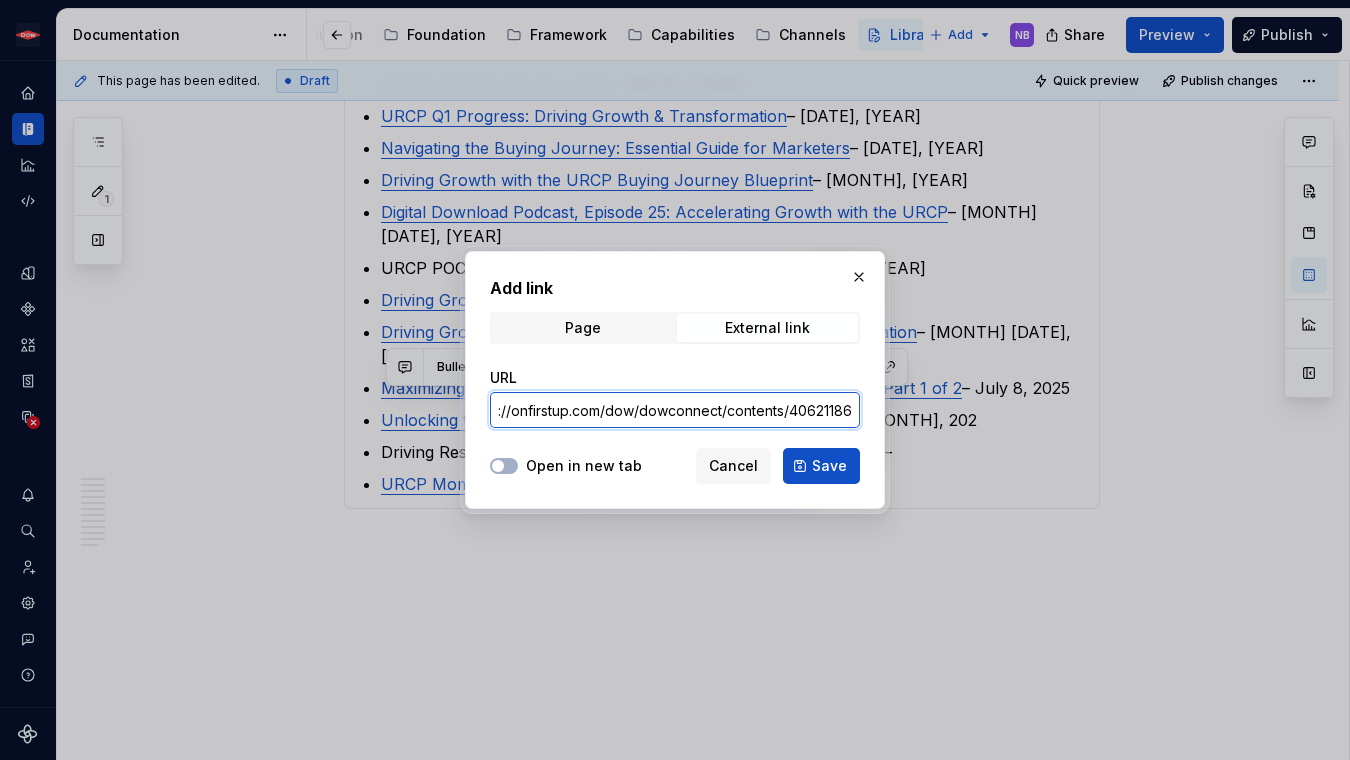 type on "https://onfirstup.com/dow/dowconnect/contents/40621186" 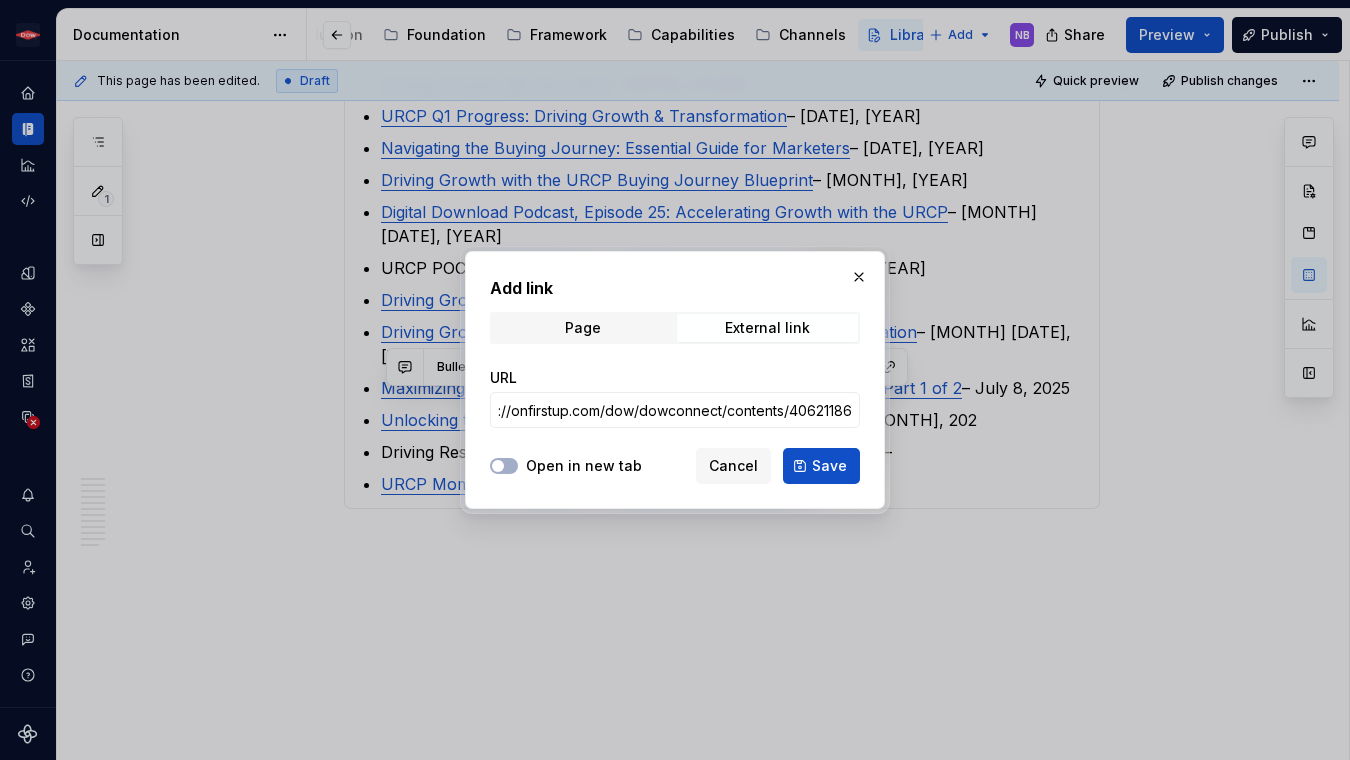 click on "Open in new tab Cancel Save" at bounding box center [675, 462] 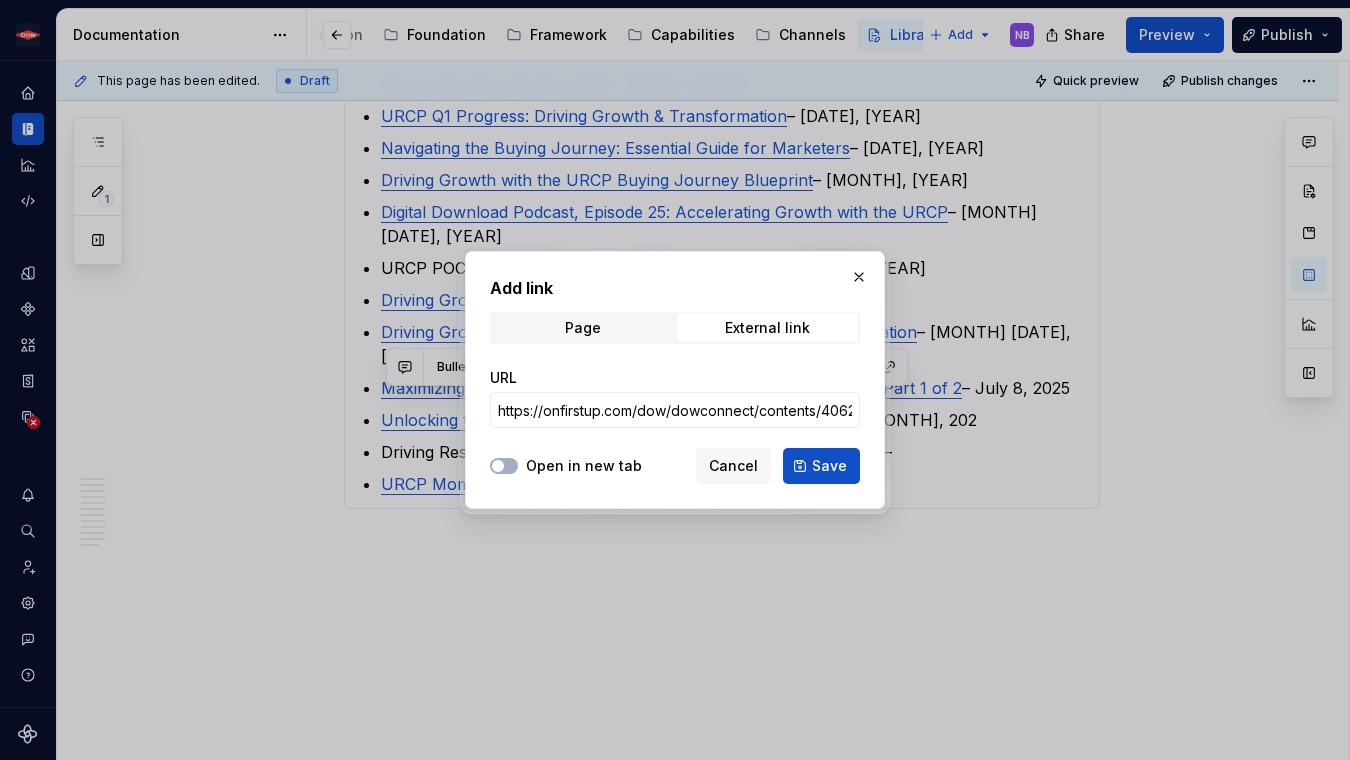 click on "Open in new tab" at bounding box center (584, 466) 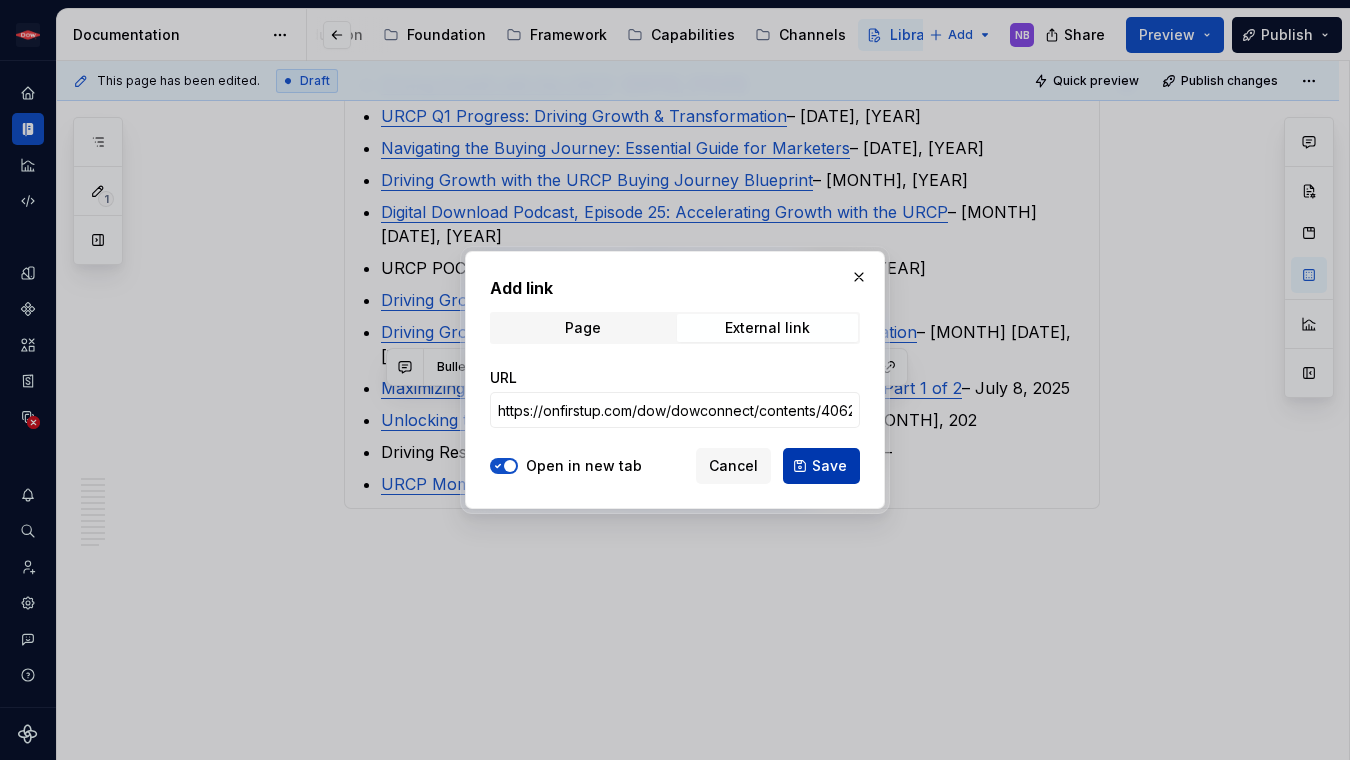 click on "Save" at bounding box center [829, 466] 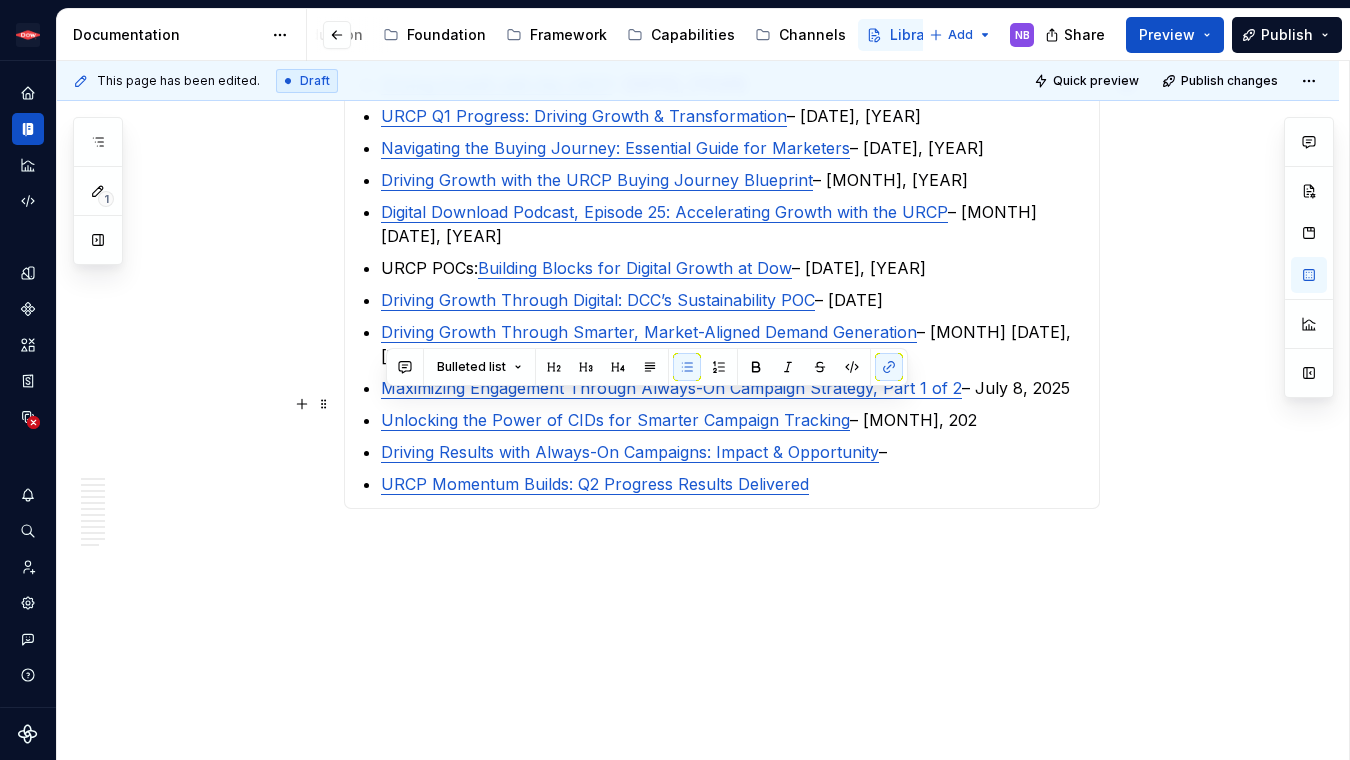 click on "Driving Results with Always-On Campaigns: Impact & Opportunity –" at bounding box center [734, 452] 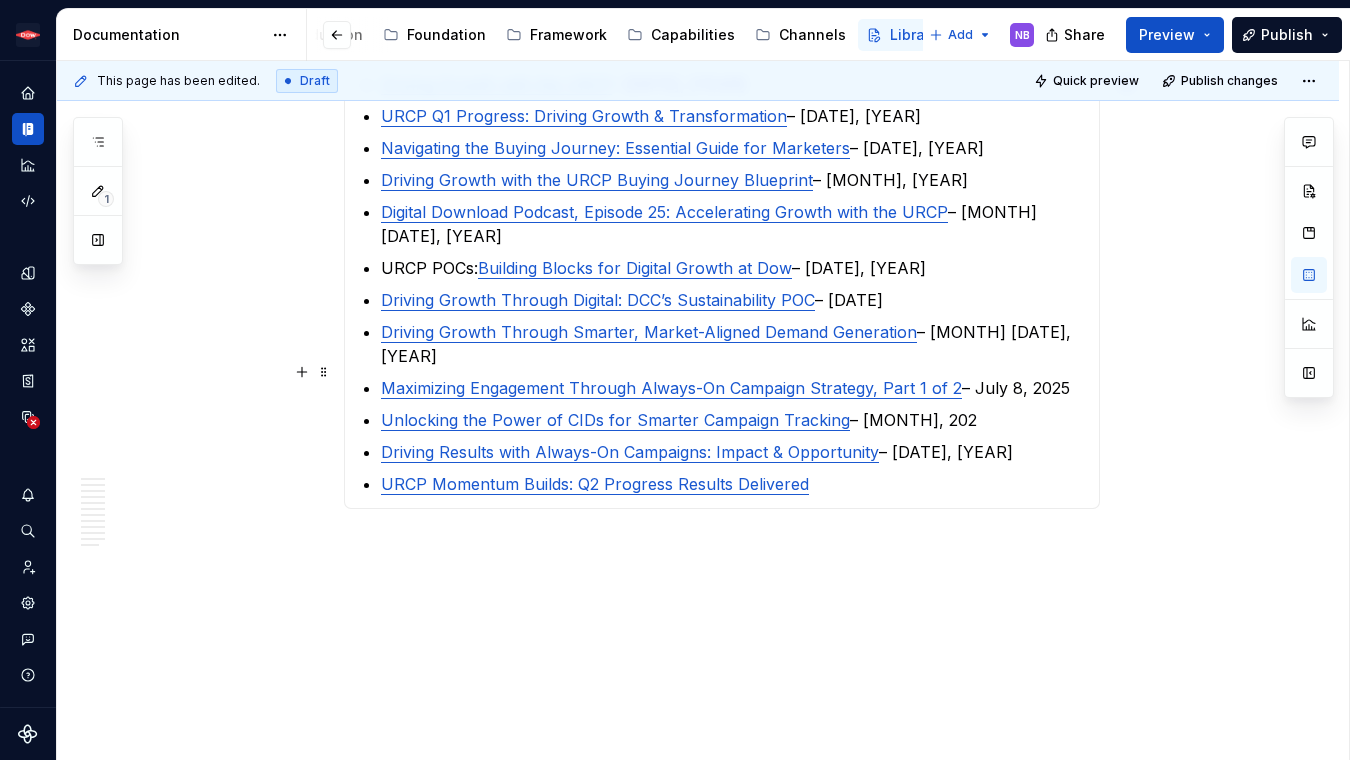 click on "Unlocking the Power of CIDs for Smarter Campaign Tracking – [MONTH] [DATE], 202" at bounding box center [734, 420] 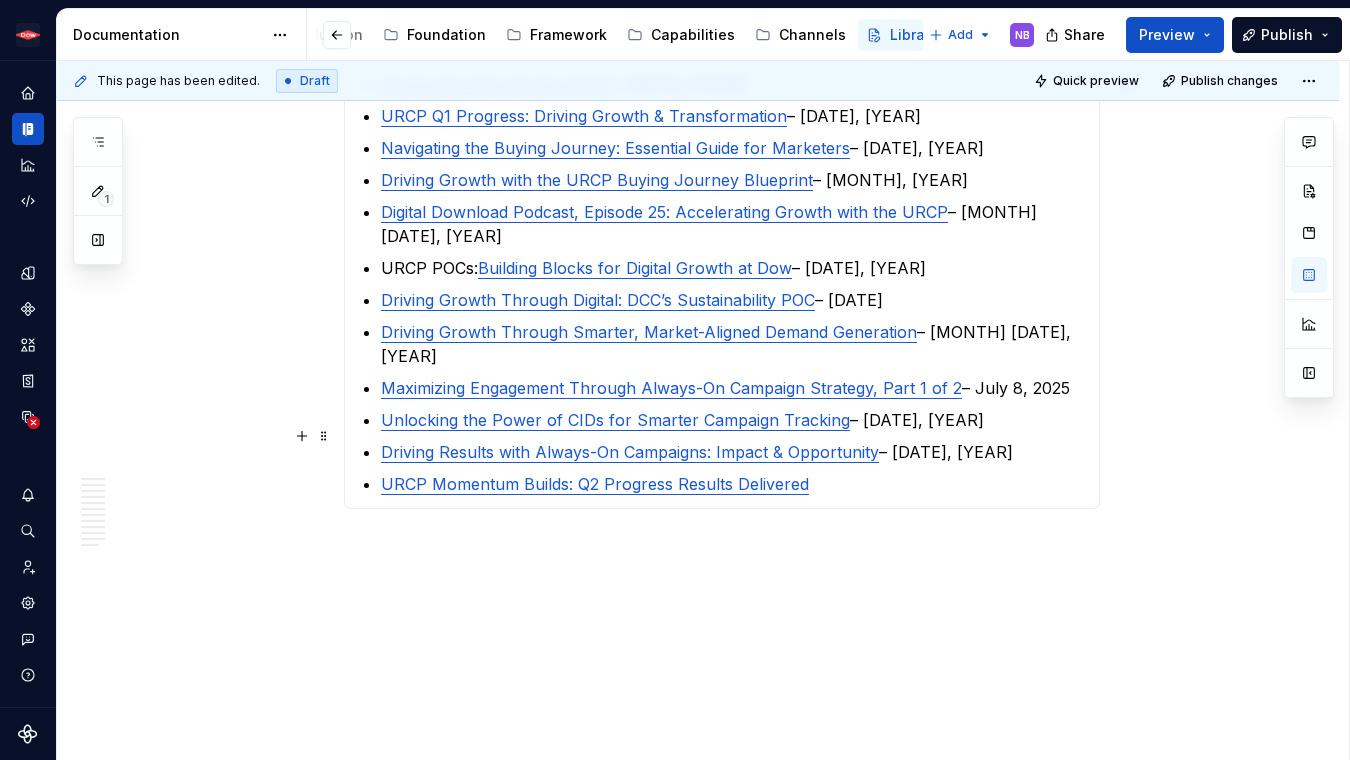 click on "URCP Momentum Builds: Q2 Progress Results Delivered" at bounding box center [734, 484] 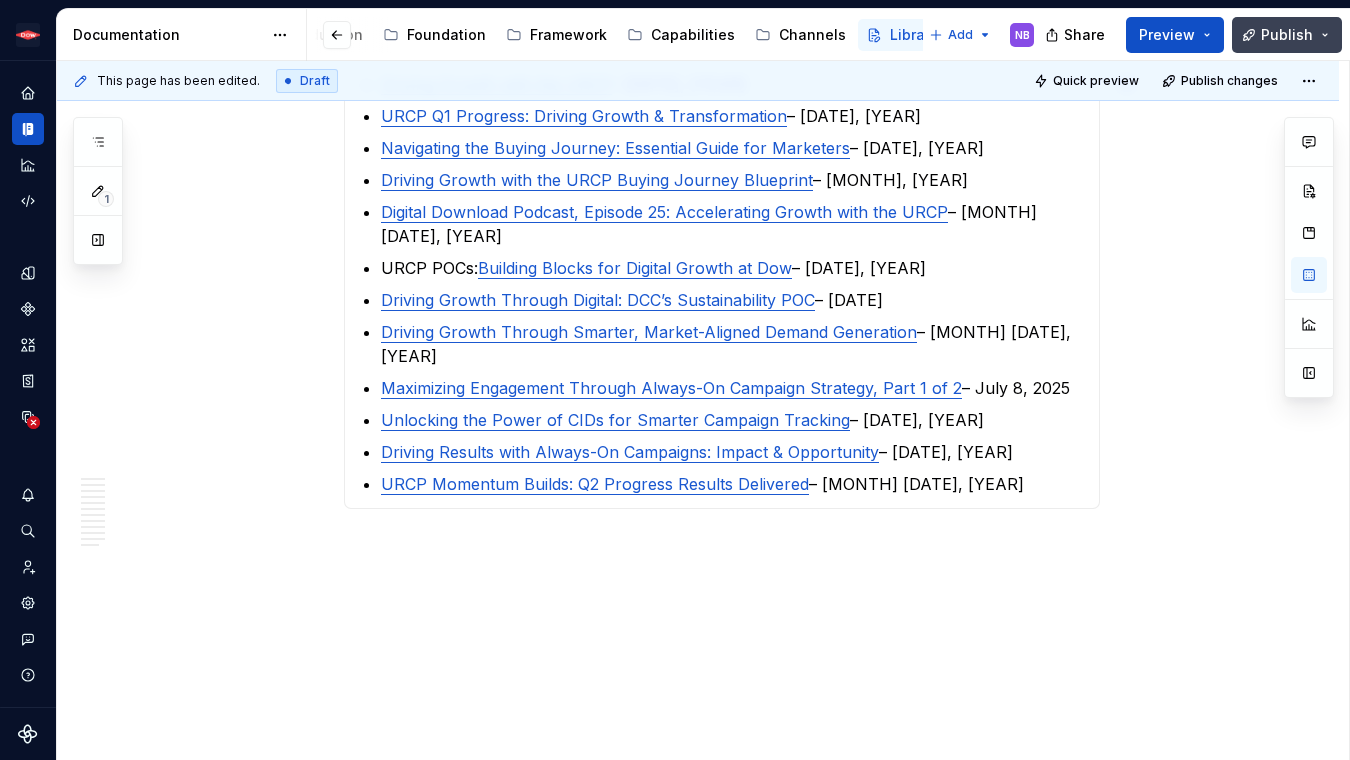 click on "Publish" at bounding box center (1287, 35) 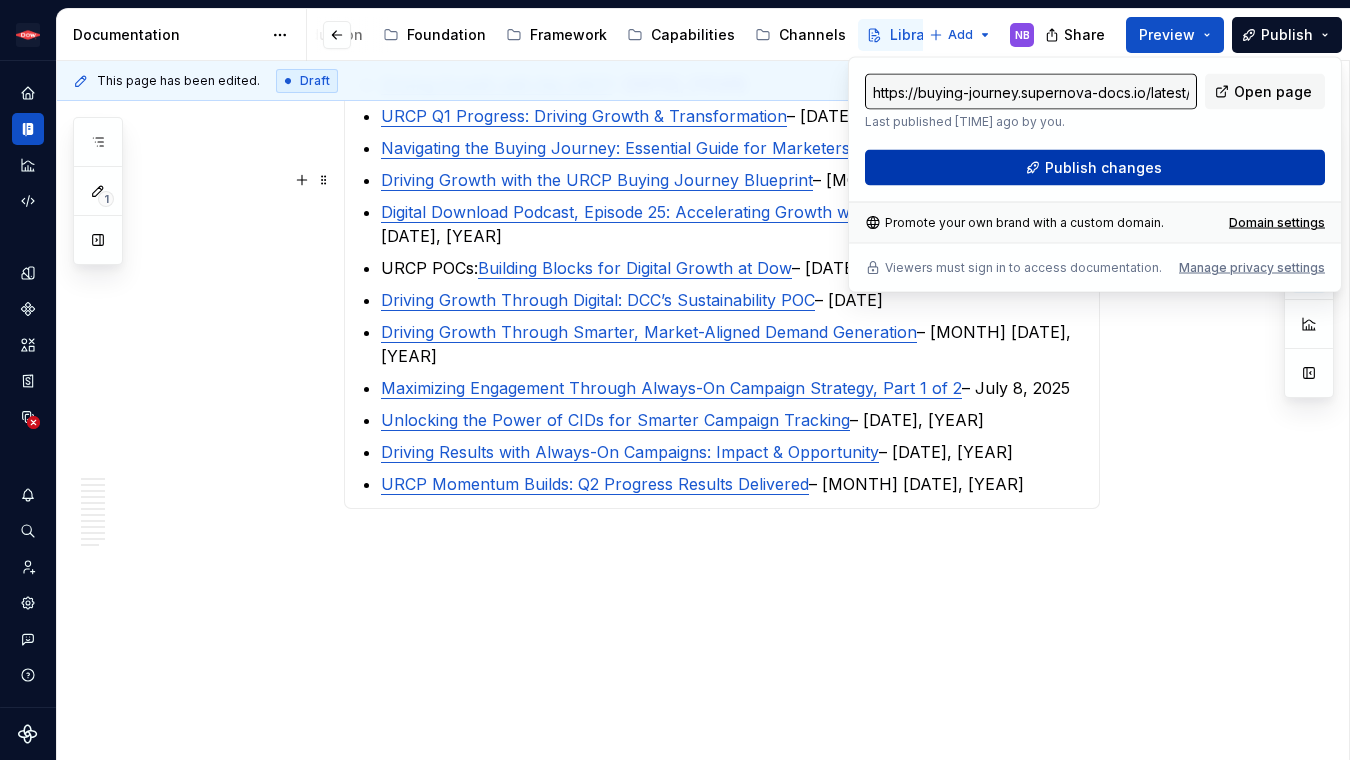 click on "Publish changes" at bounding box center [1095, 168] 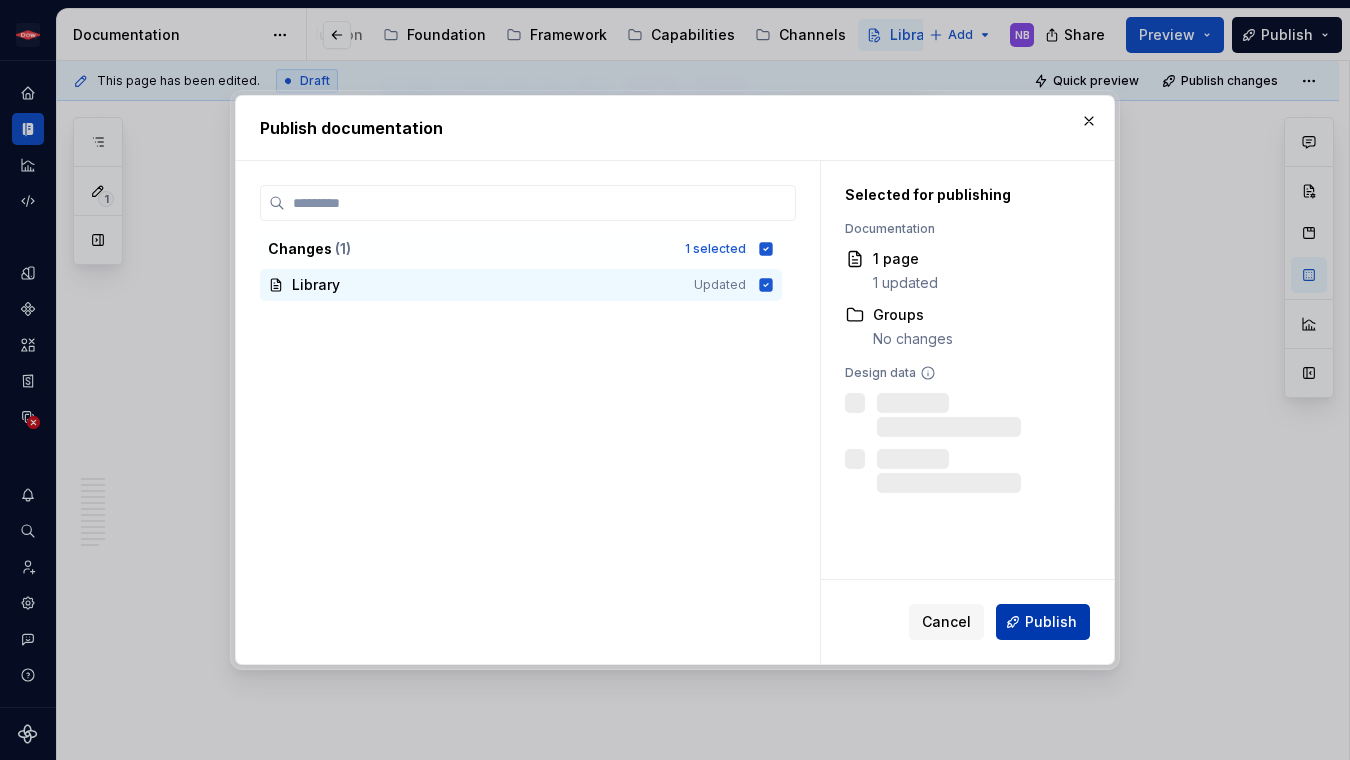 click on "Publish" at bounding box center (1051, 622) 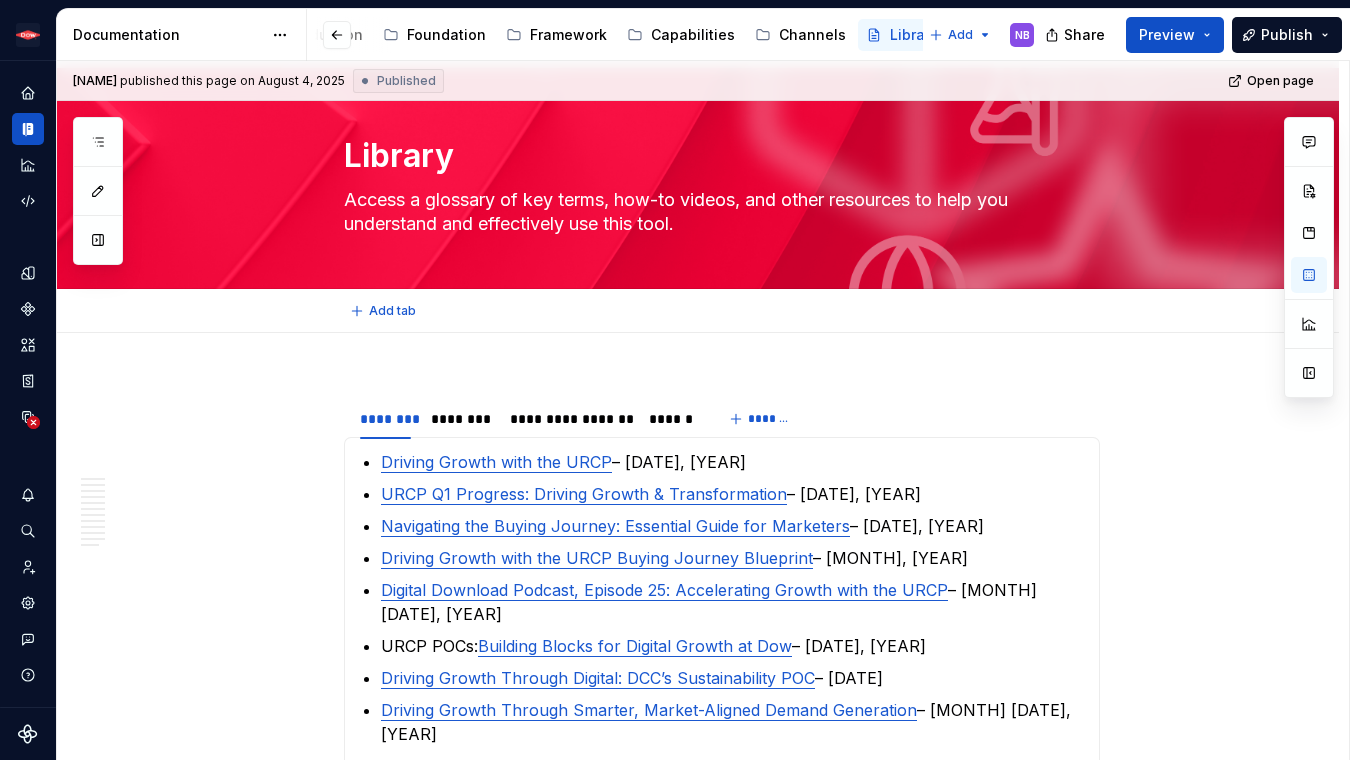 scroll, scrollTop: 0, scrollLeft: 0, axis: both 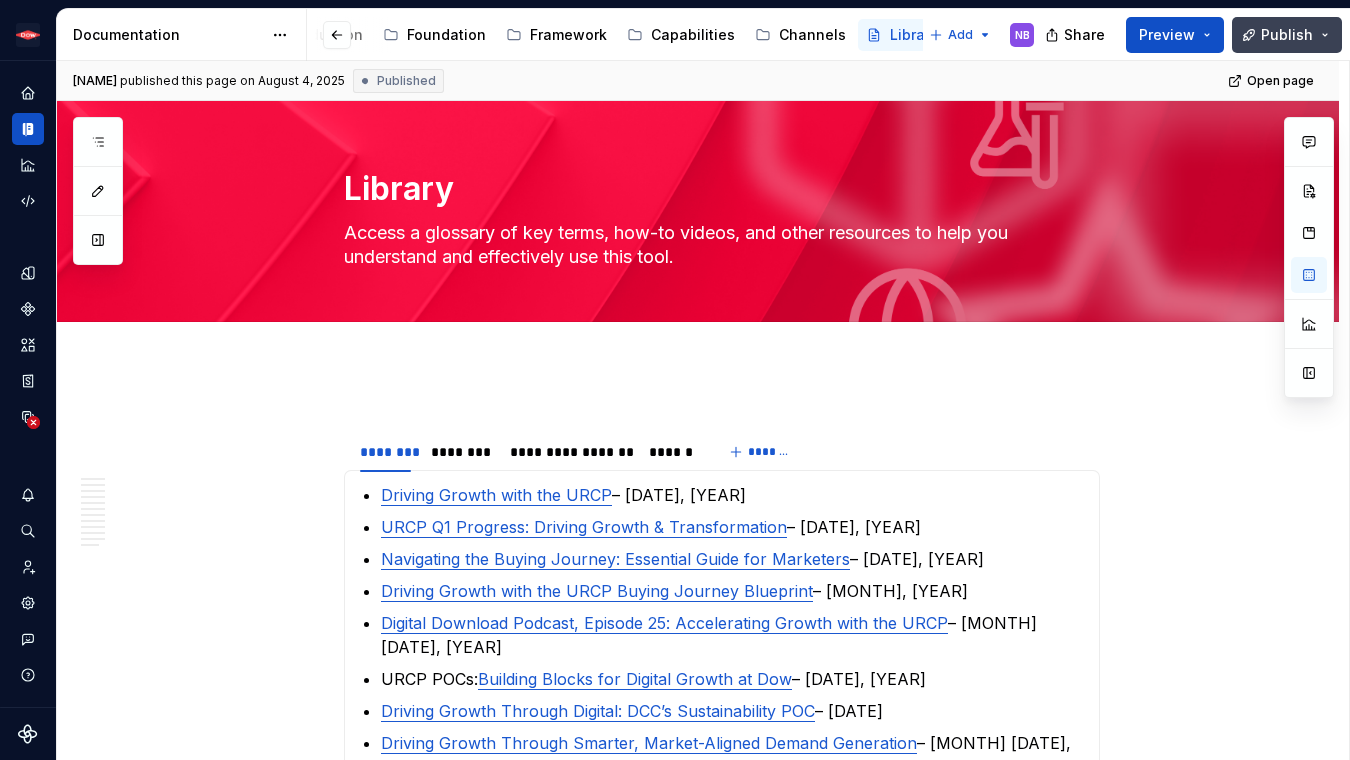 click on "Publish" at bounding box center (1287, 35) 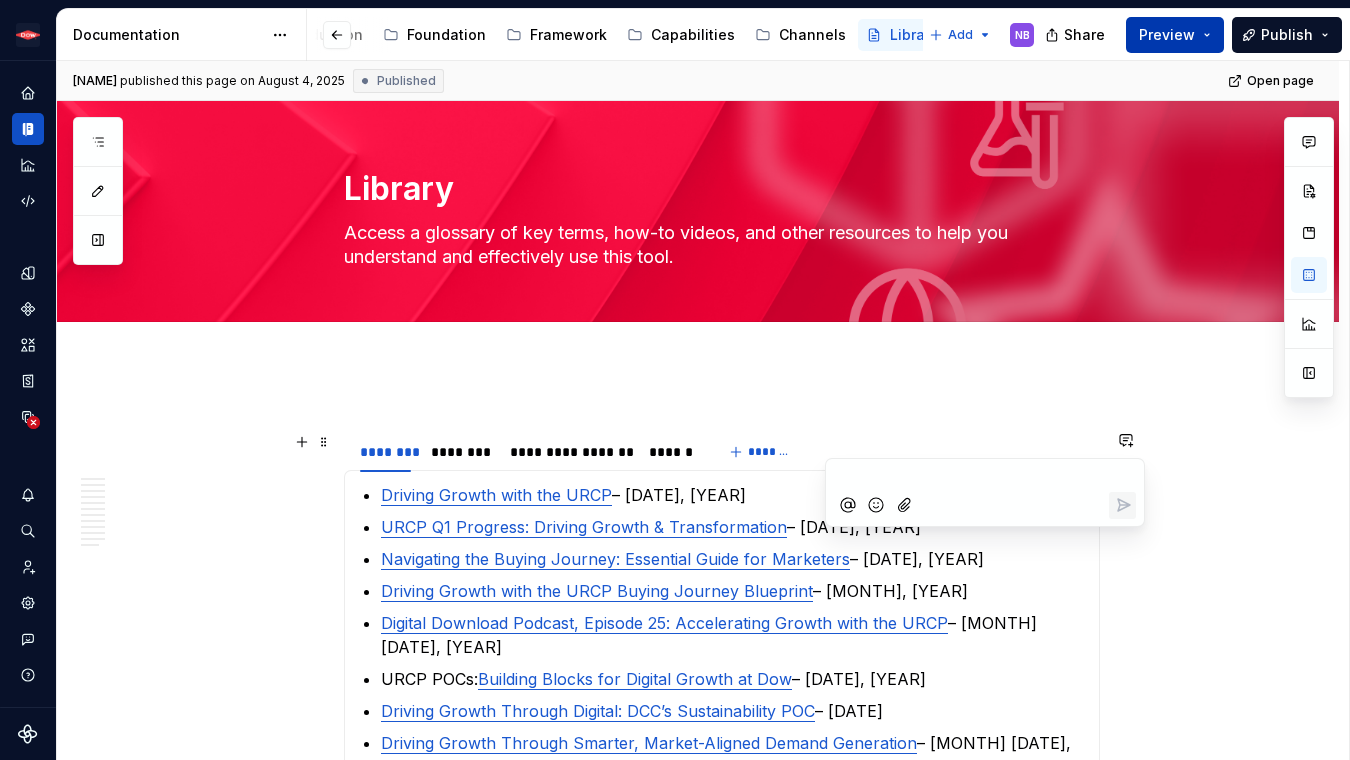 type on "*" 